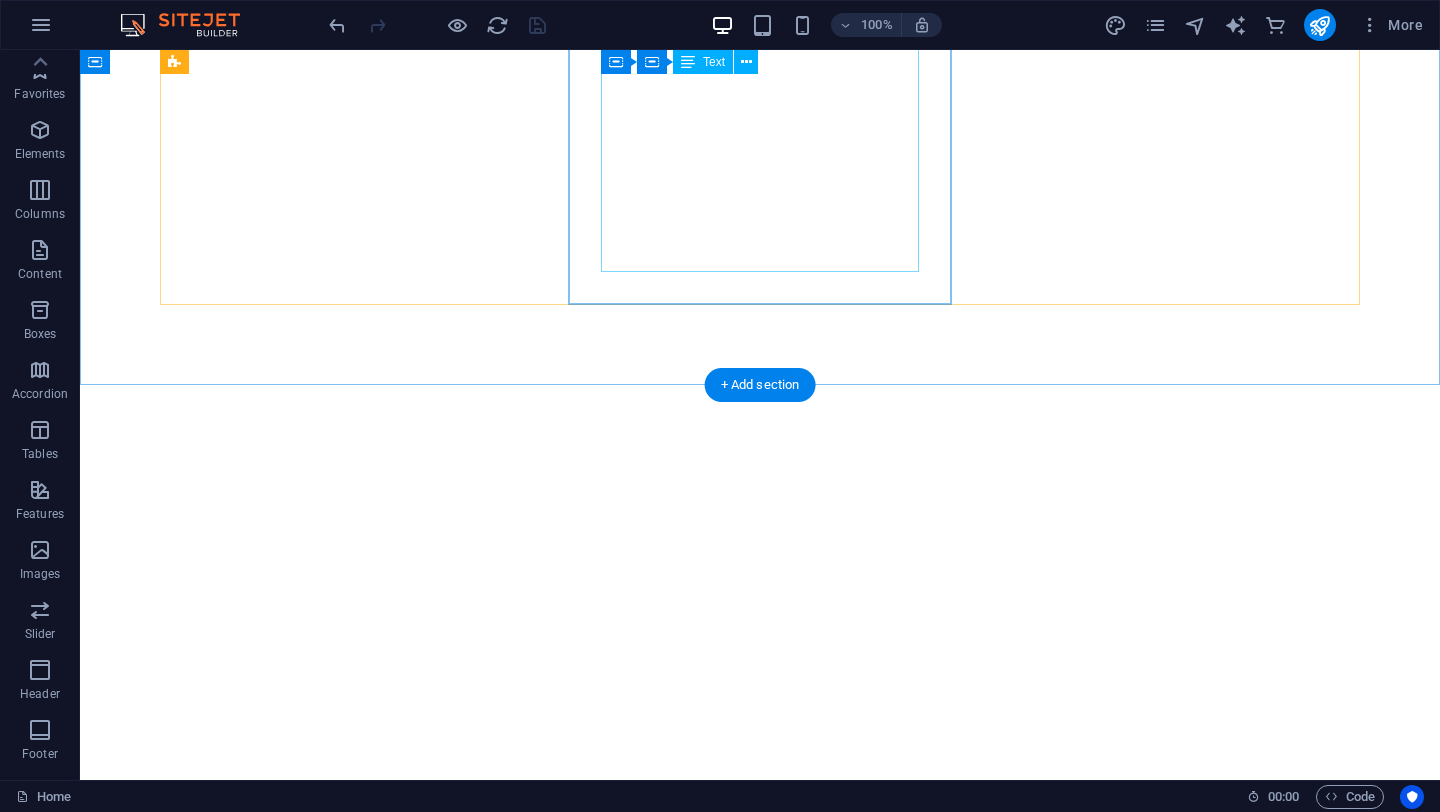 scroll, scrollTop: 0, scrollLeft: 0, axis: both 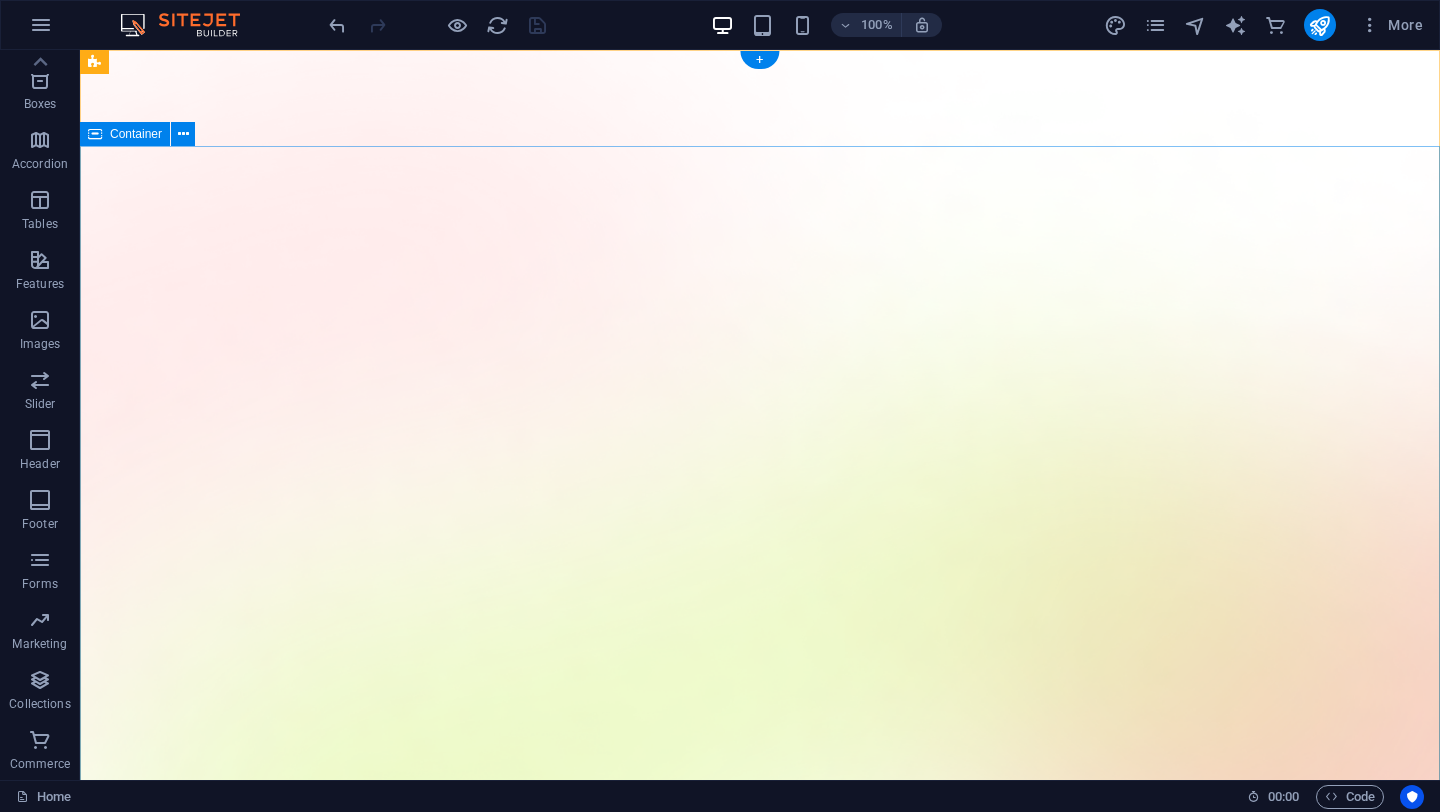 click on "Version 2.0 is here AI app for productivity Lorem ipsum dolor sit amet, consectetur adipiscing elit, sed do eiusmod tempor incididunt ut labore et dolore magna aliqua. Download App" at bounding box center [760, 2294] 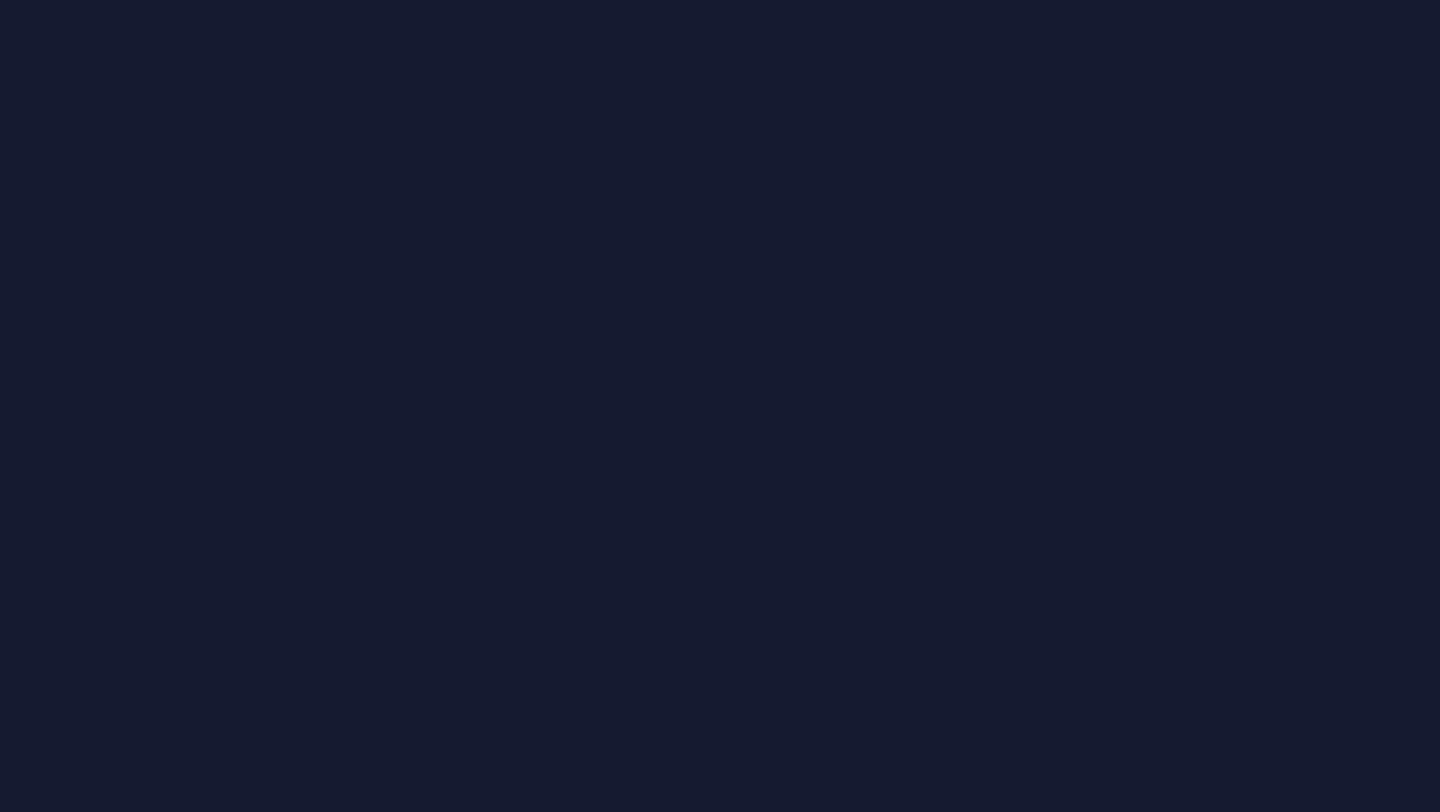 scroll, scrollTop: 0, scrollLeft: 0, axis: both 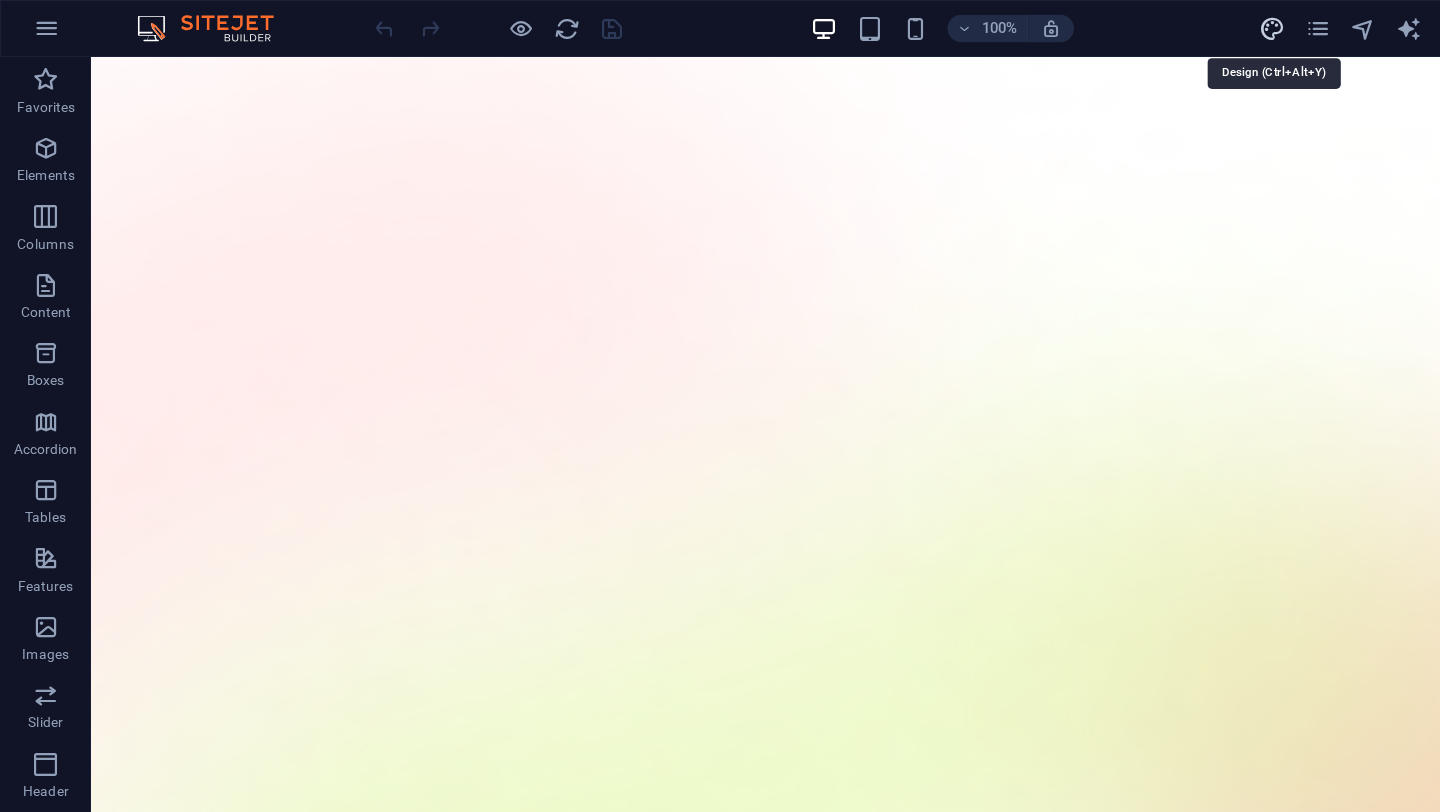 click at bounding box center (1115, 25) 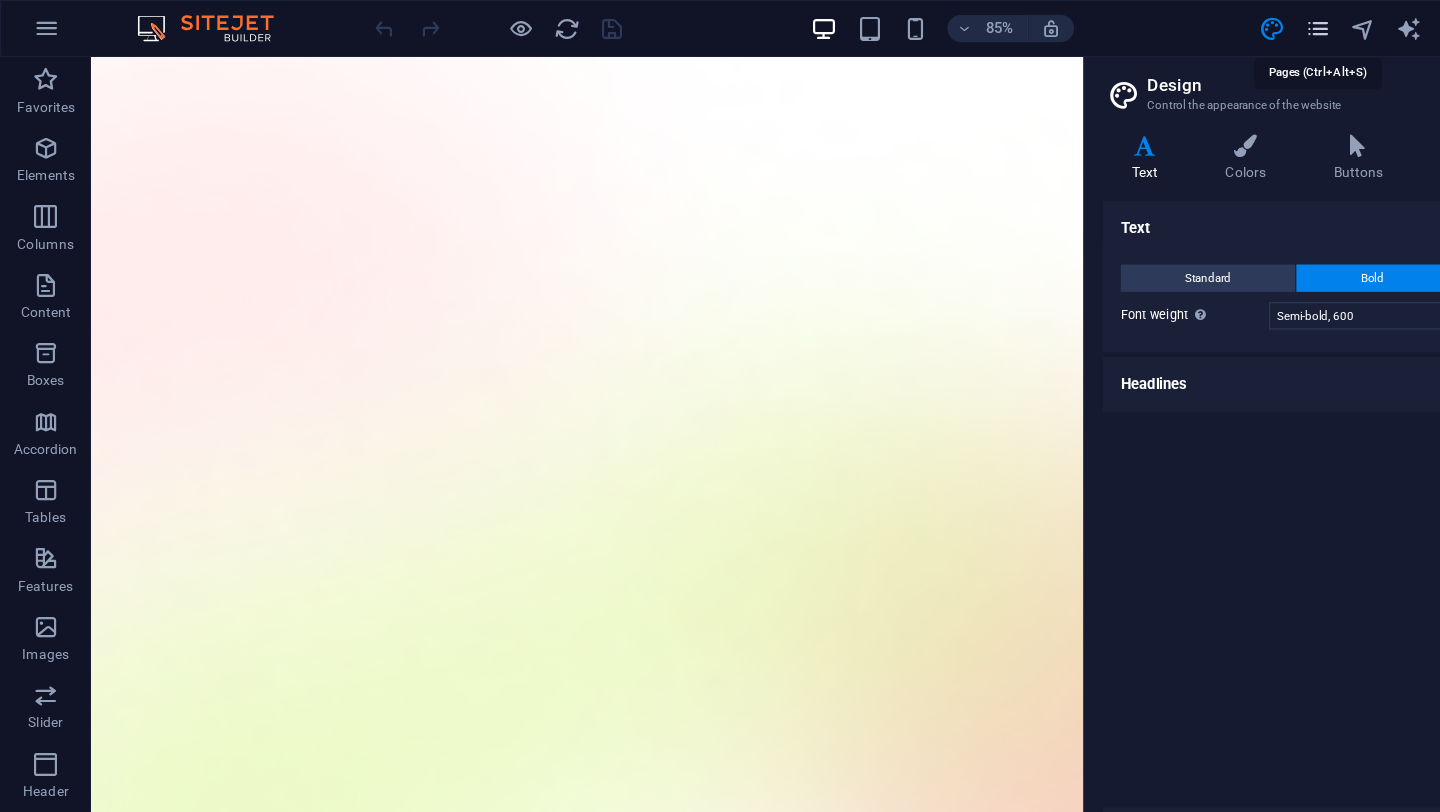 click at bounding box center (1155, 25) 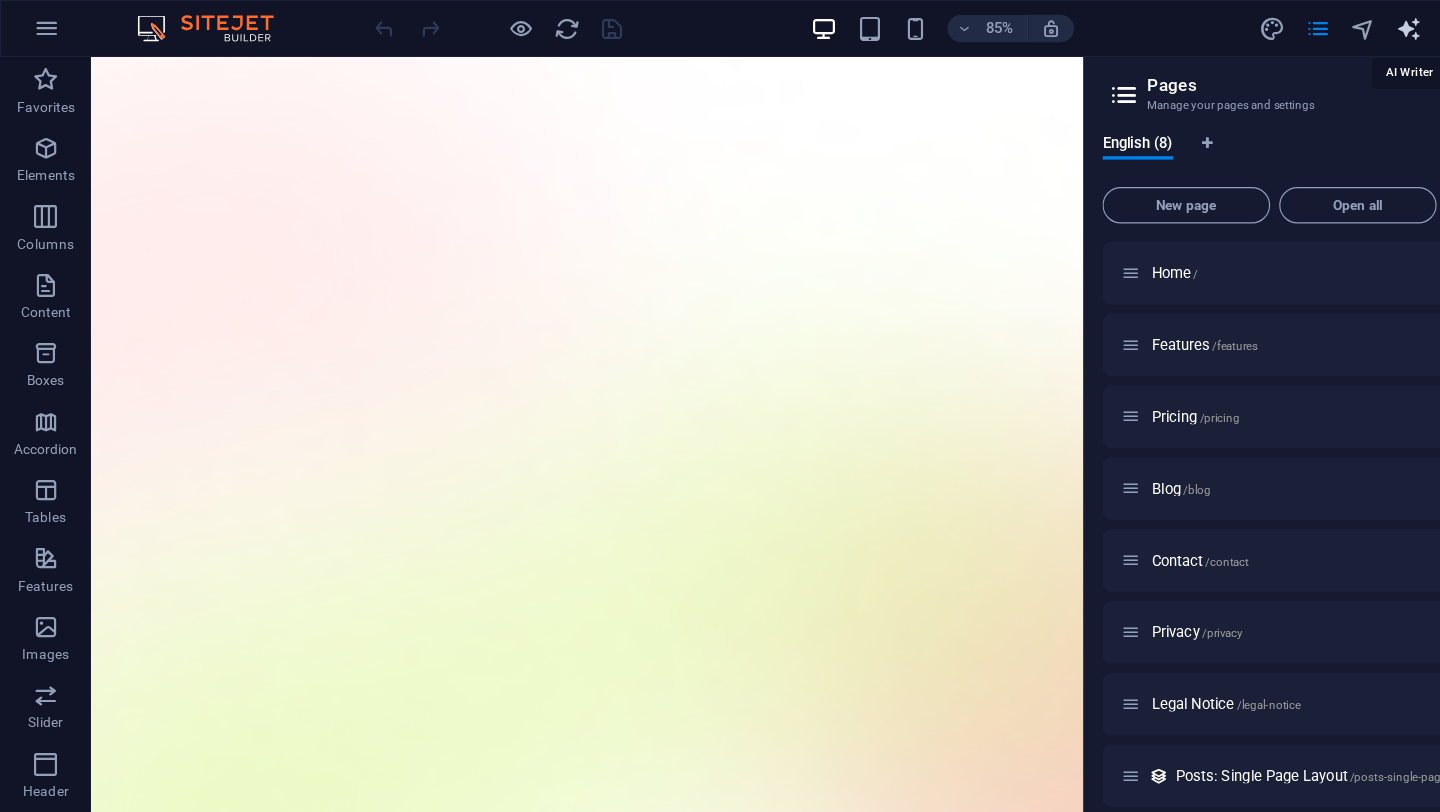 click at bounding box center (1235, 25) 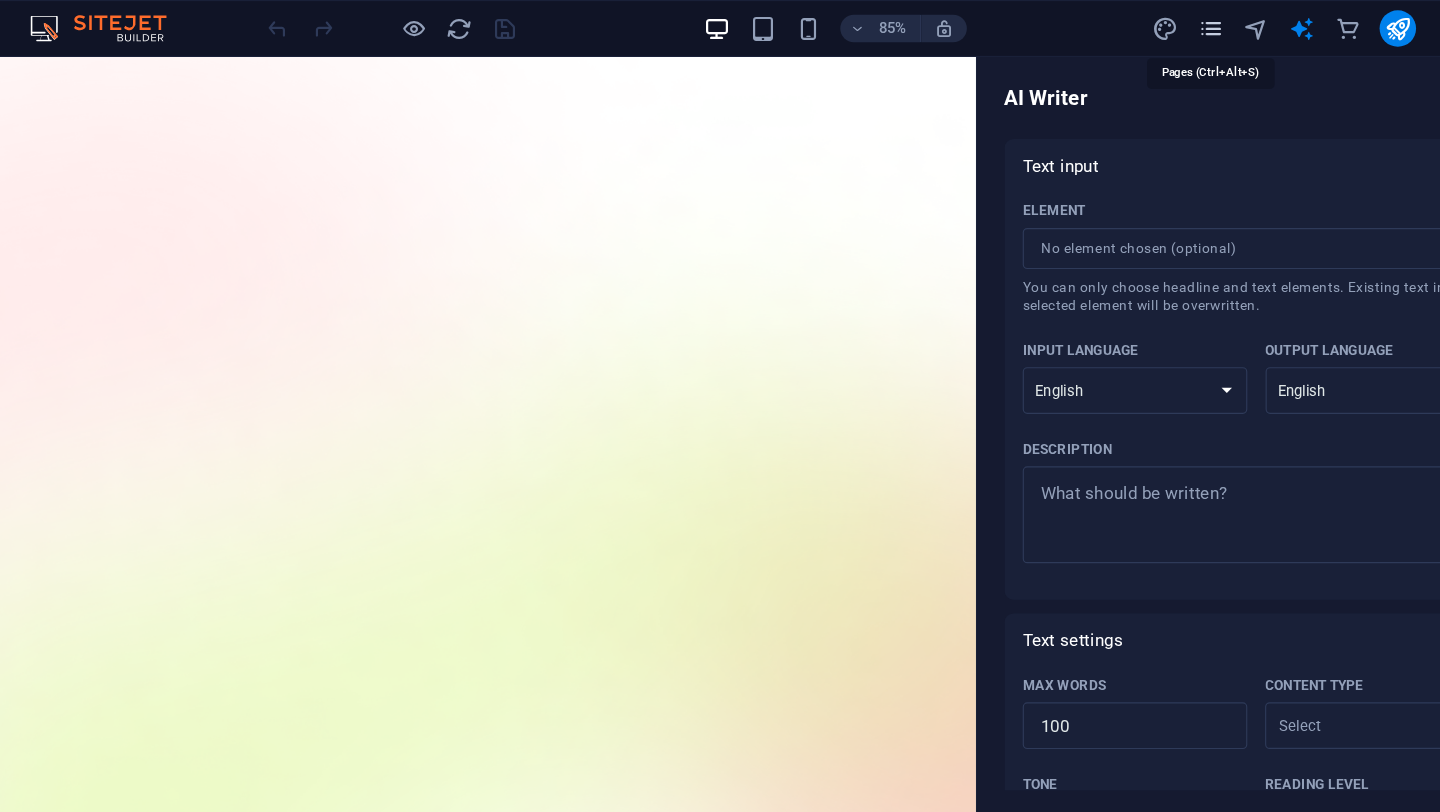click at bounding box center [1155, 25] 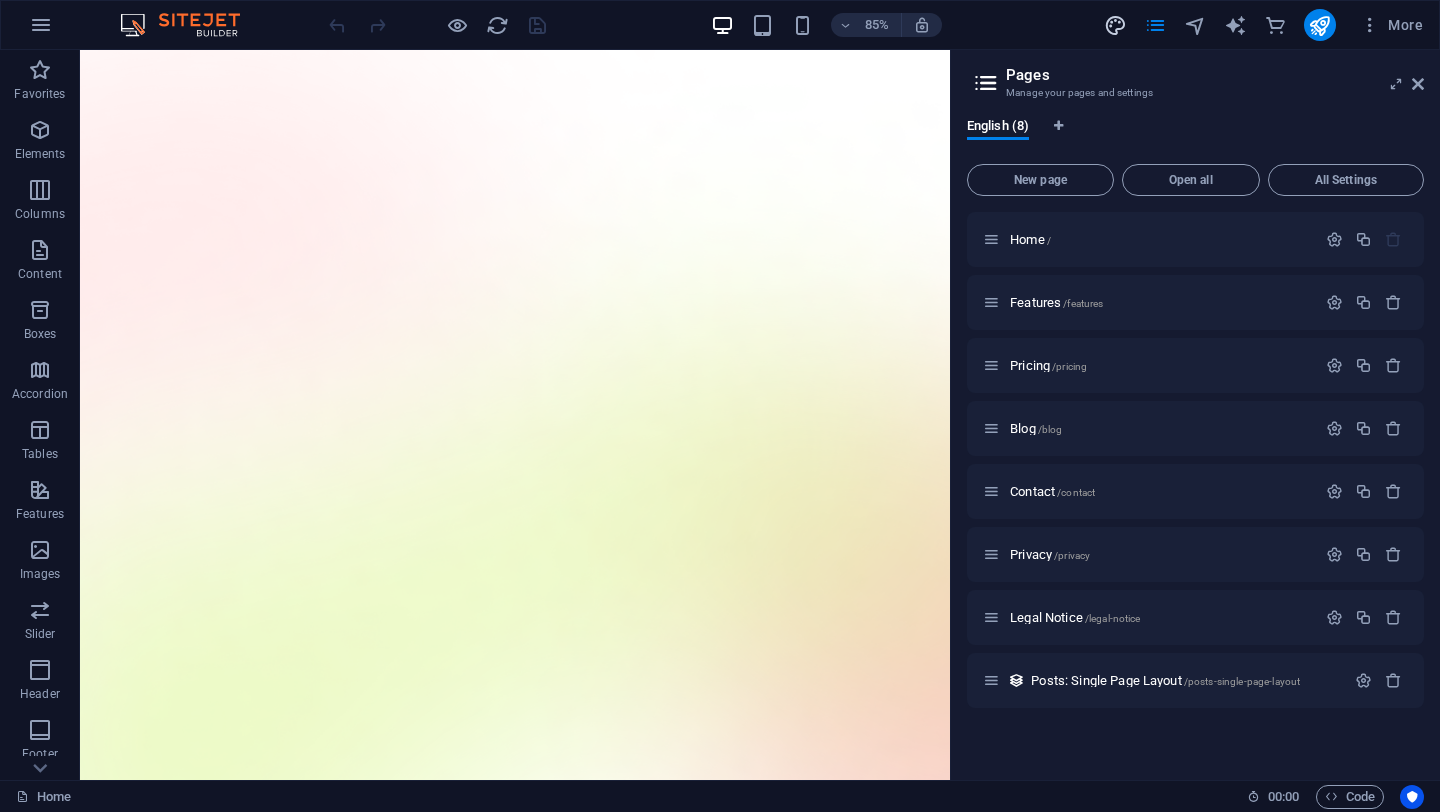 click at bounding box center (1115, 25) 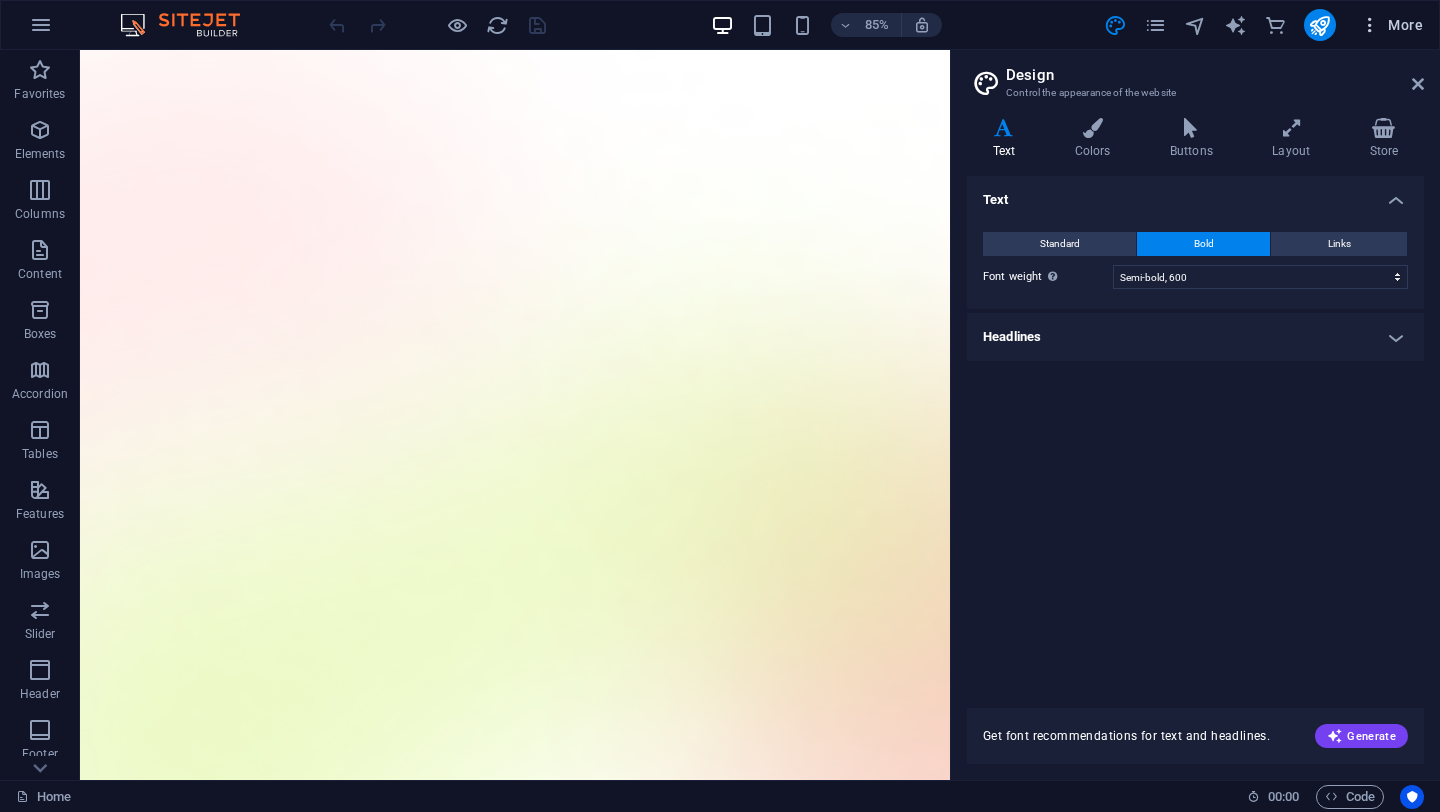 click on "More" at bounding box center (1391, 25) 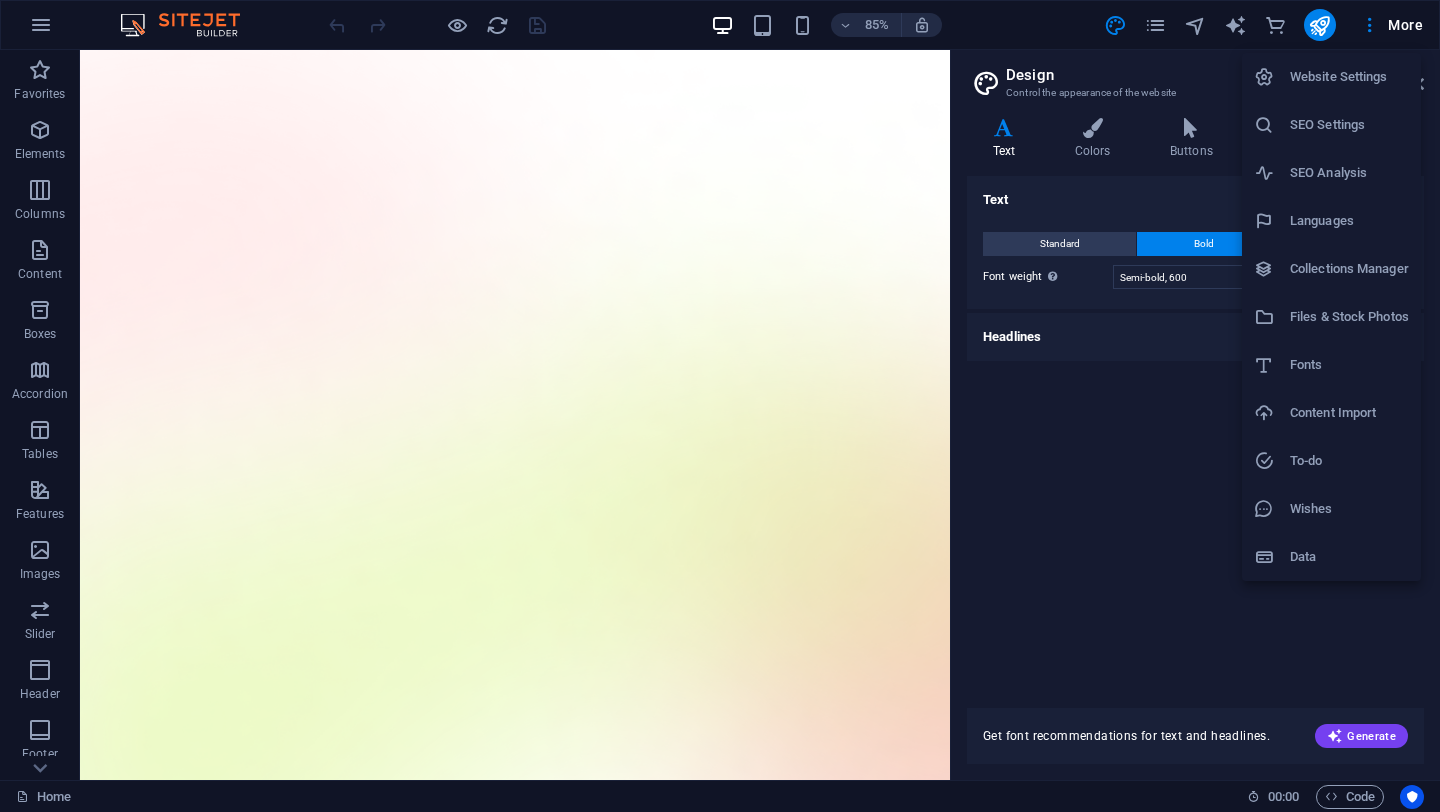click on "Fonts" at bounding box center [1349, 365] 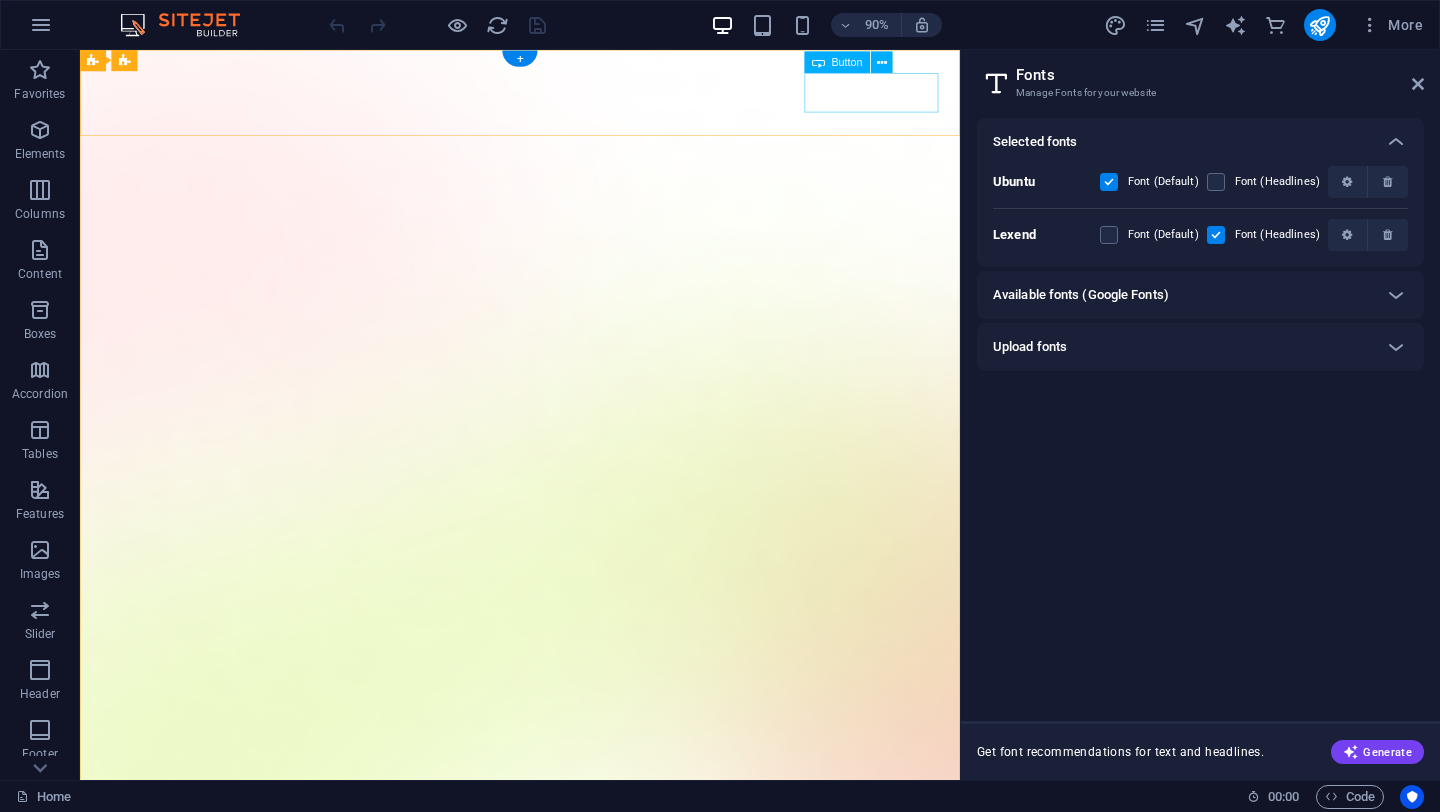 click on "Download App" at bounding box center [569, 1598] 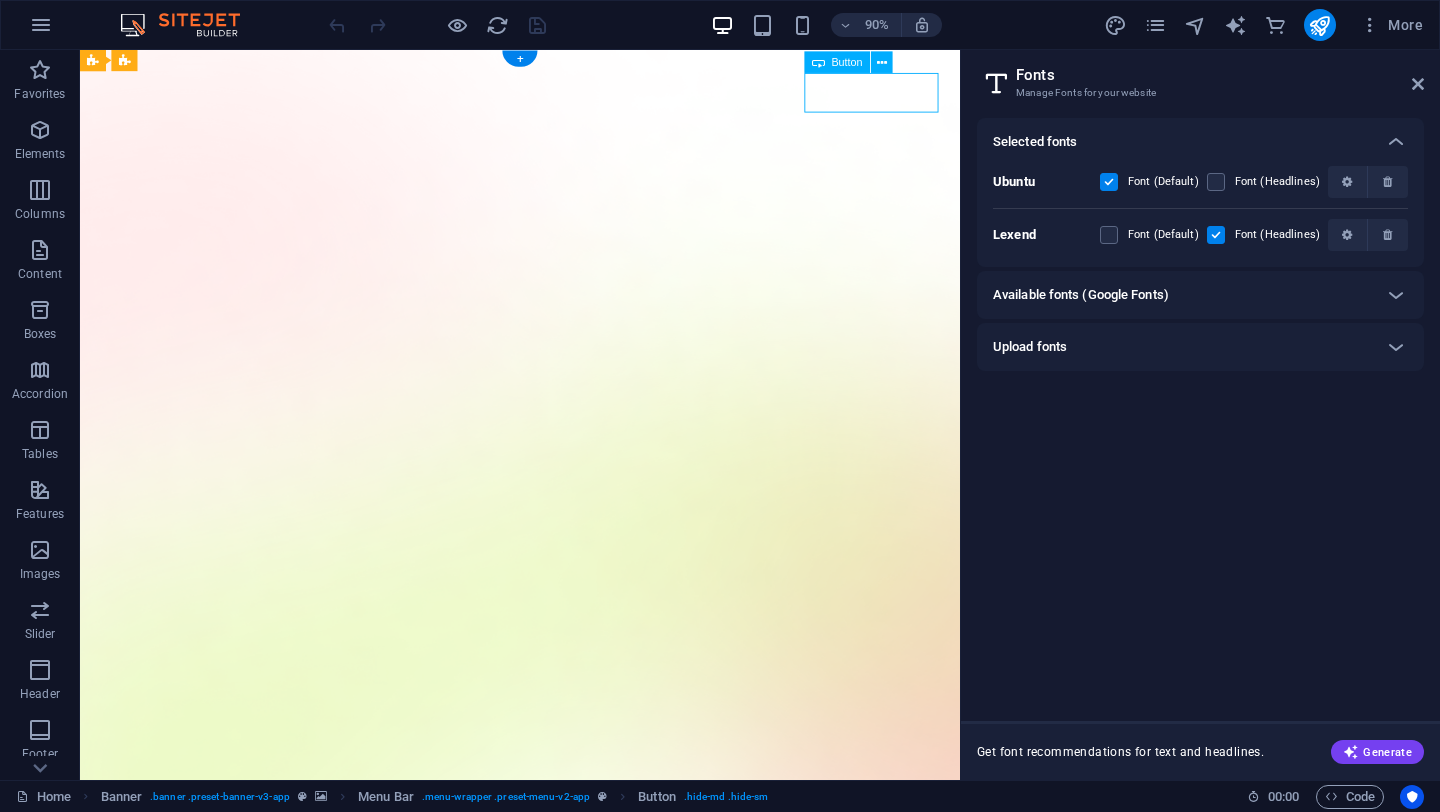 click on "Download App" at bounding box center [569, 1598] 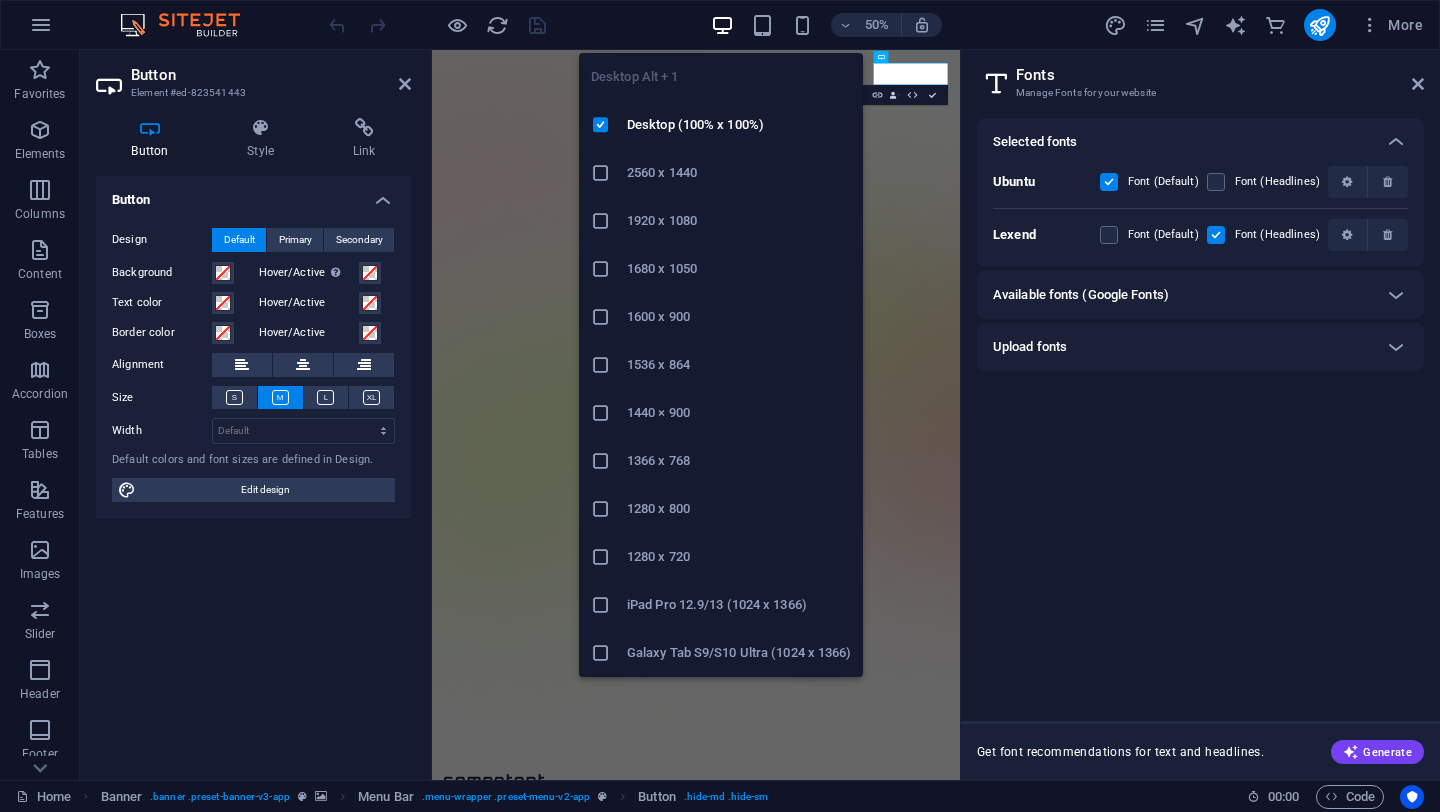 click at bounding box center [722, 25] 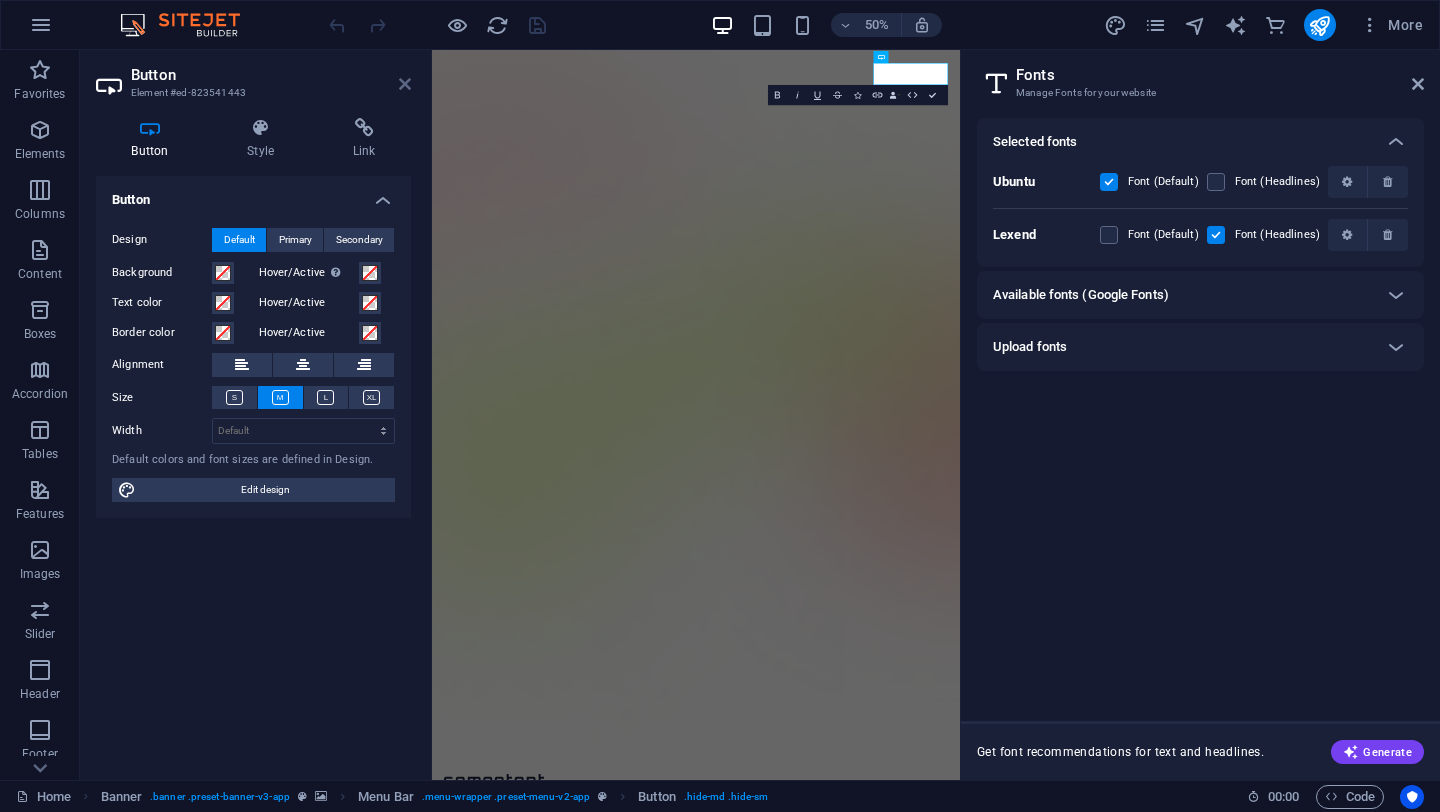 click at bounding box center [405, 84] 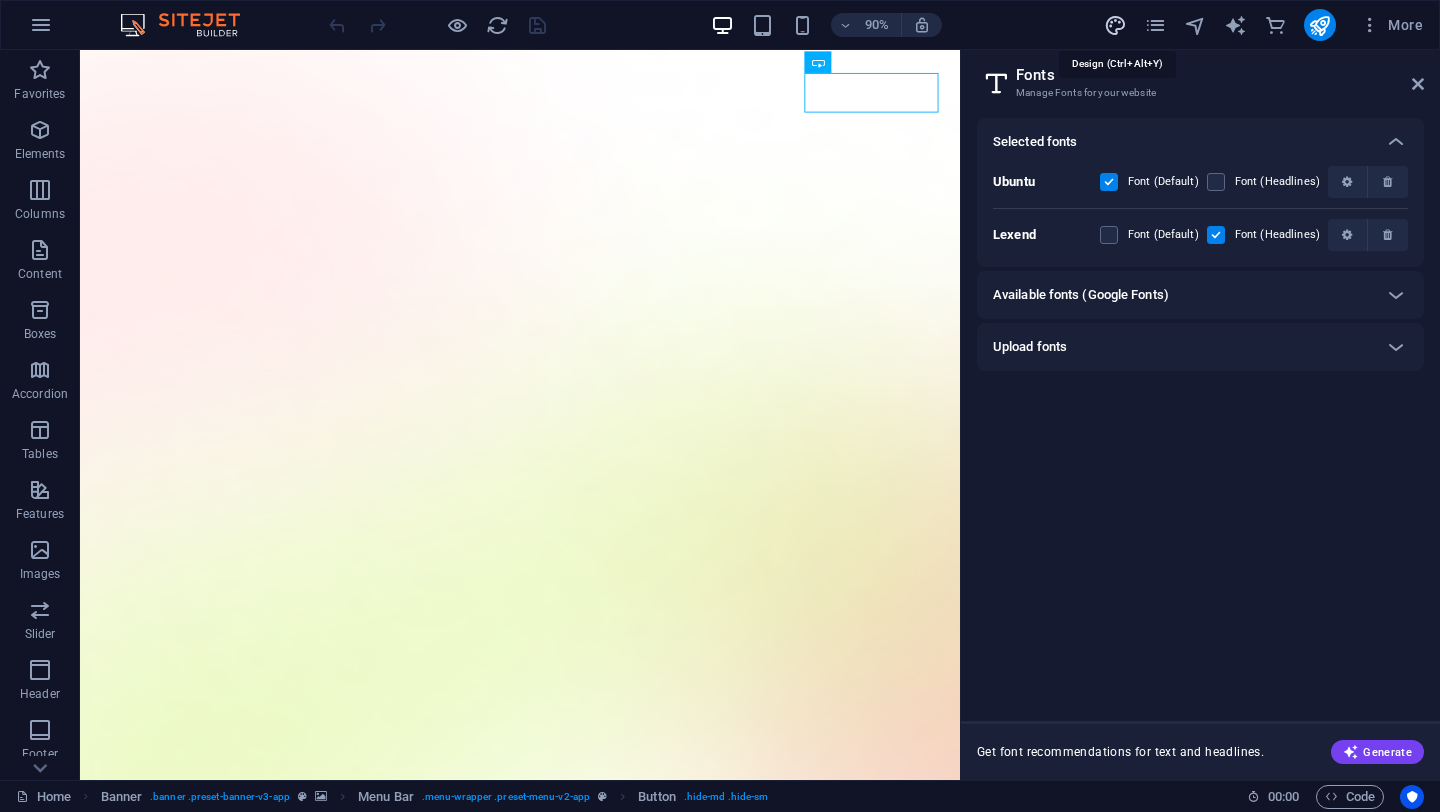 click at bounding box center [1115, 25] 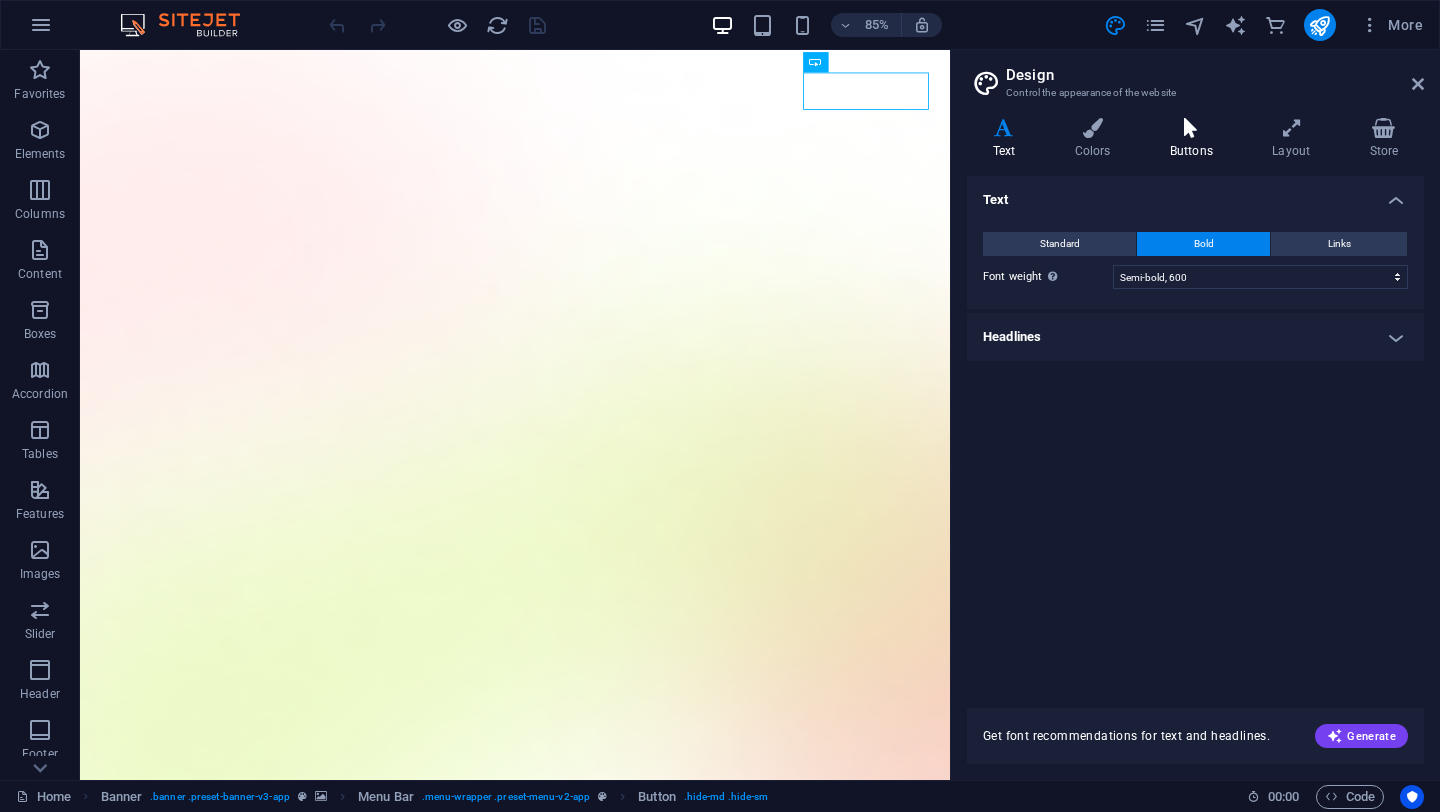 click on "Buttons" at bounding box center (1195, 139) 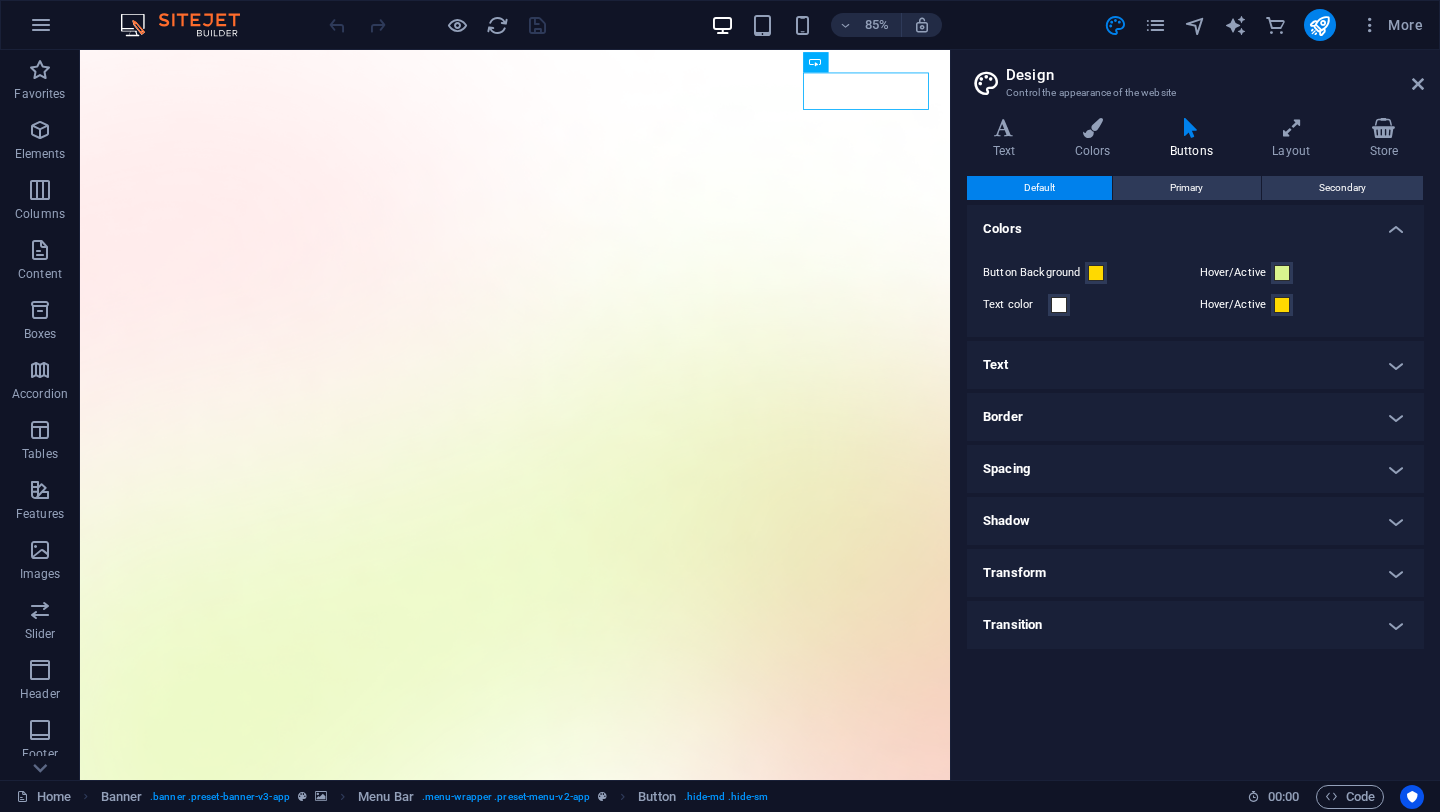 click on "Border" at bounding box center (1195, 417) 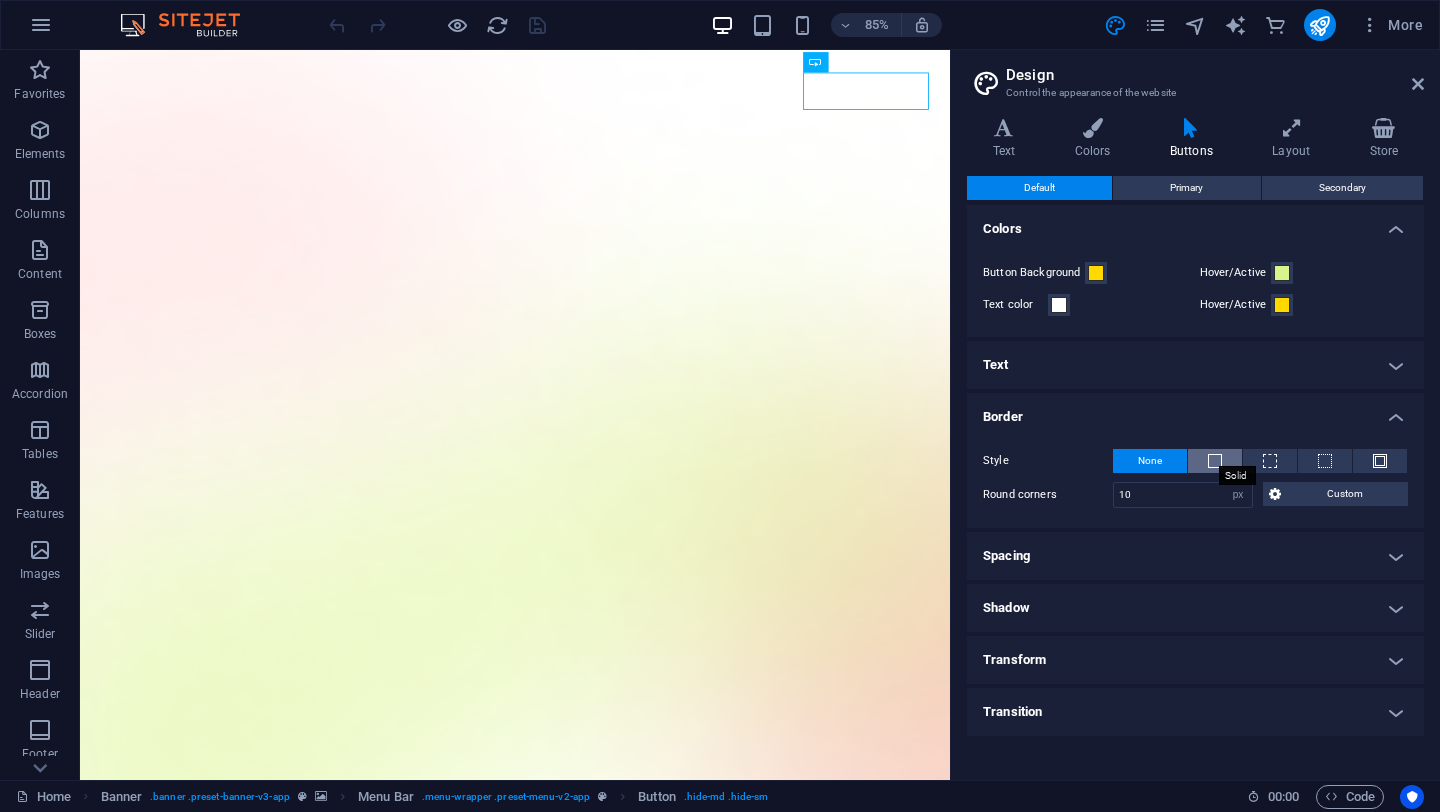 click at bounding box center (1215, 461) 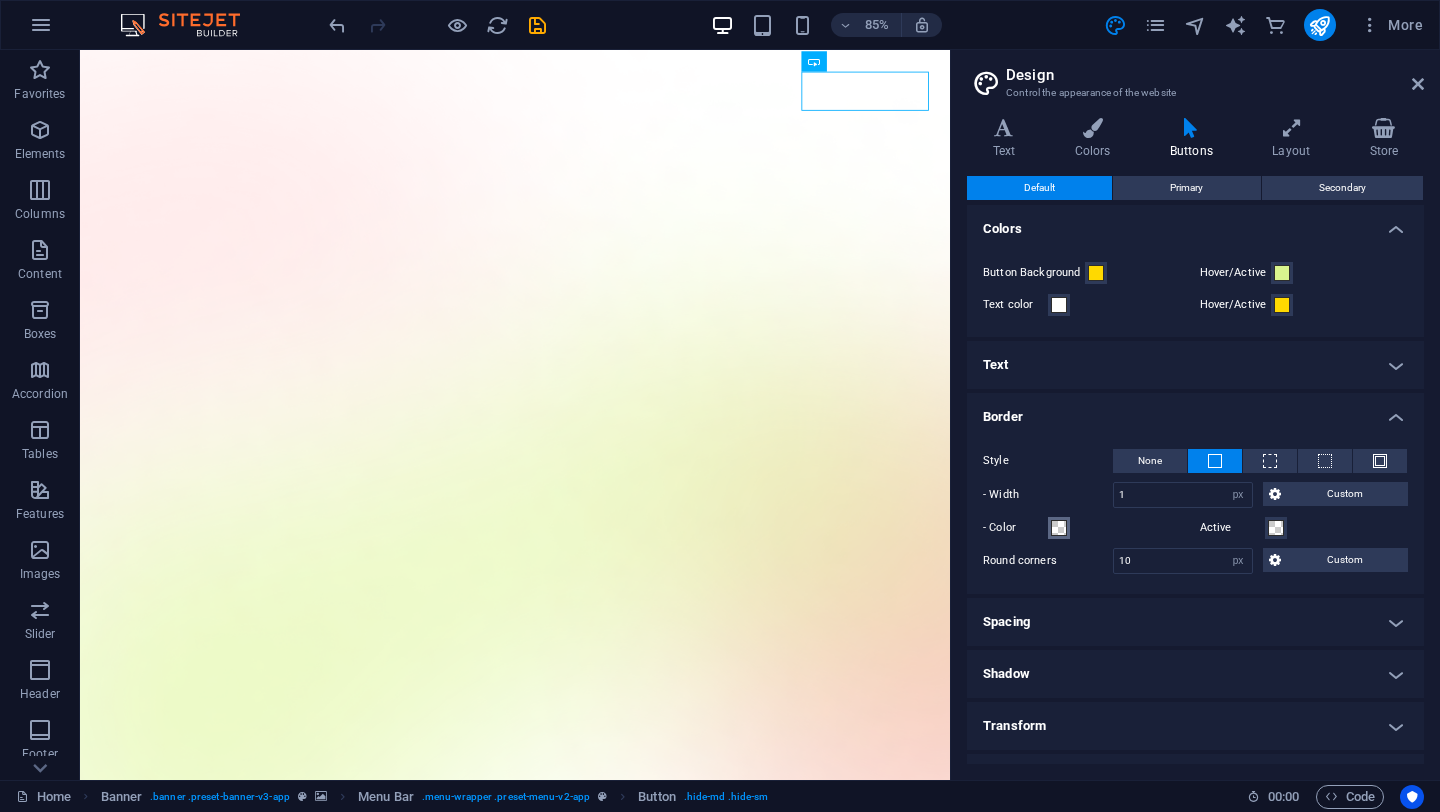 click at bounding box center [1059, 528] 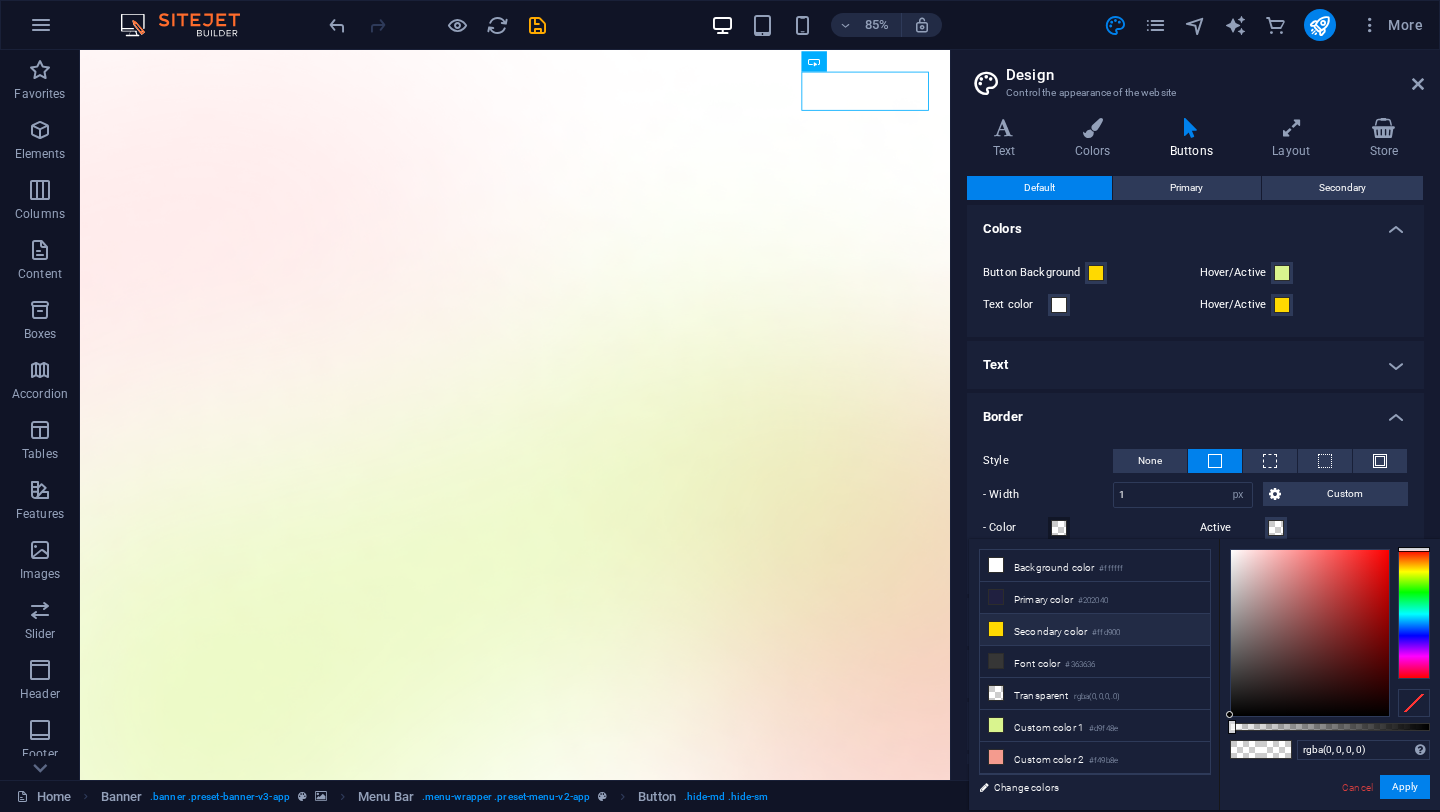 click at bounding box center (996, 629) 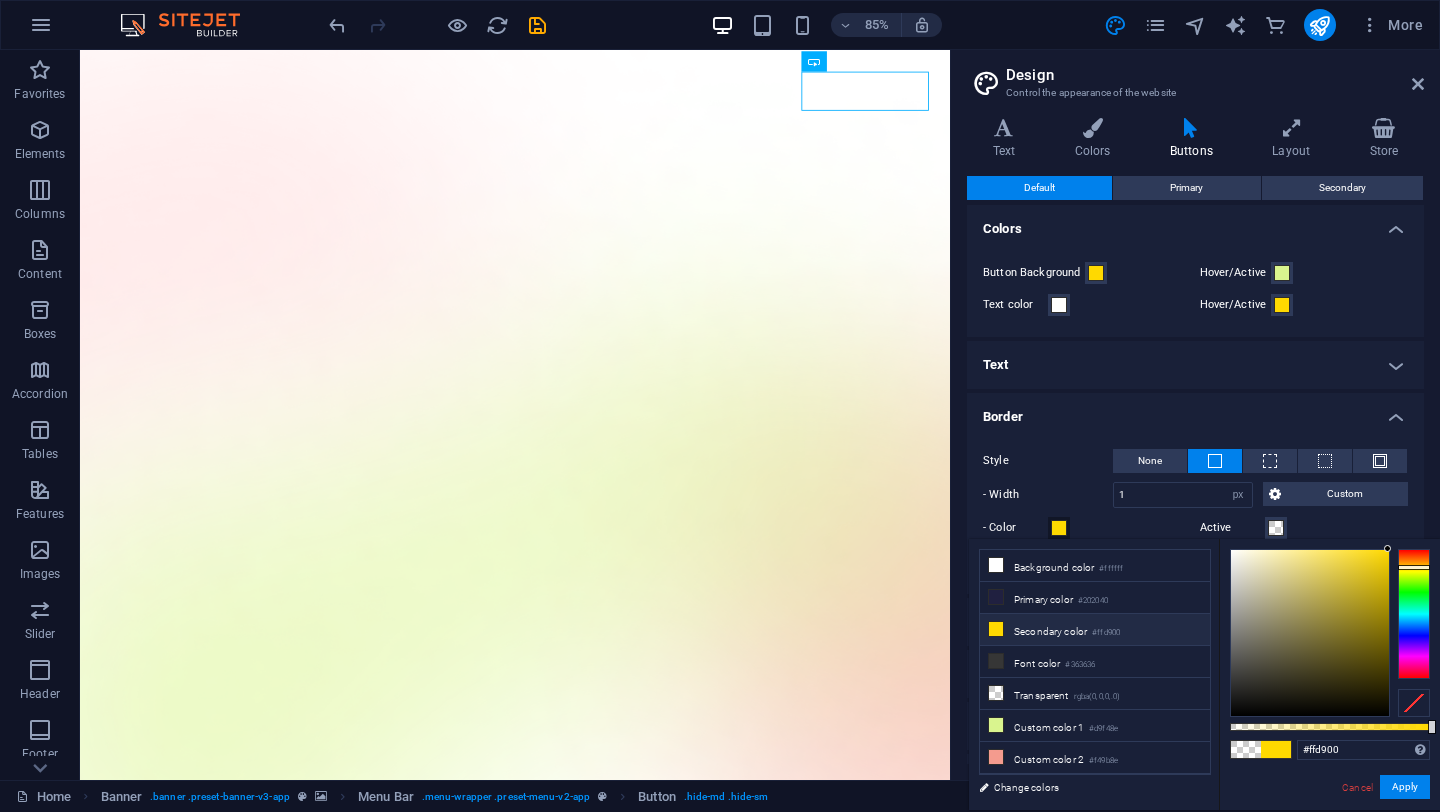 click on "Text" at bounding box center [1195, 365] 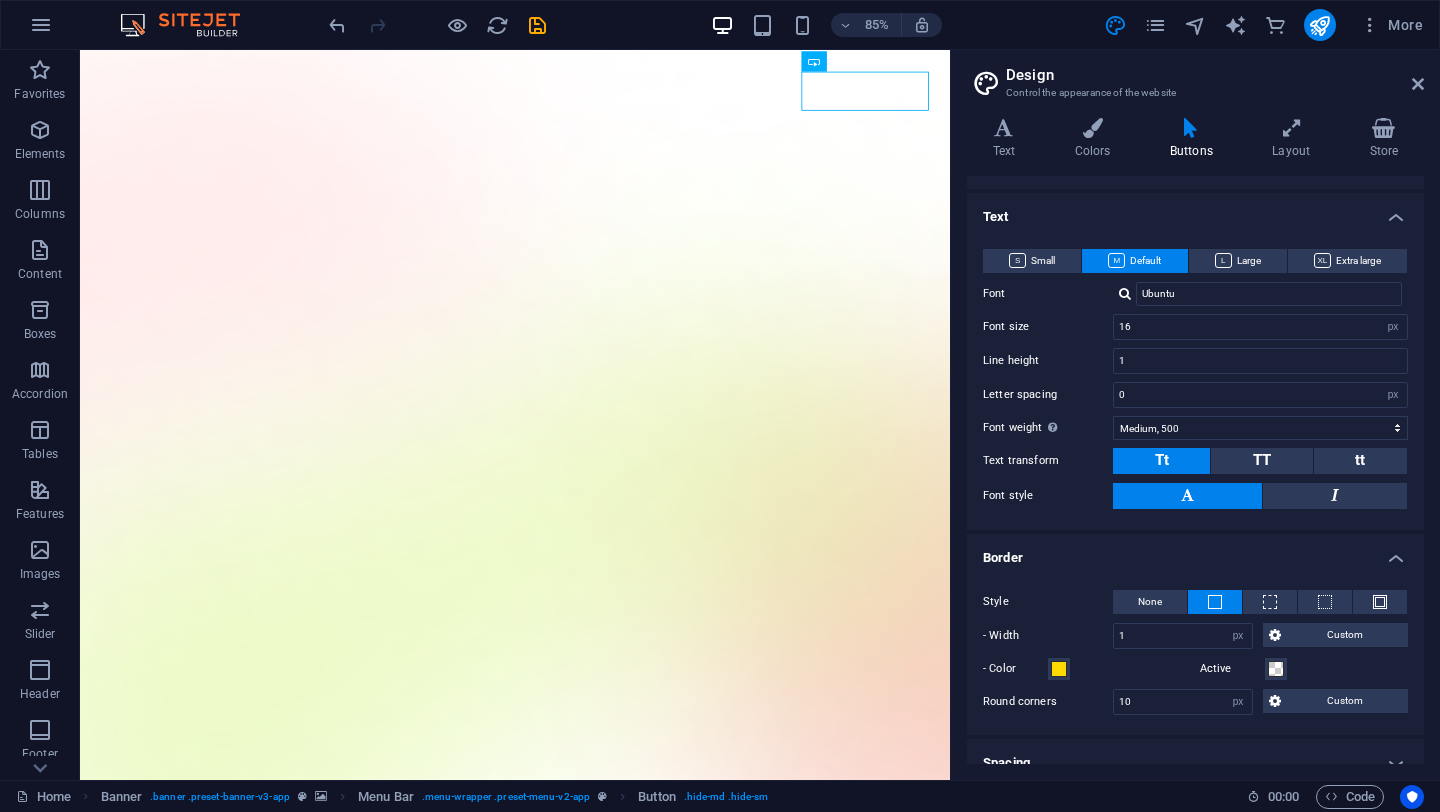 scroll, scrollTop: 164, scrollLeft: 0, axis: vertical 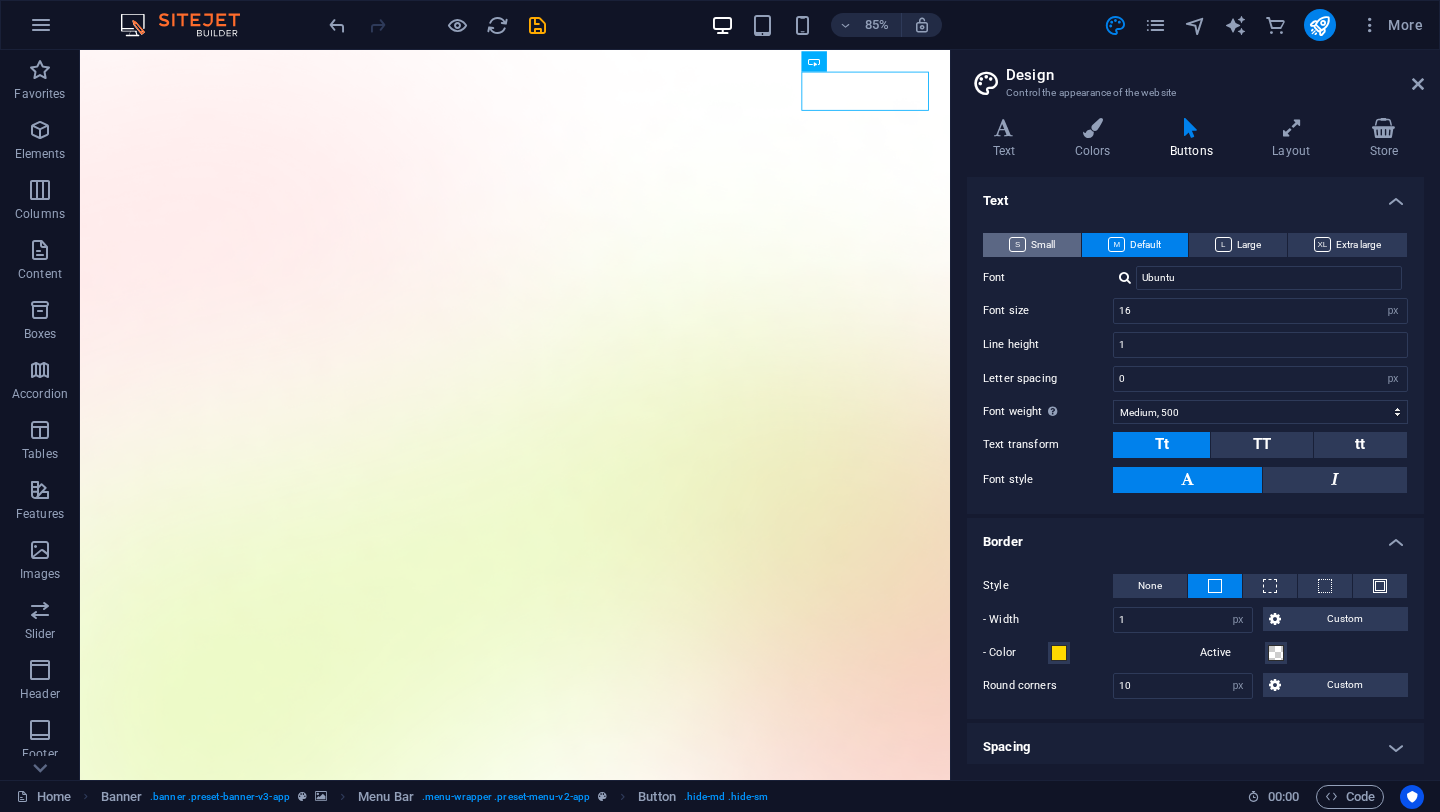 click on "Small" at bounding box center (1032, 245) 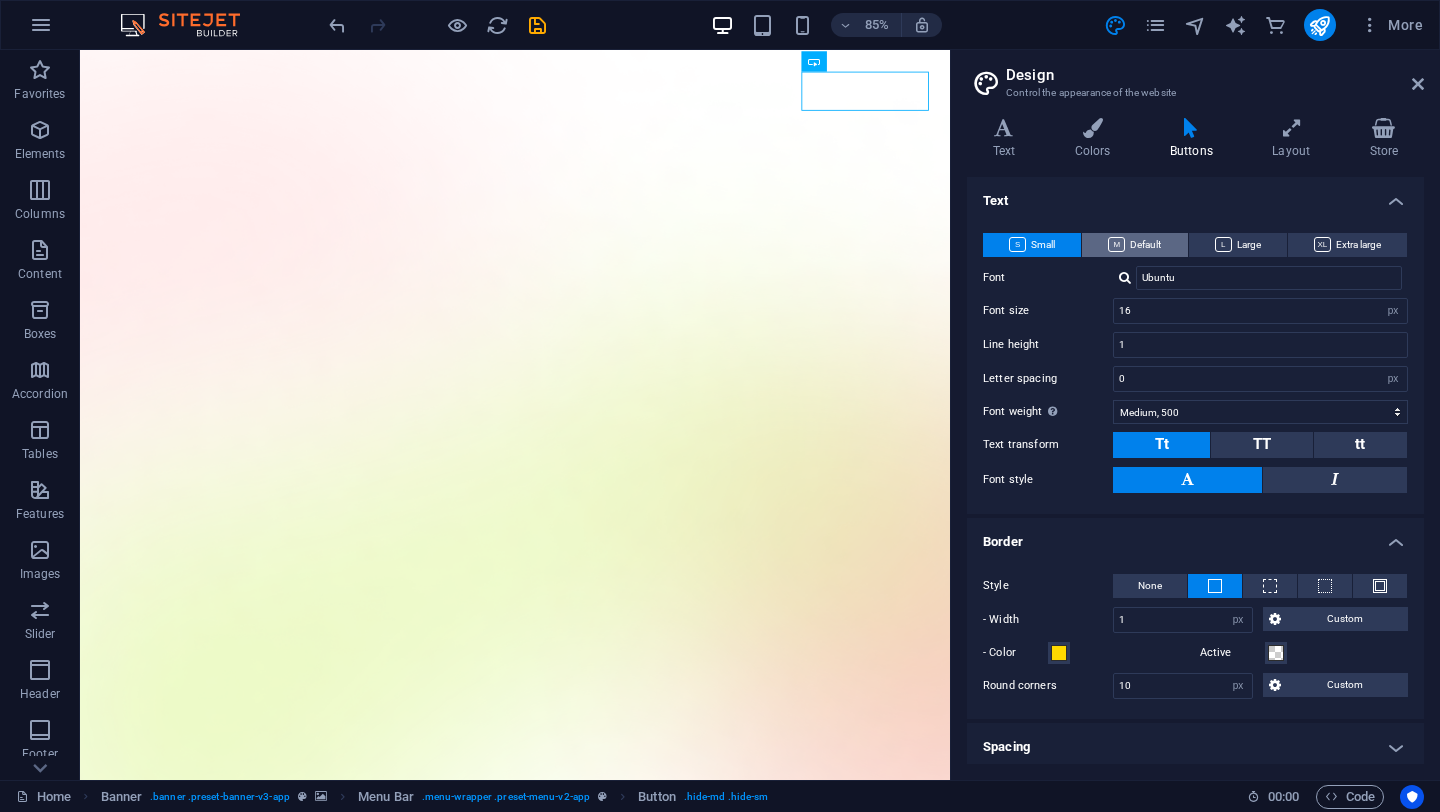 click on "Default" at bounding box center [1134, 245] 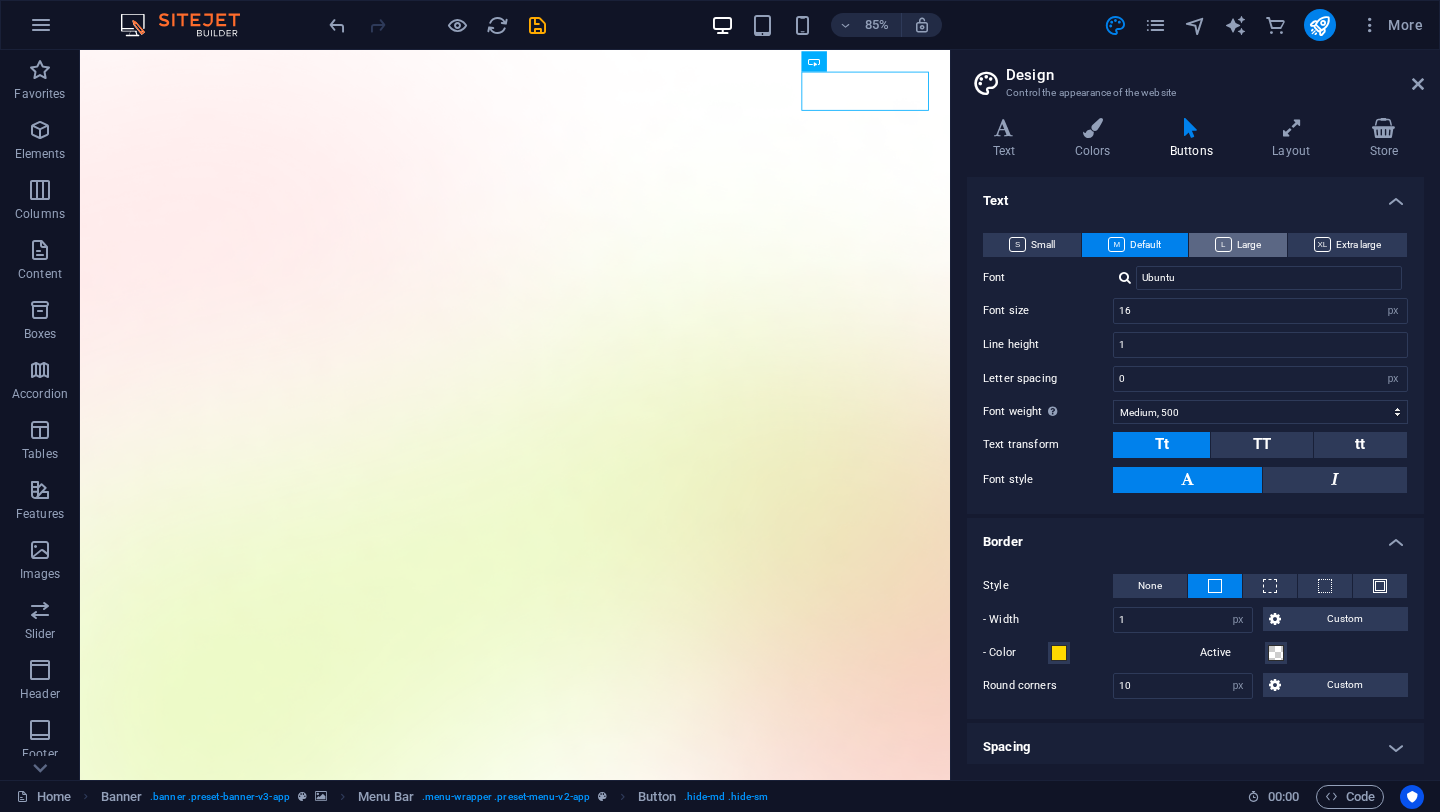 click at bounding box center (1223, 244) 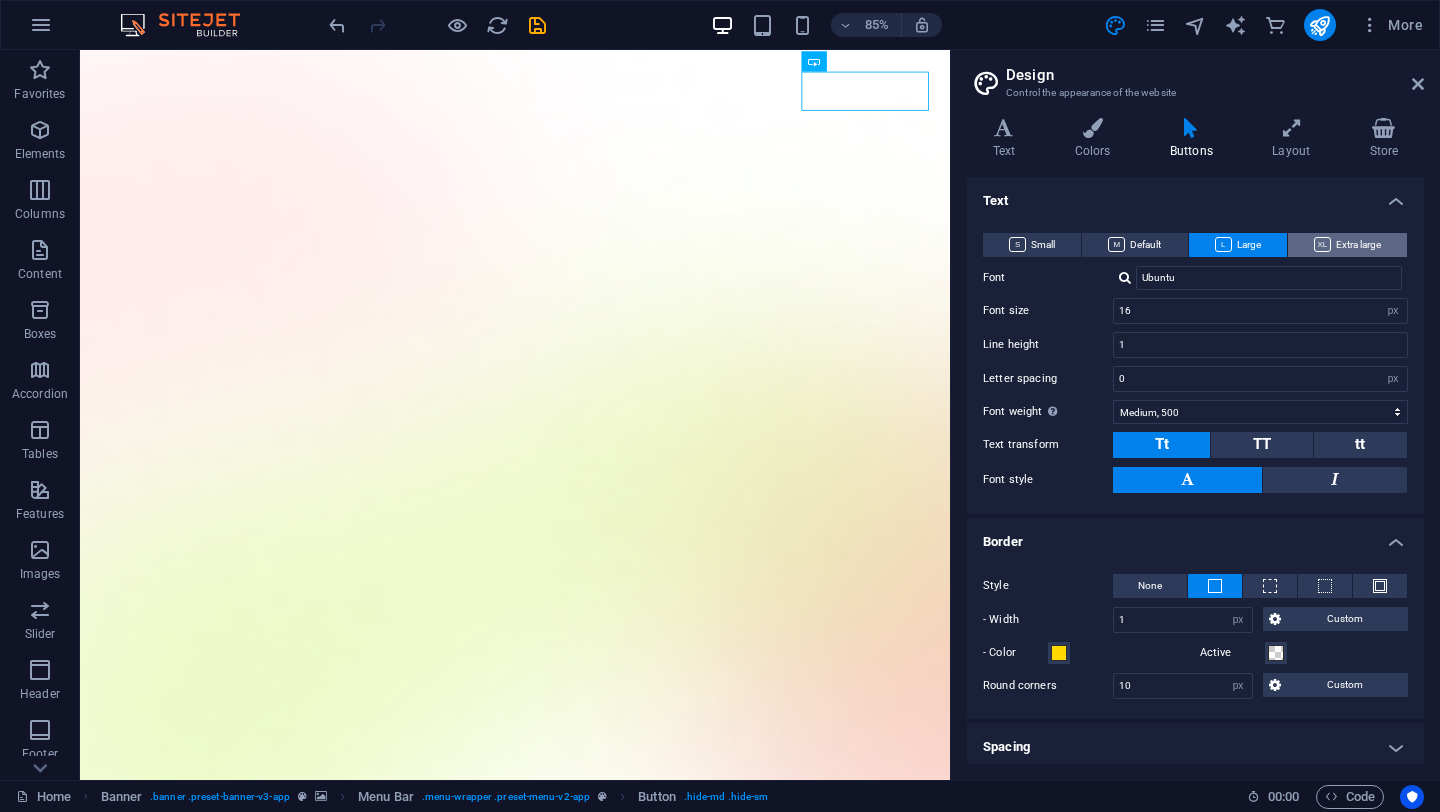 click on "Extra large" at bounding box center [1347, 245] 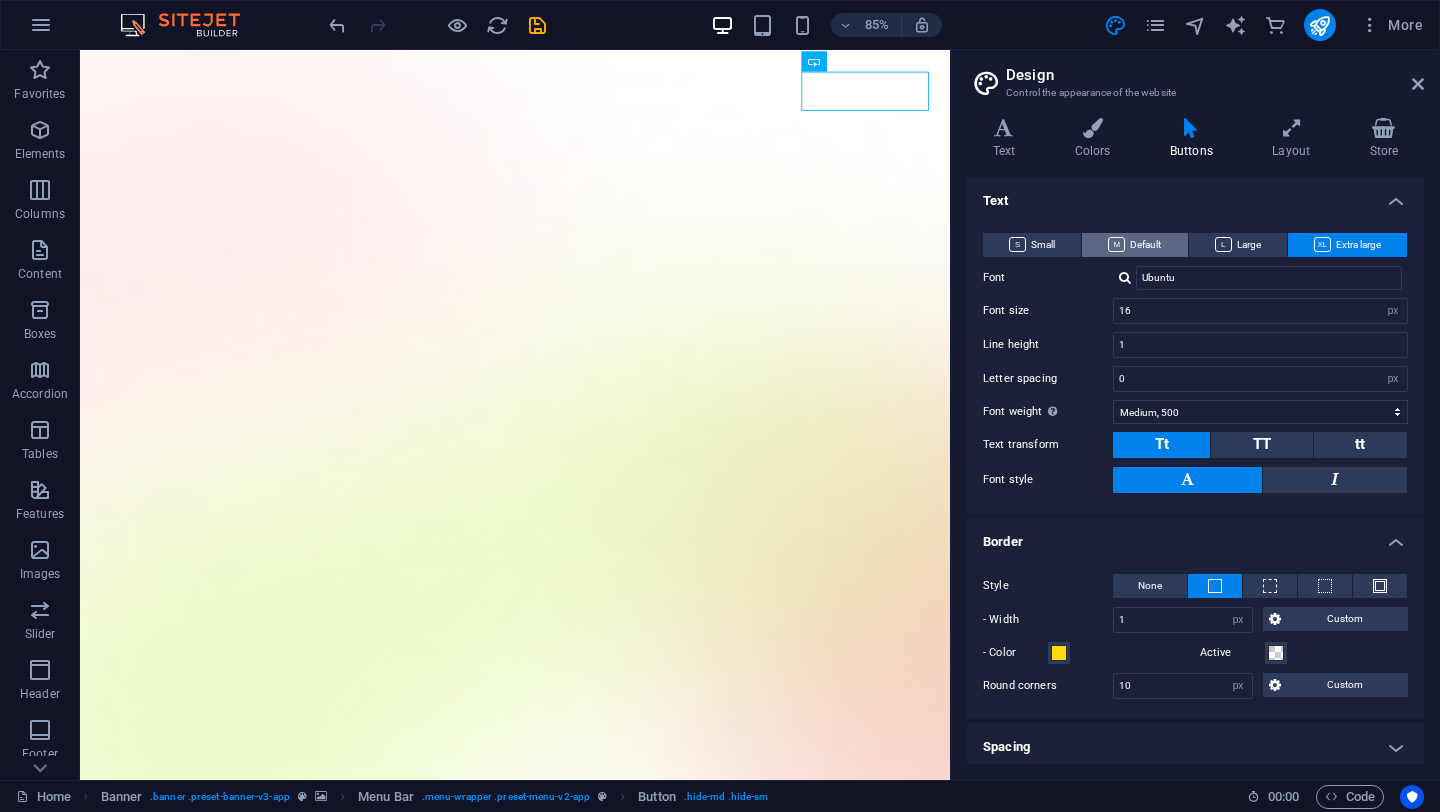 click on "Default" at bounding box center [1134, 245] 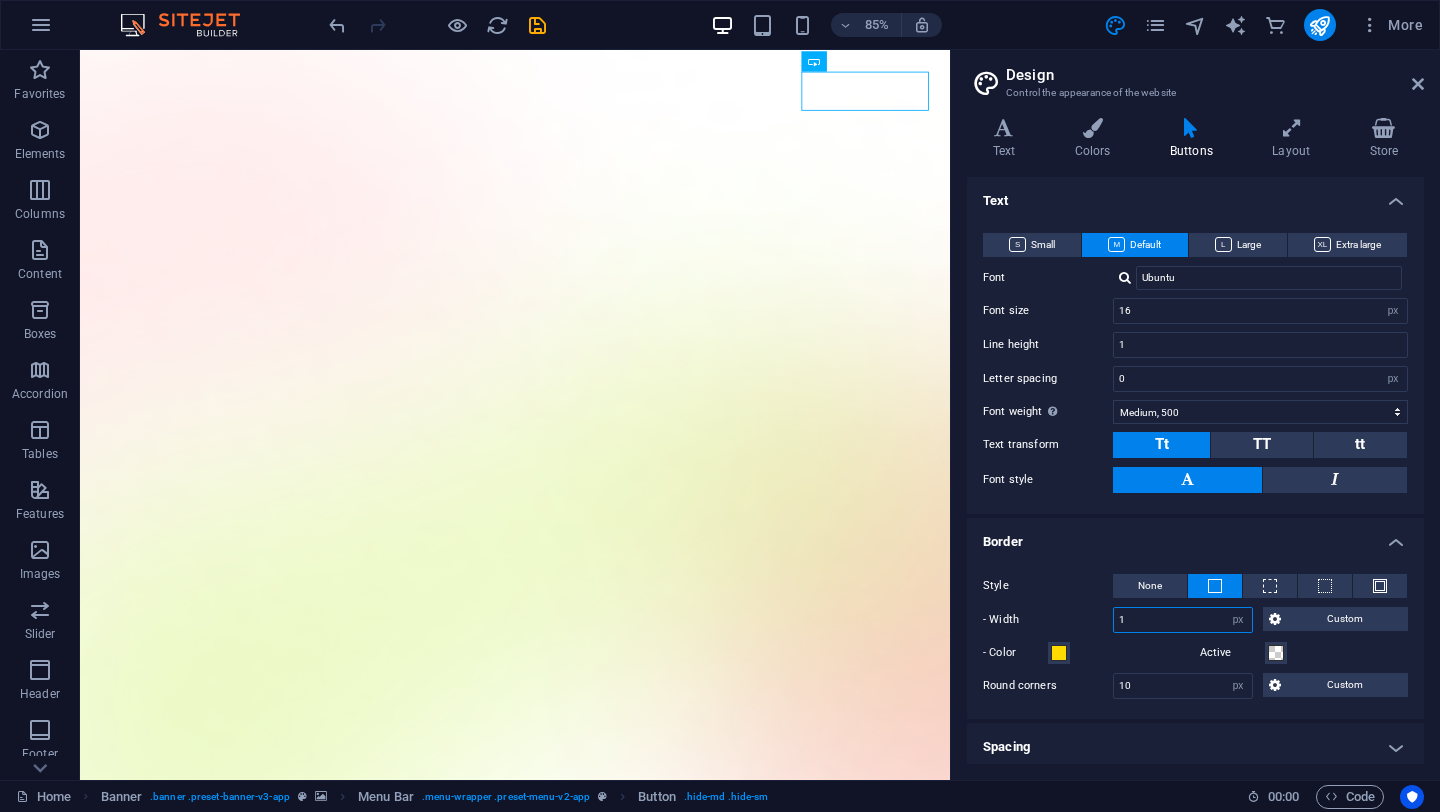 click on "1" at bounding box center (1183, 620) 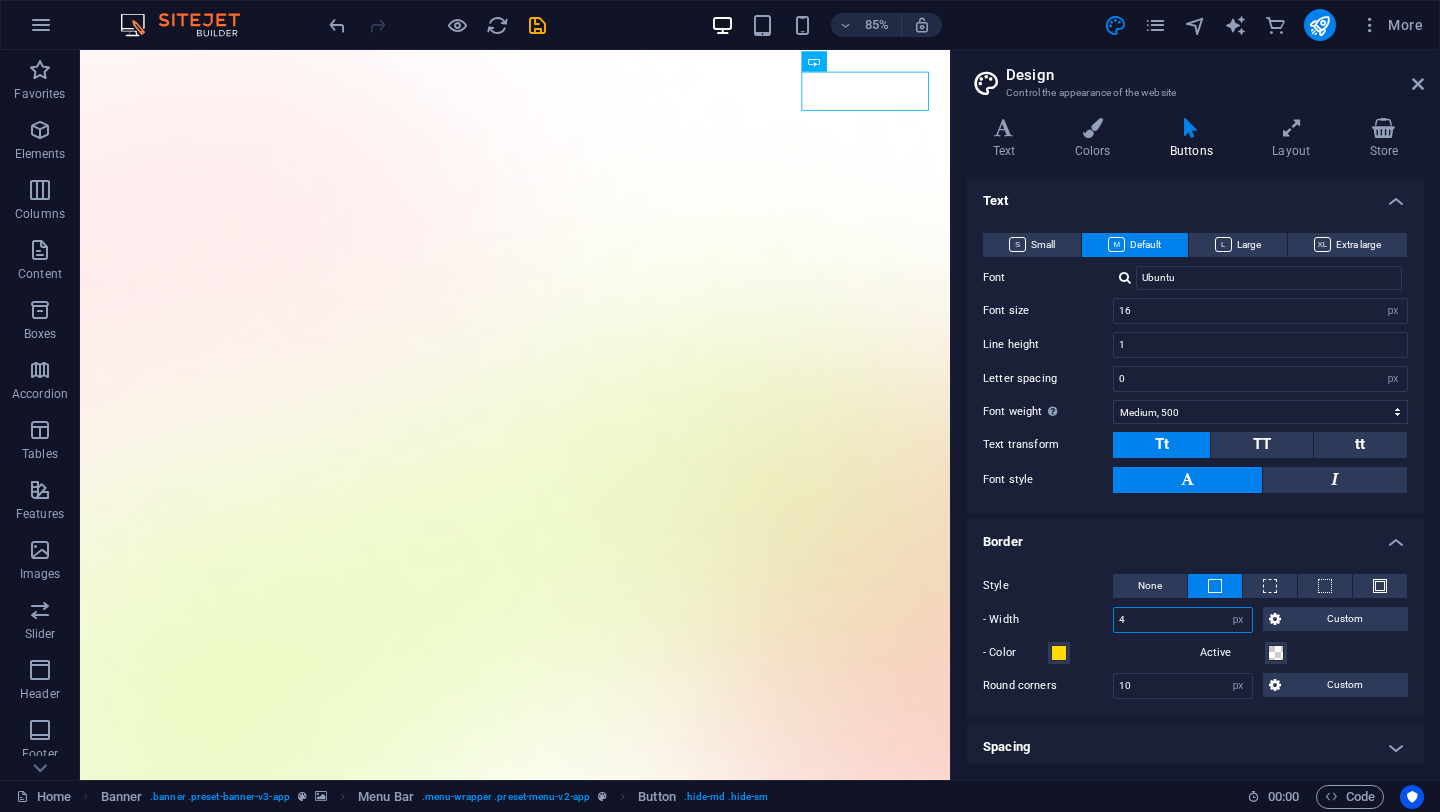 type on "4" 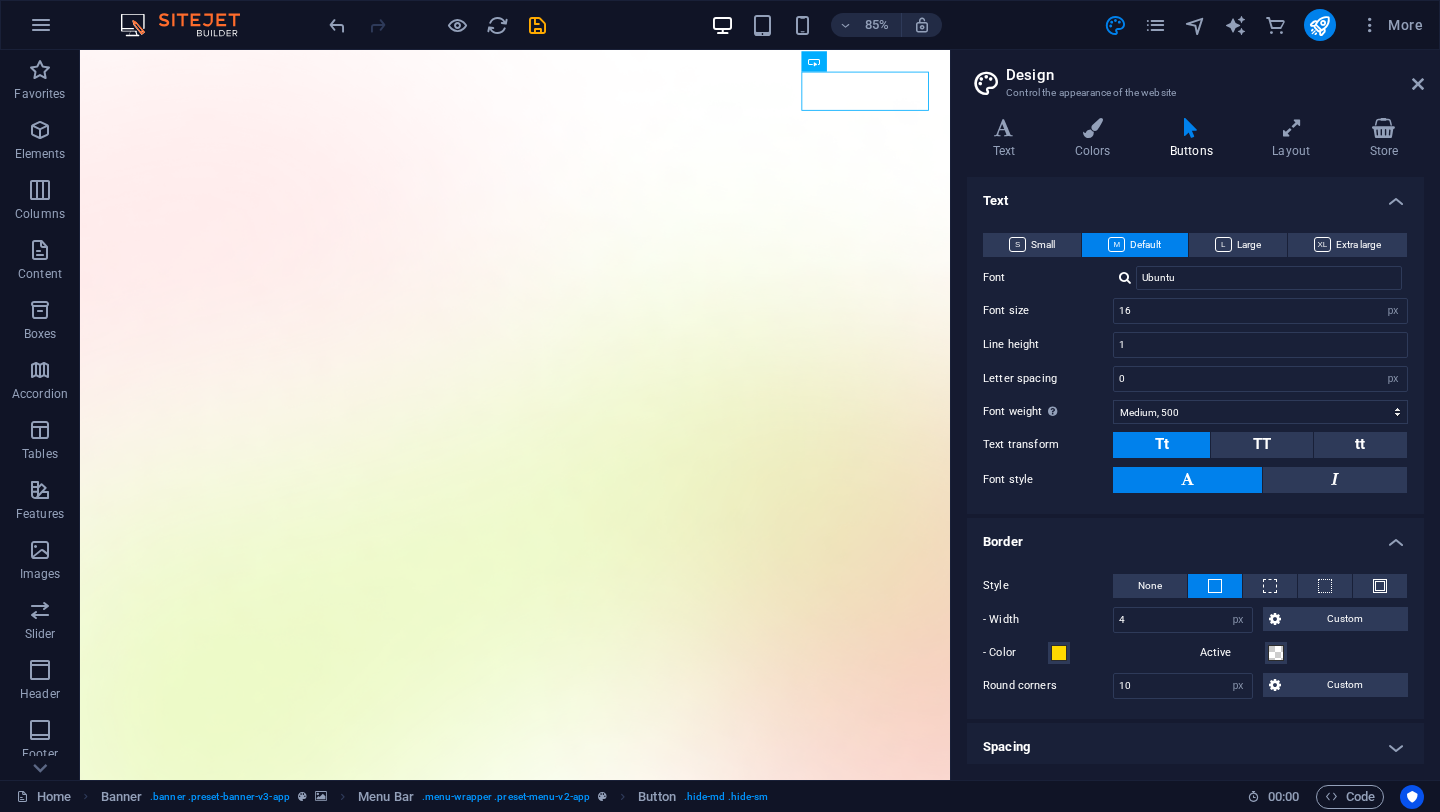 click on "Border" at bounding box center [1195, 536] 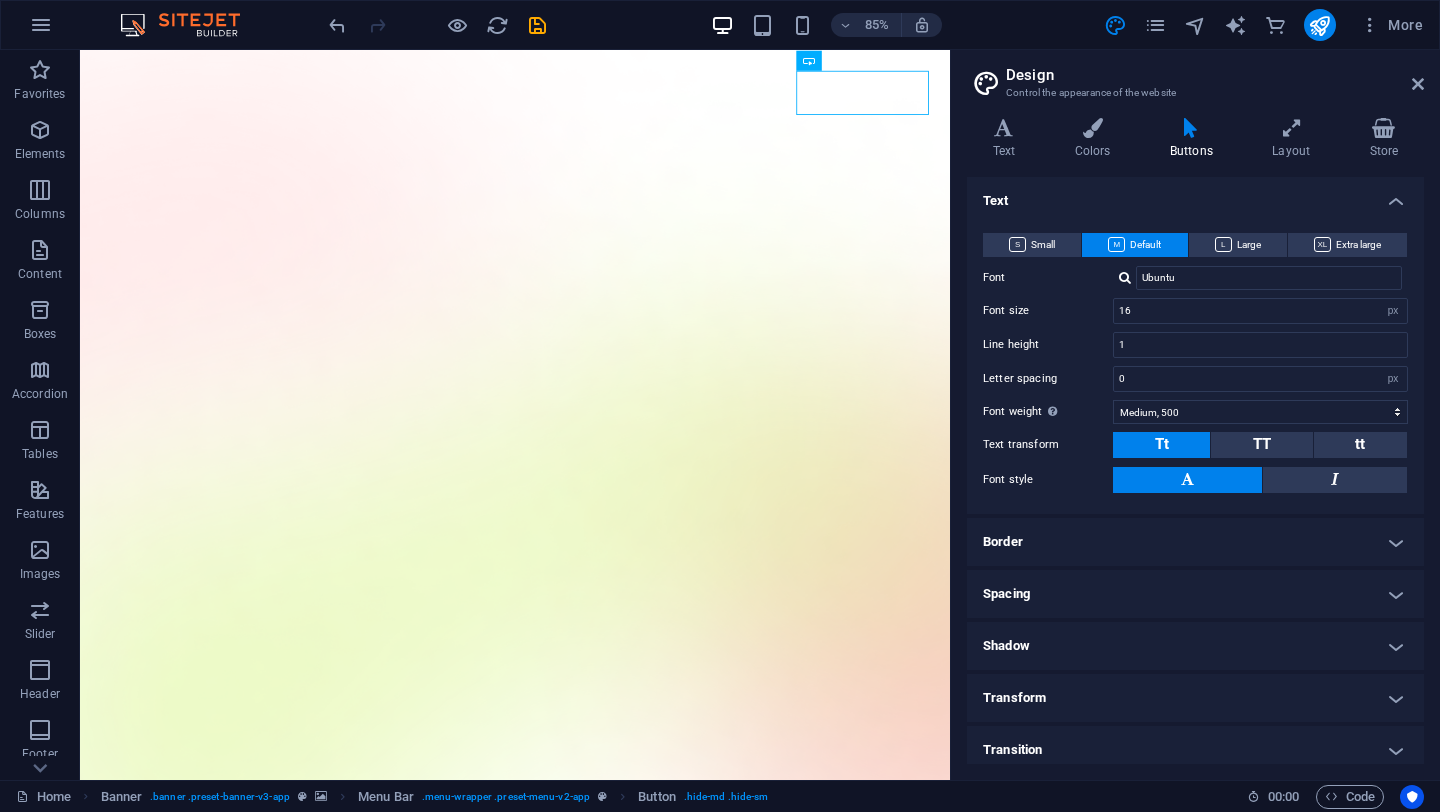 click on "Border" at bounding box center [1195, 542] 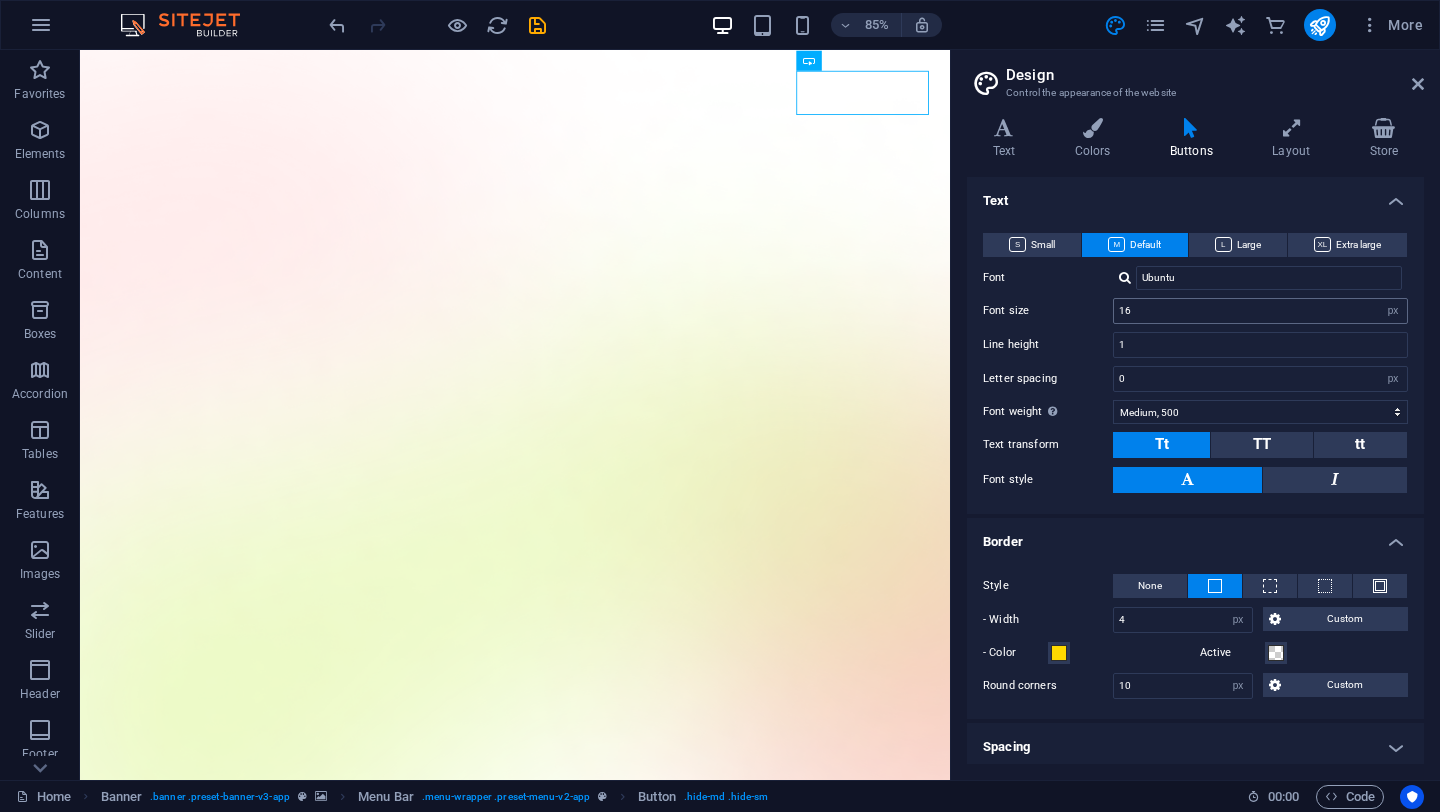 scroll, scrollTop: 0, scrollLeft: 0, axis: both 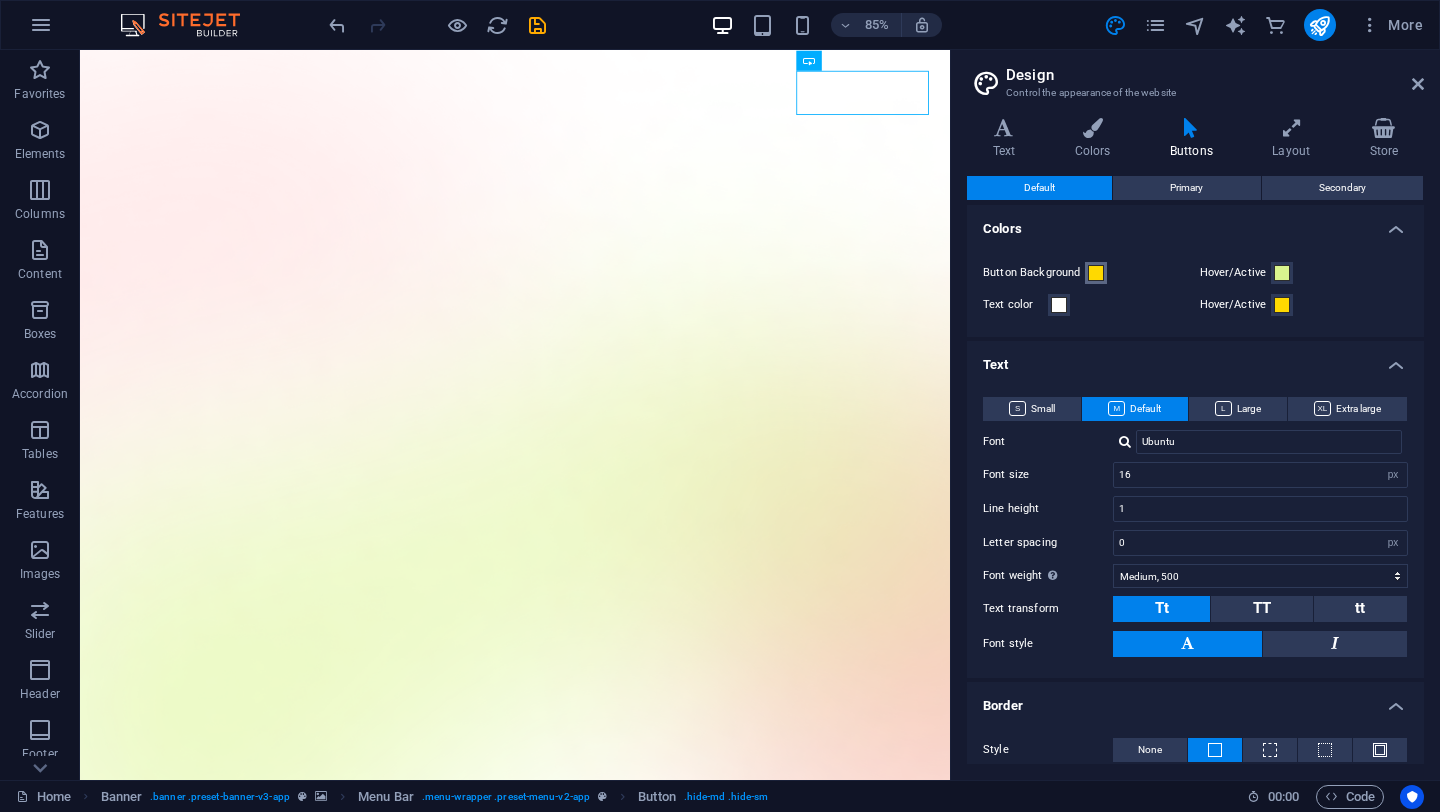 click at bounding box center [1096, 273] 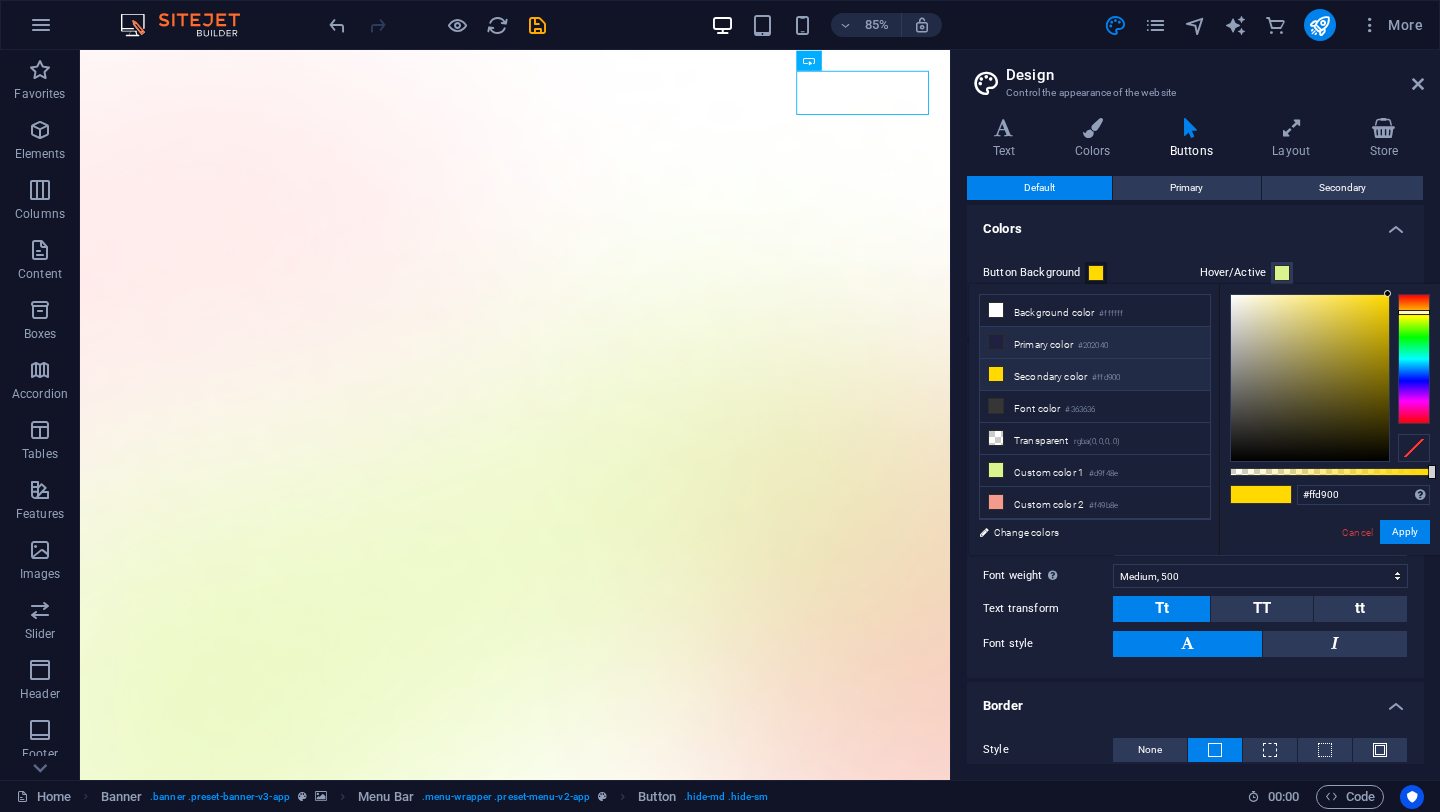click on "Primary color
#202040" at bounding box center [1095, 343] 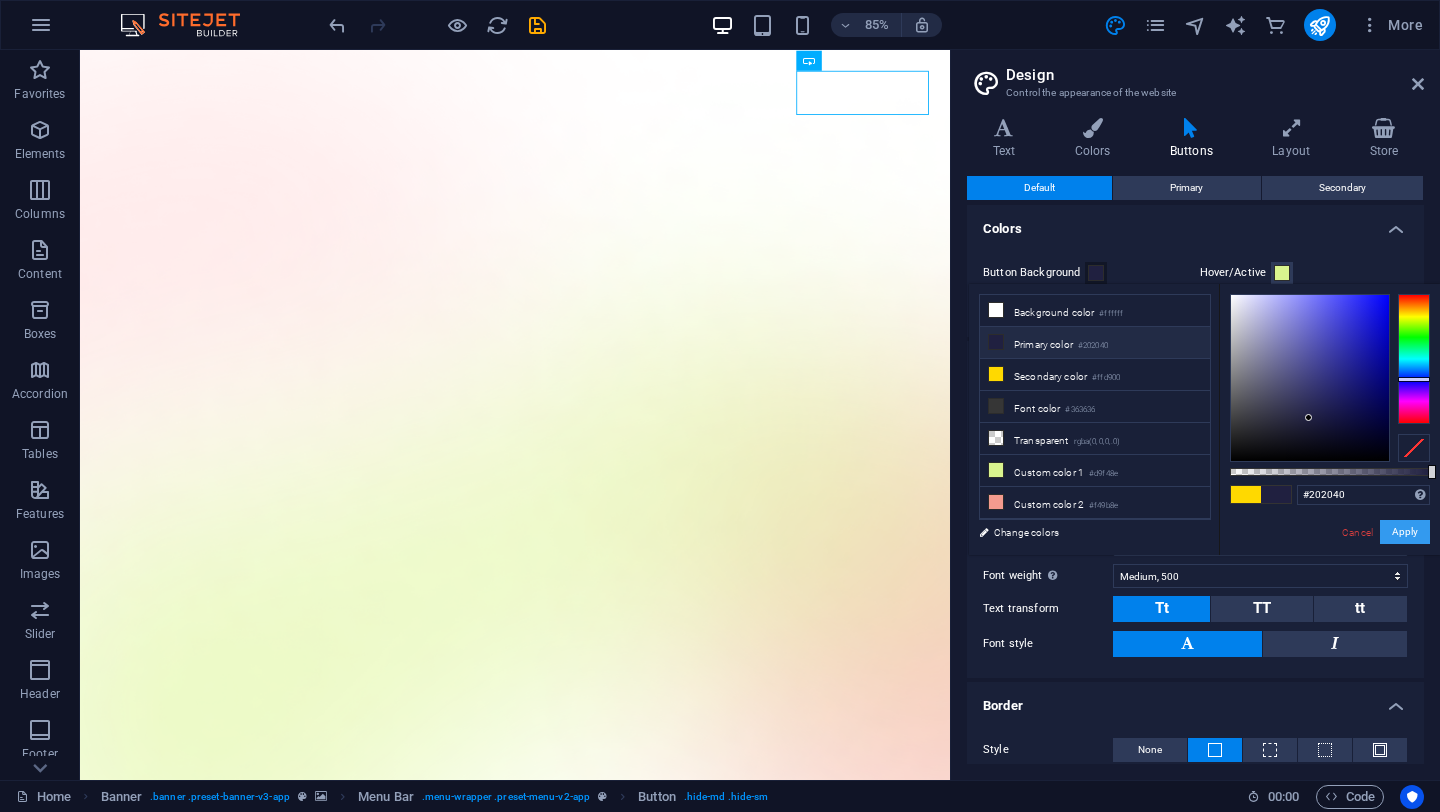 click on "Apply" at bounding box center [1405, 532] 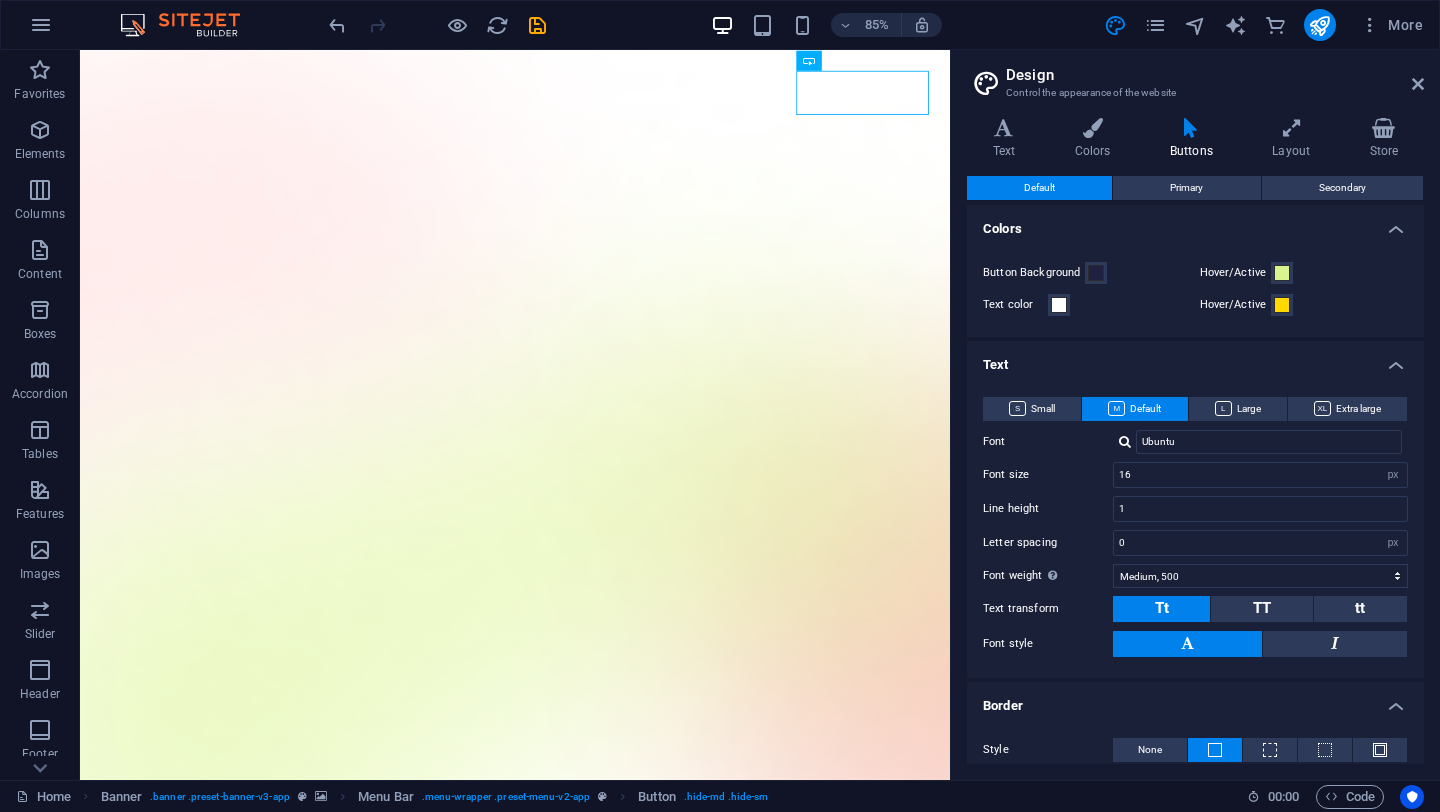click on "Button Background Hover/Active Text color Hover/Active" at bounding box center [1195, 289] 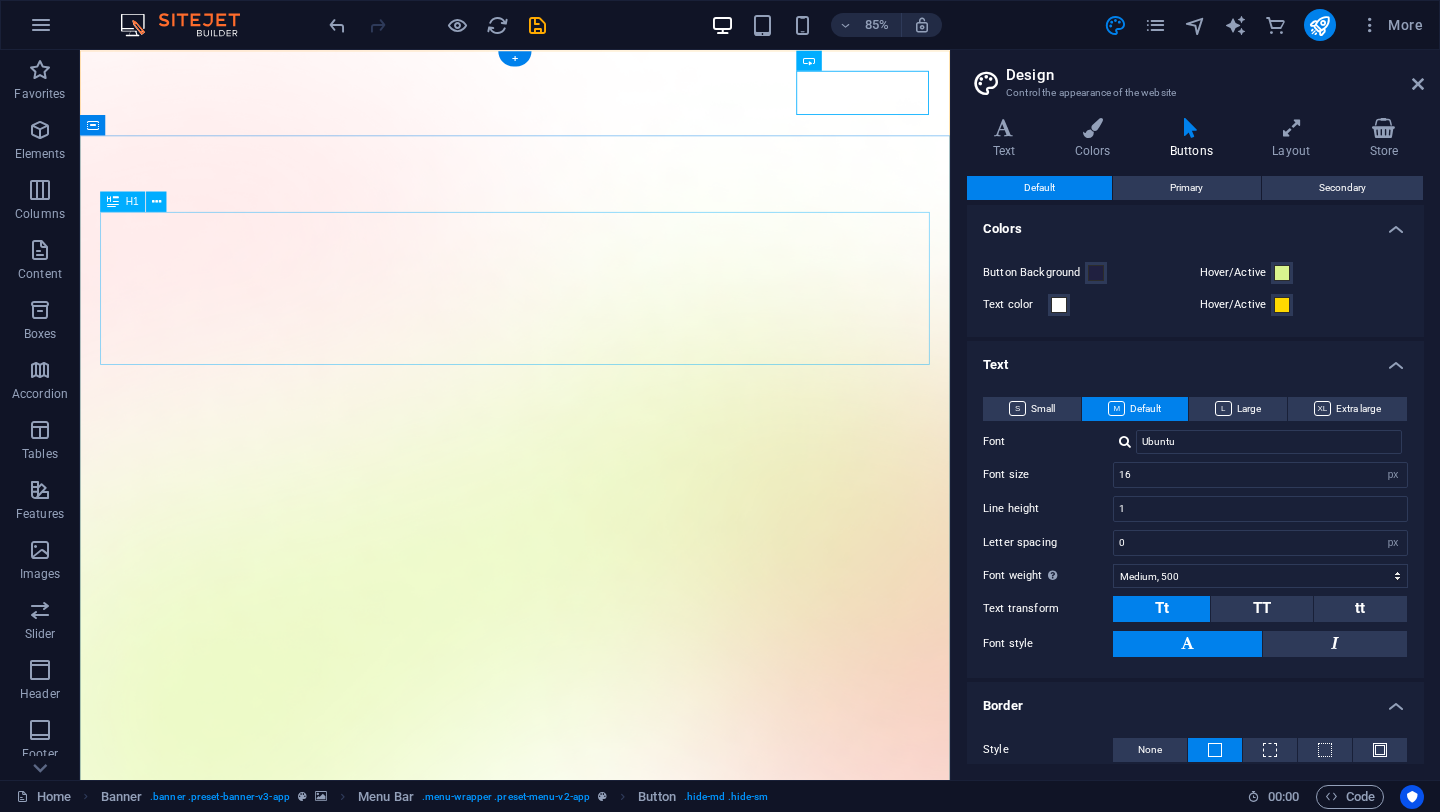 click on "AI app for productivity" at bounding box center [592, 1774] 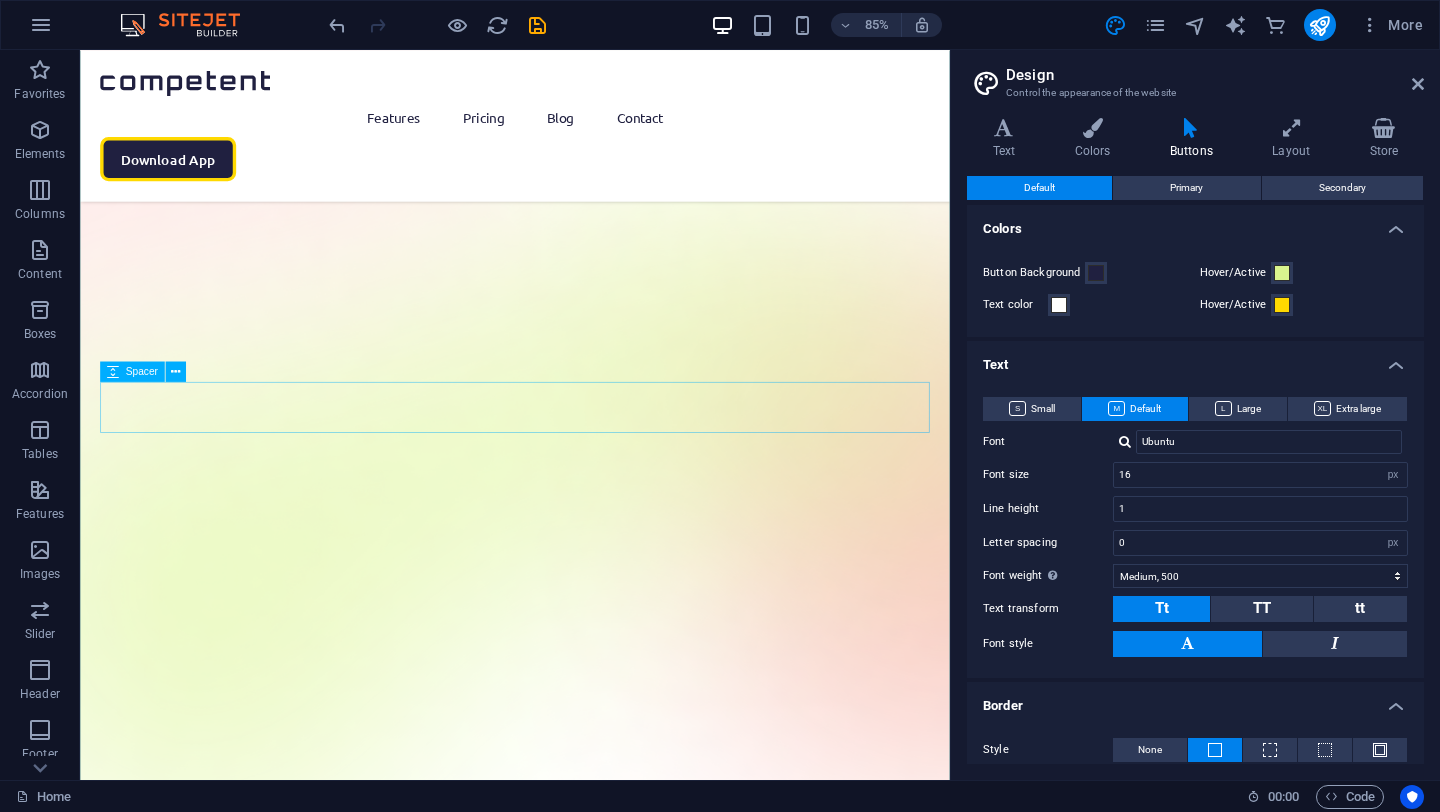 scroll, scrollTop: 0, scrollLeft: 0, axis: both 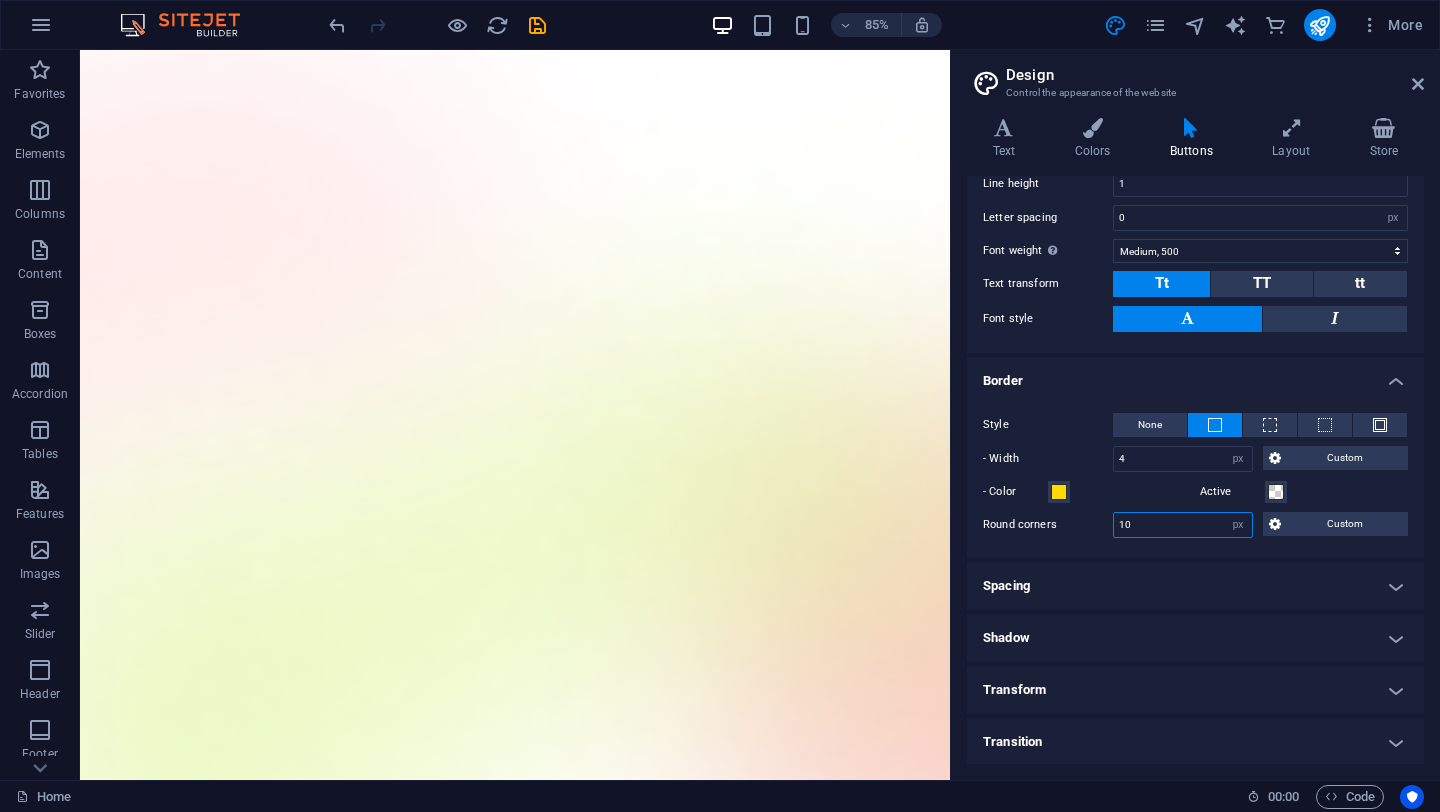 click on "10" at bounding box center (1183, 525) 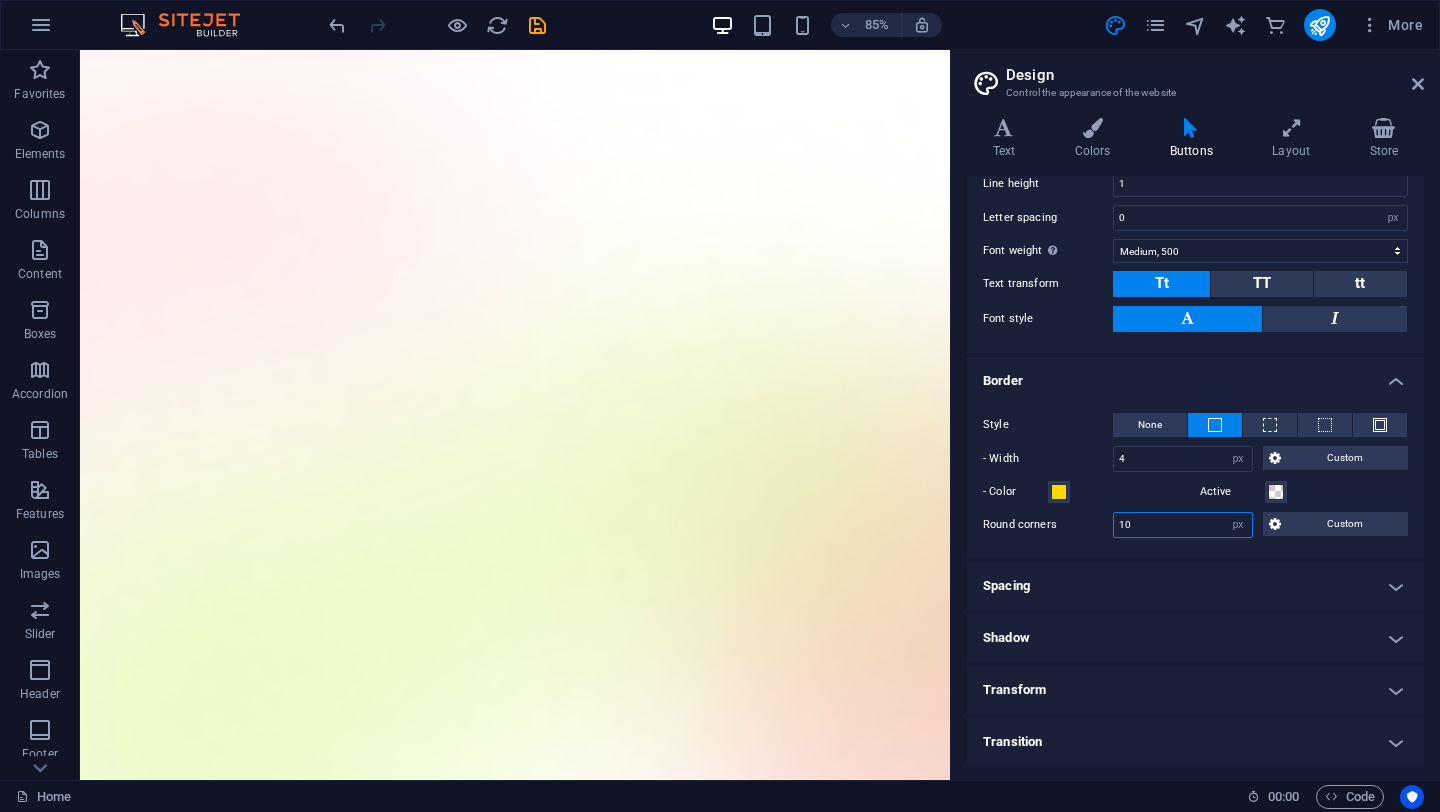 click on "10" at bounding box center [1183, 525] 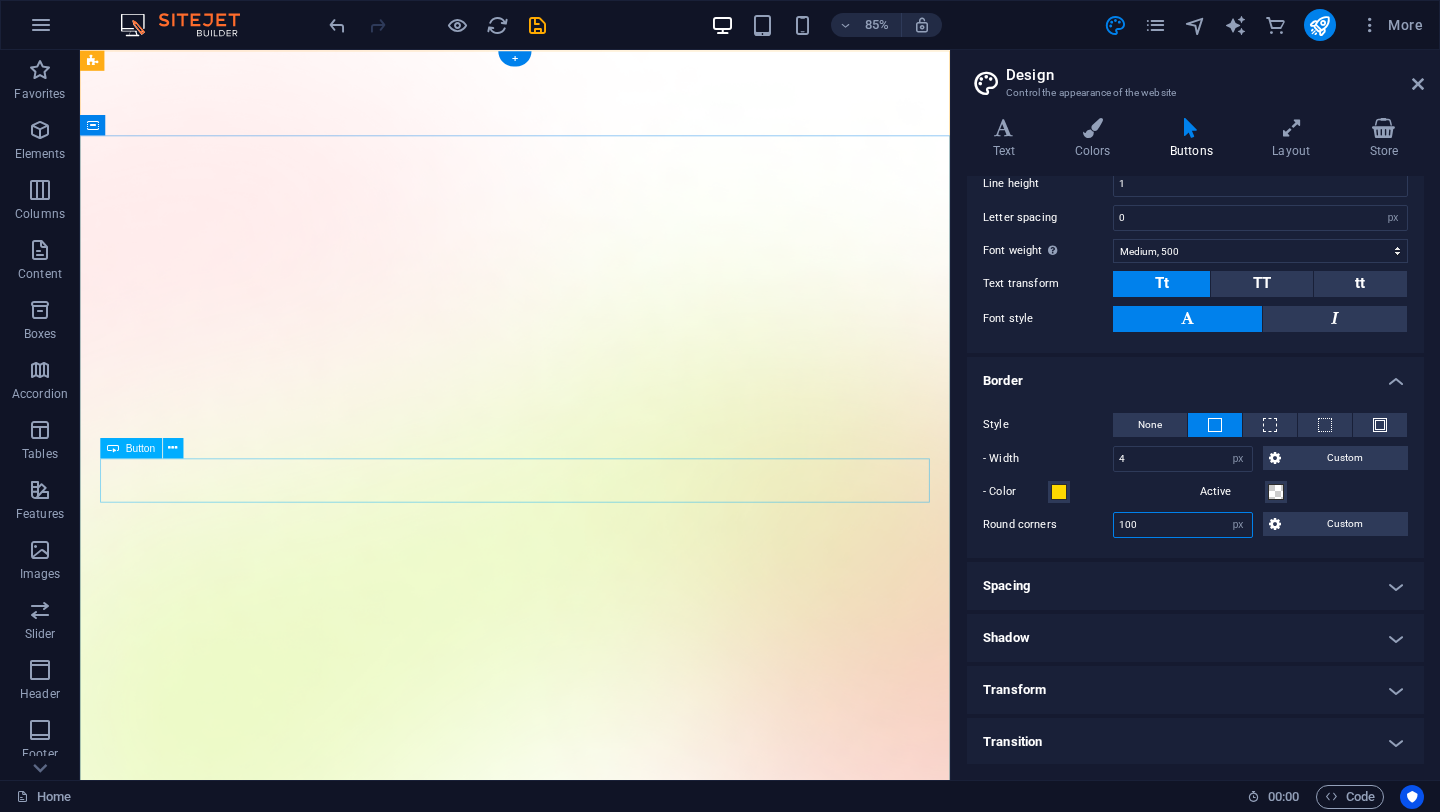type on "100" 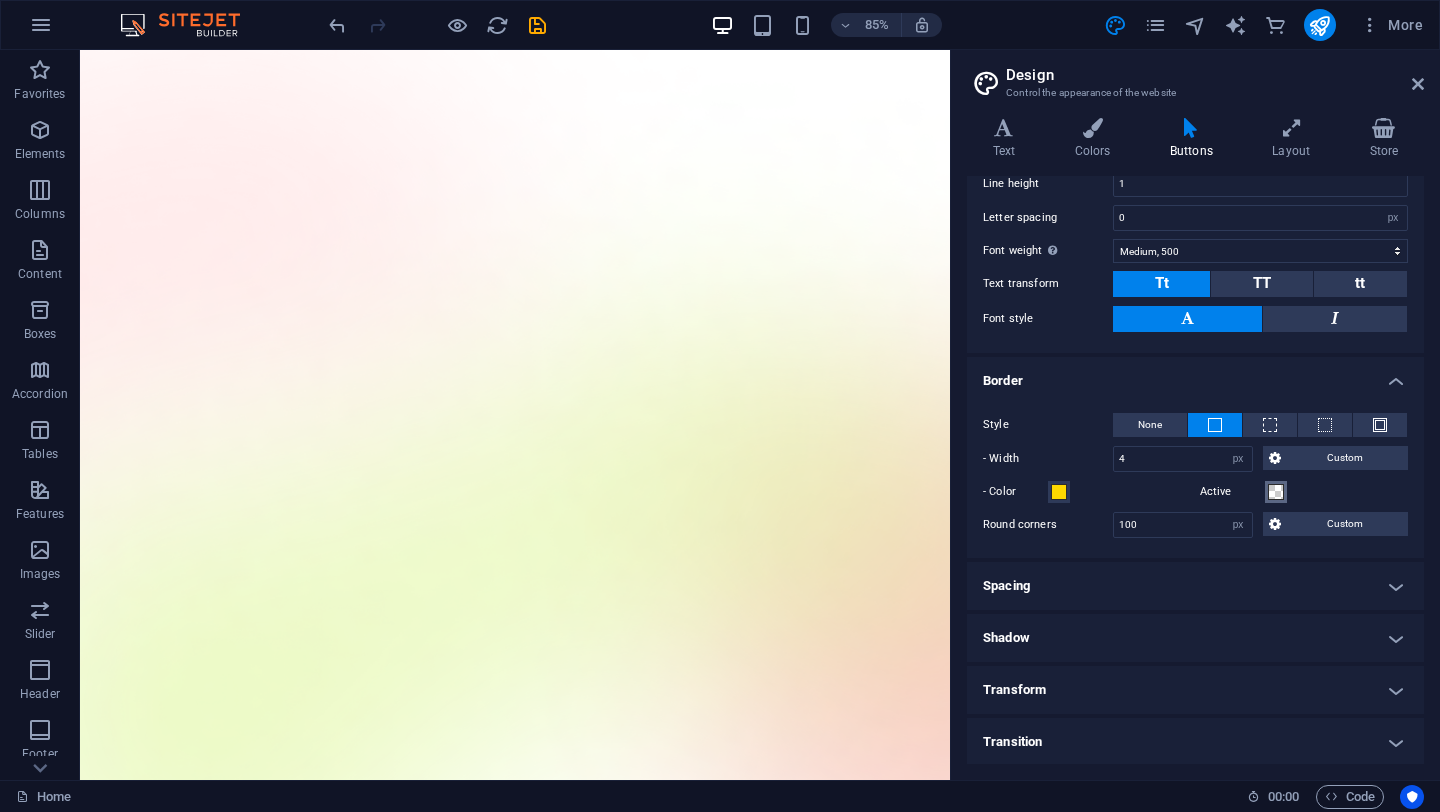 click at bounding box center [1276, 492] 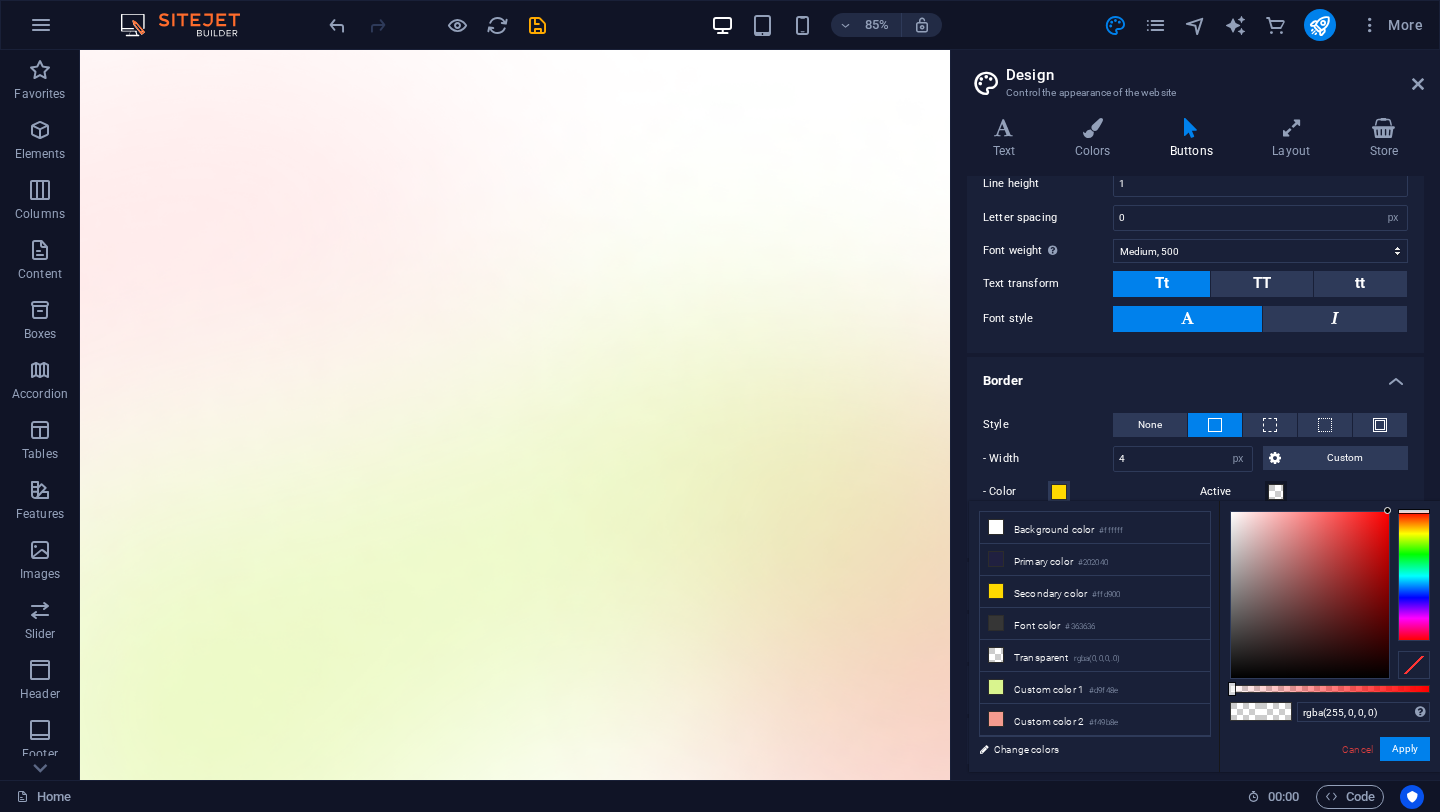 drag, startPoint x: 1385, startPoint y: 528, endPoint x: 1403, endPoint y: 476, distance: 55.027267 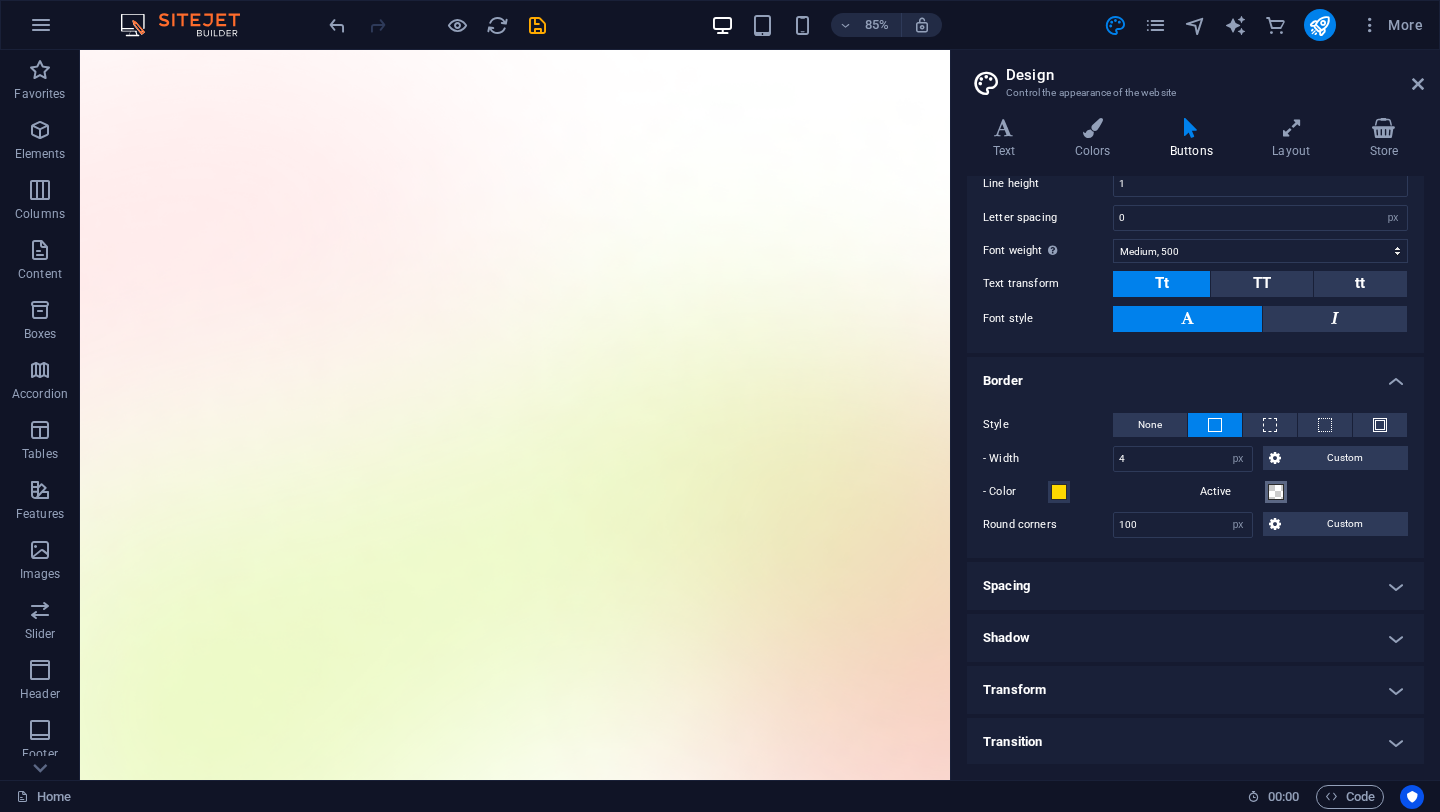 click at bounding box center (1276, 492) 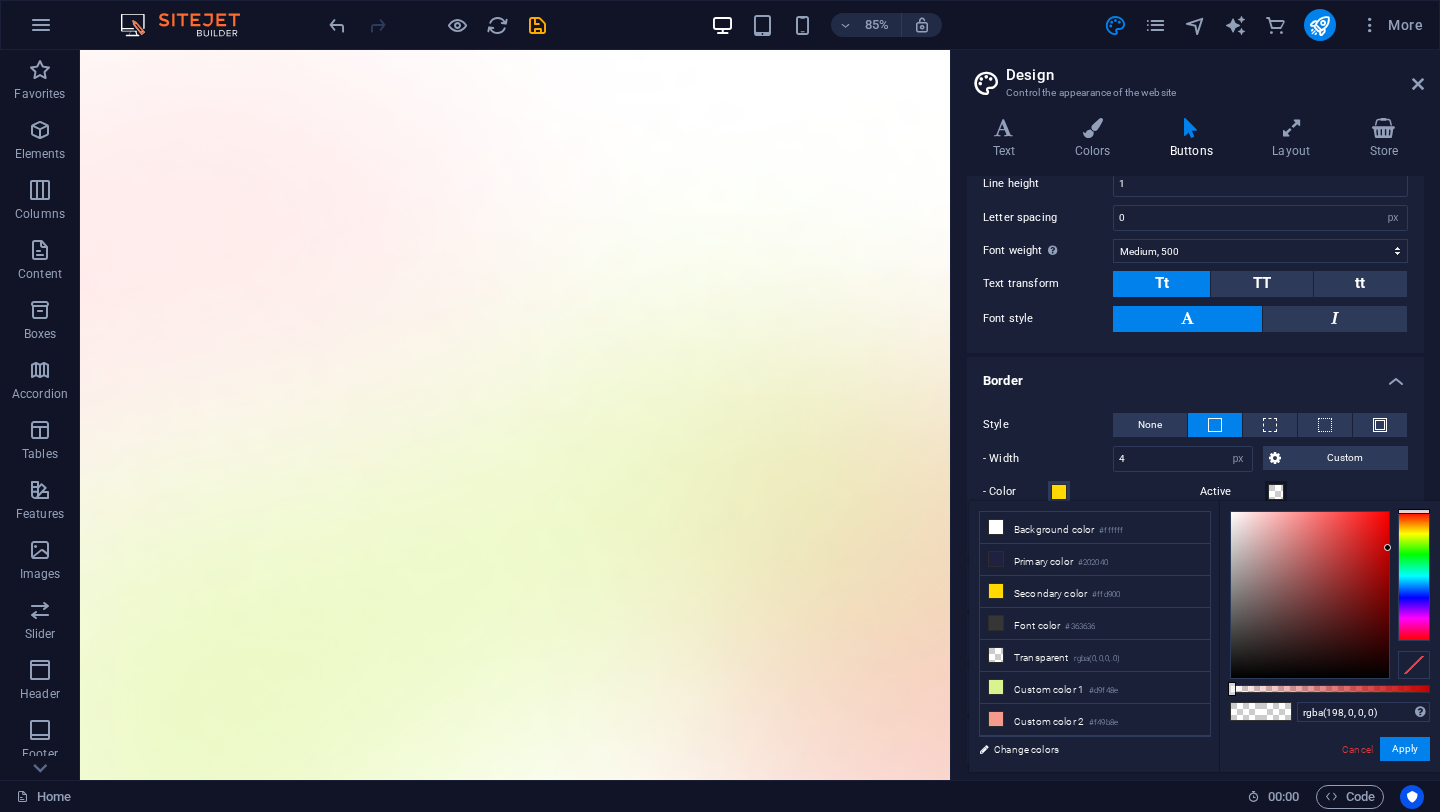 drag, startPoint x: 1373, startPoint y: 548, endPoint x: 1425, endPoint y: 548, distance: 52 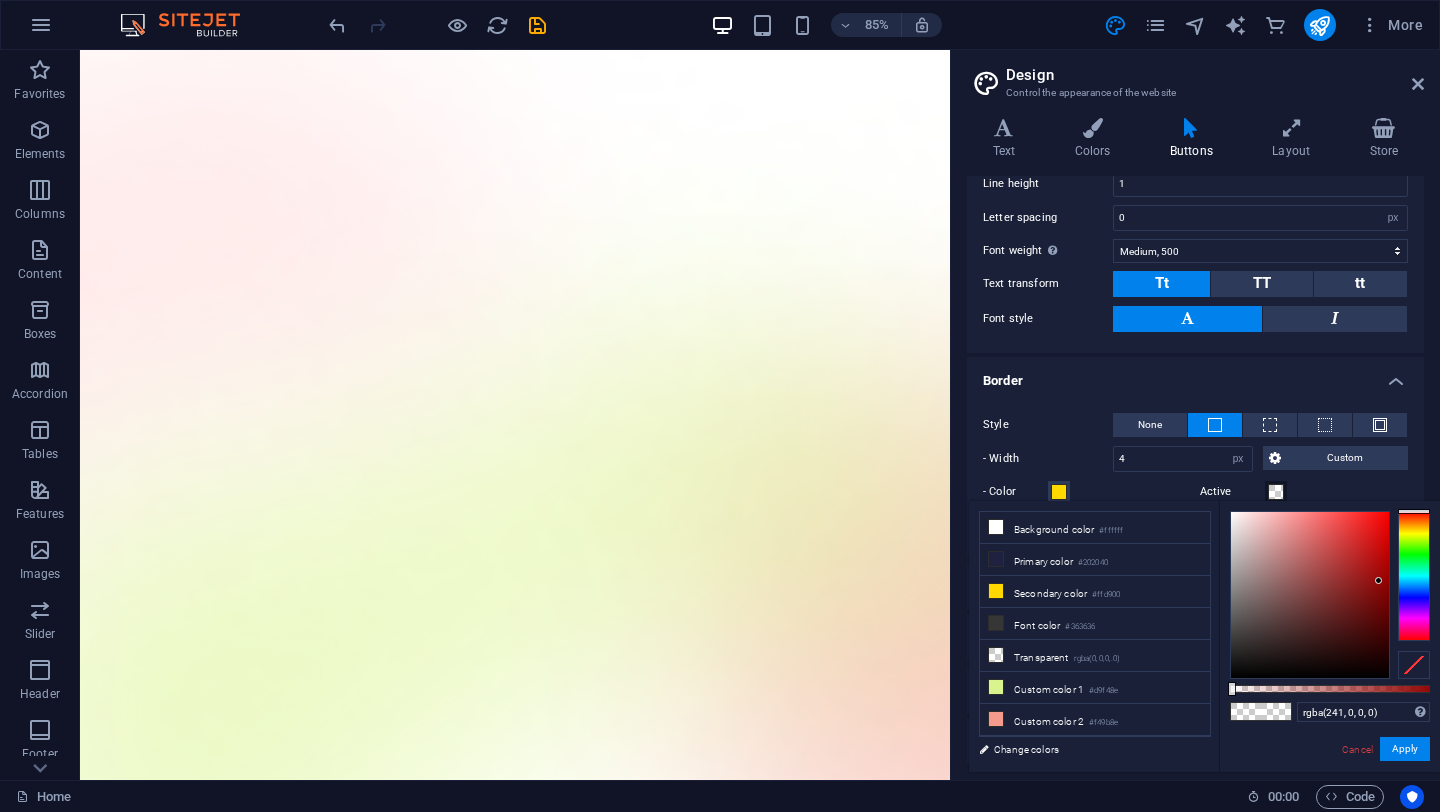 type on "rgba(255, 0, 0, 0)" 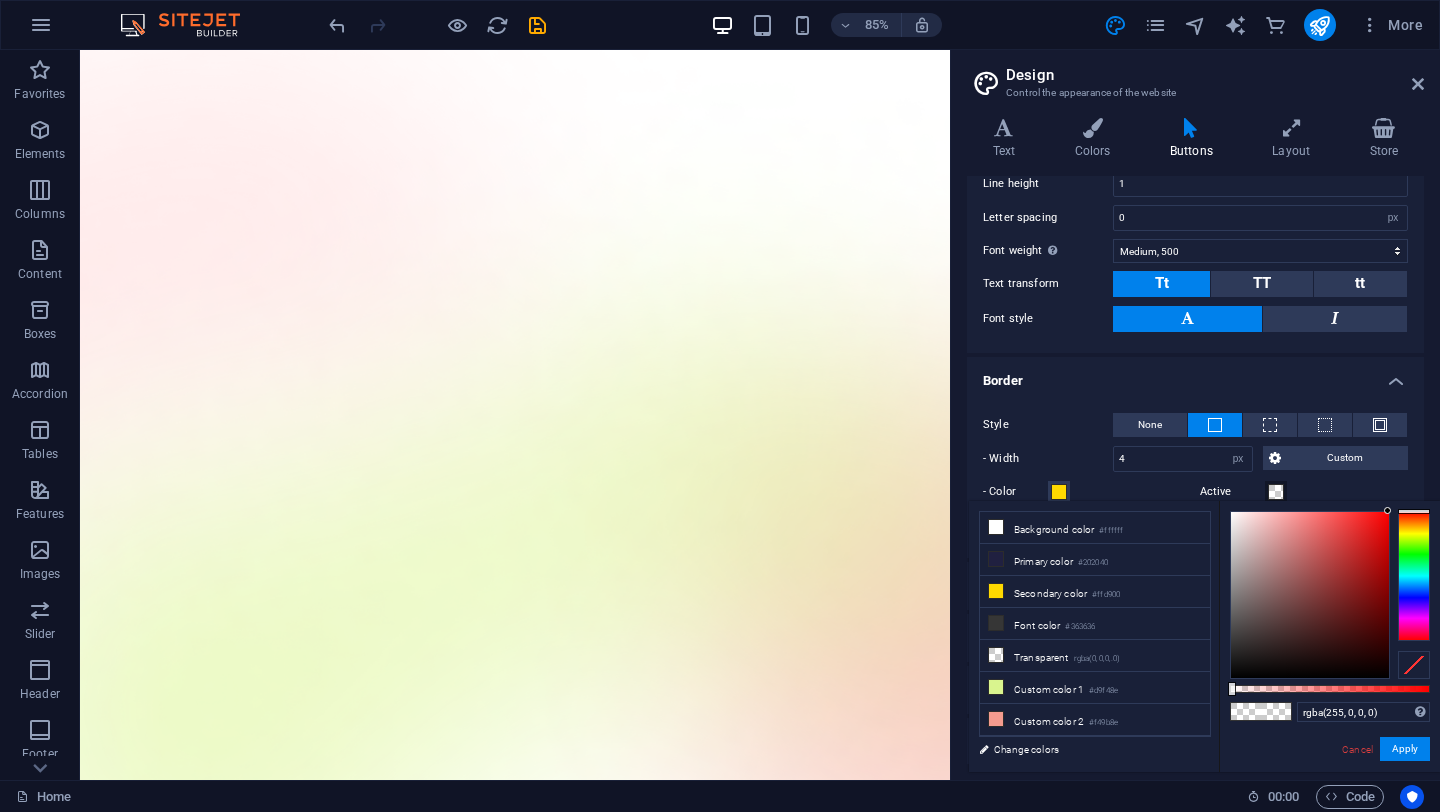 drag, startPoint x: 1379, startPoint y: 581, endPoint x: 1437, endPoint y: 433, distance: 158.95912 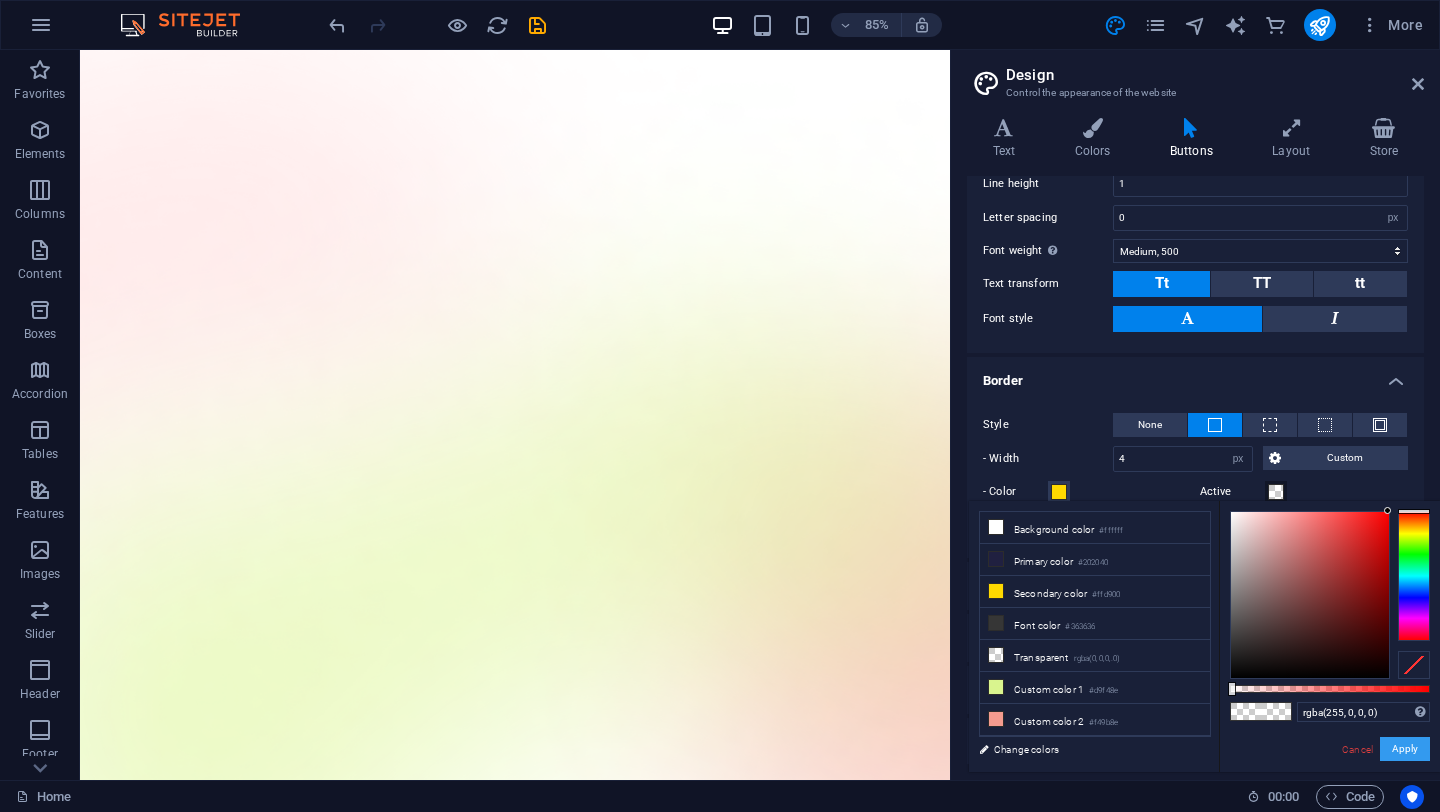click on "Apply" at bounding box center [1405, 749] 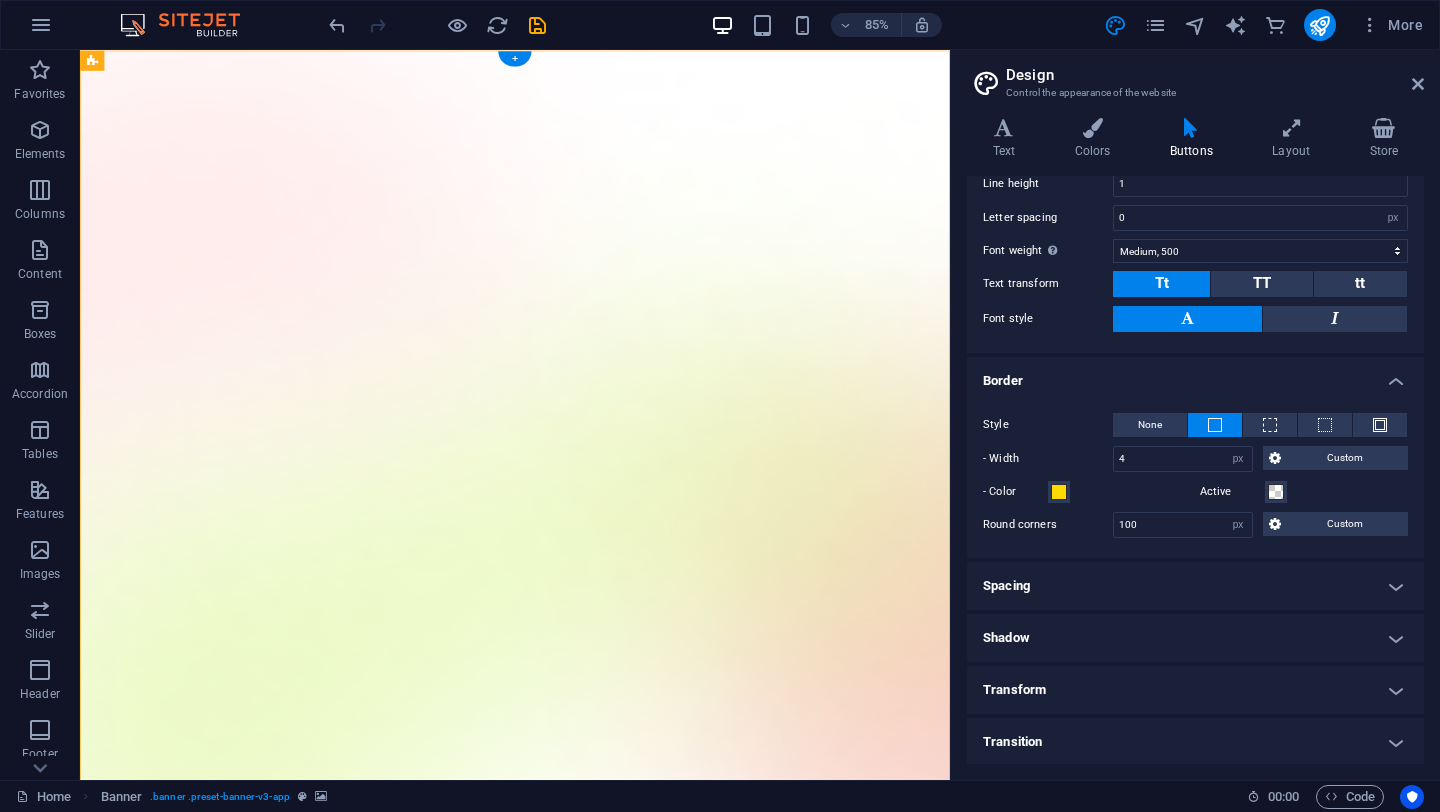 drag, startPoint x: 660, startPoint y: 550, endPoint x: 895, endPoint y: 431, distance: 263.41223 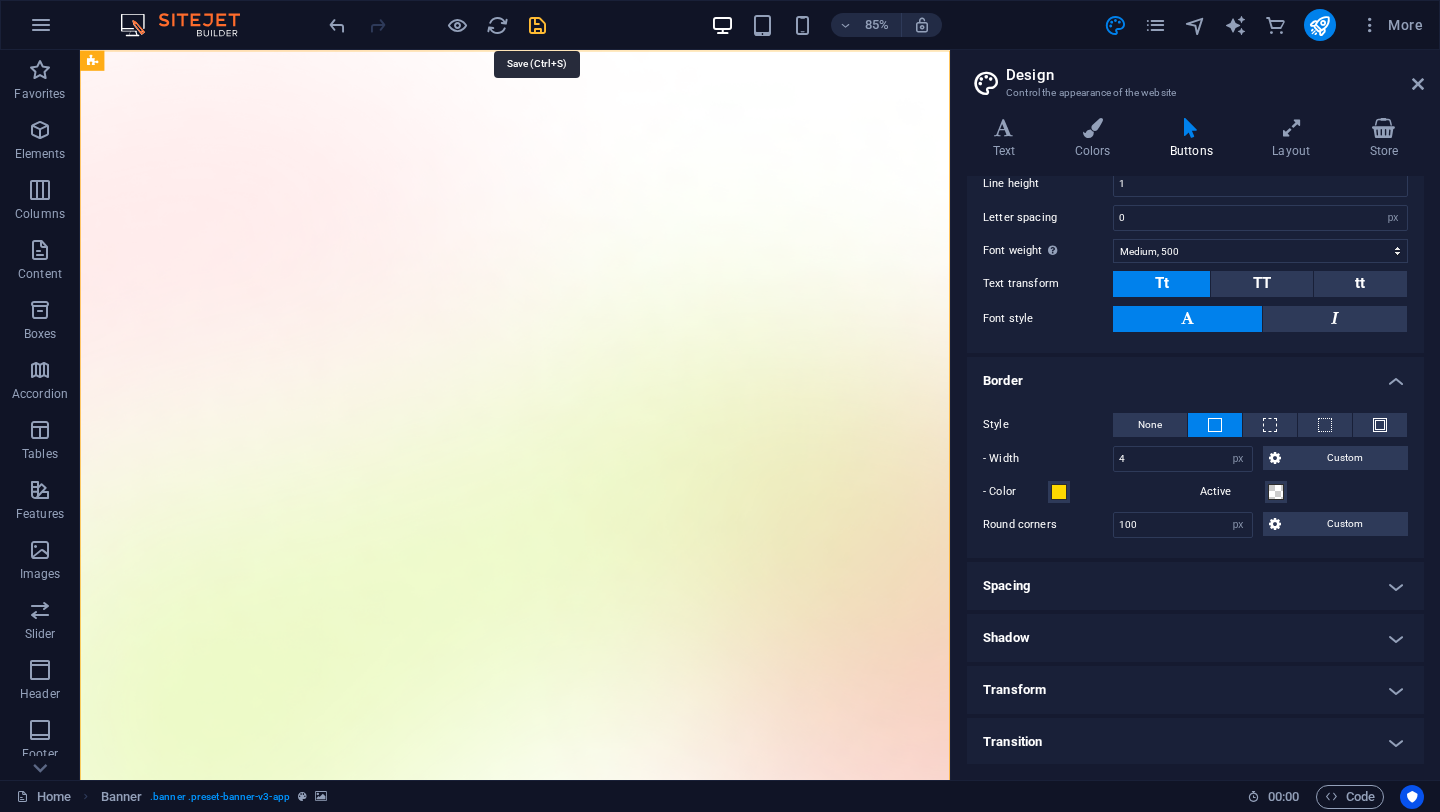click at bounding box center (537, 25) 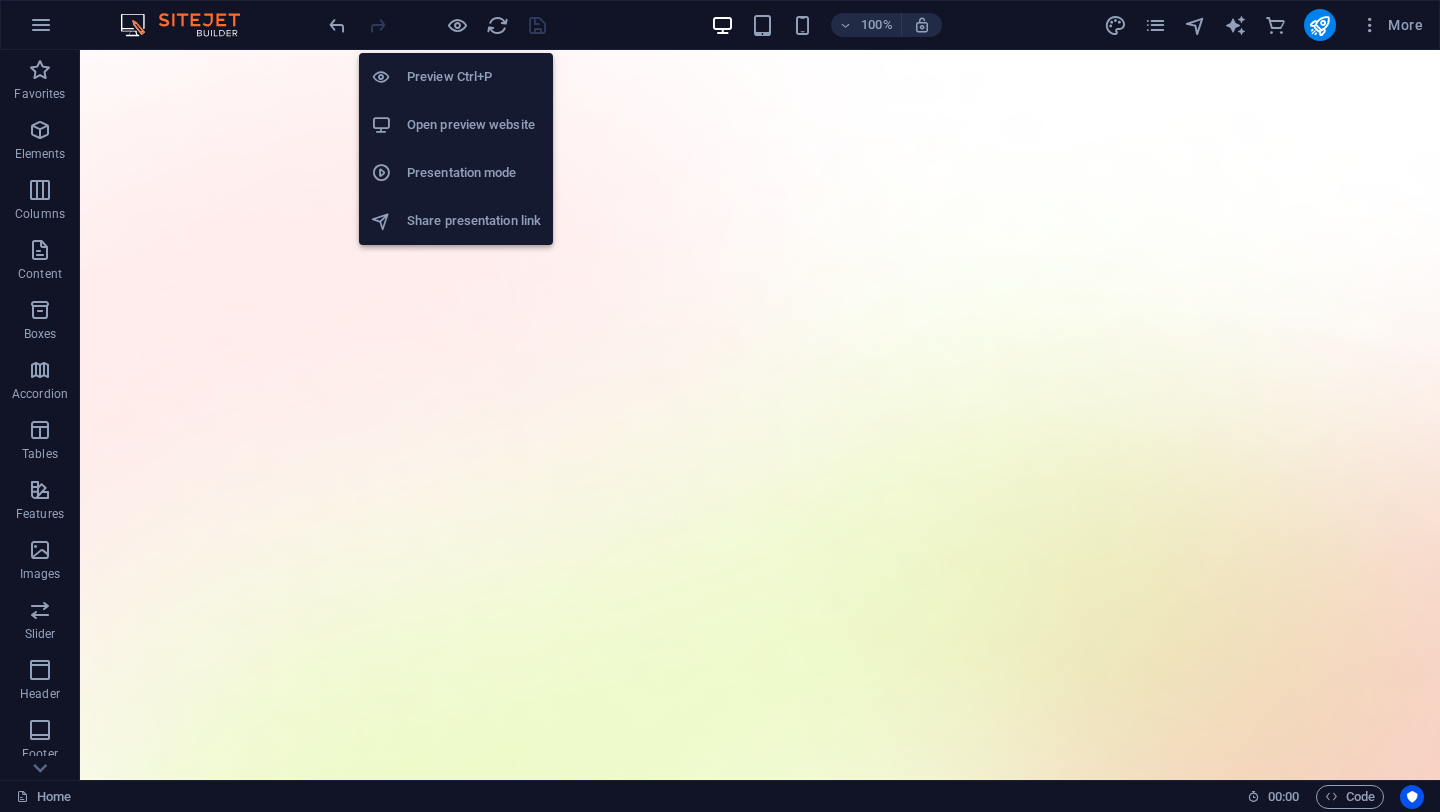 click on "Open preview website" at bounding box center (474, 125) 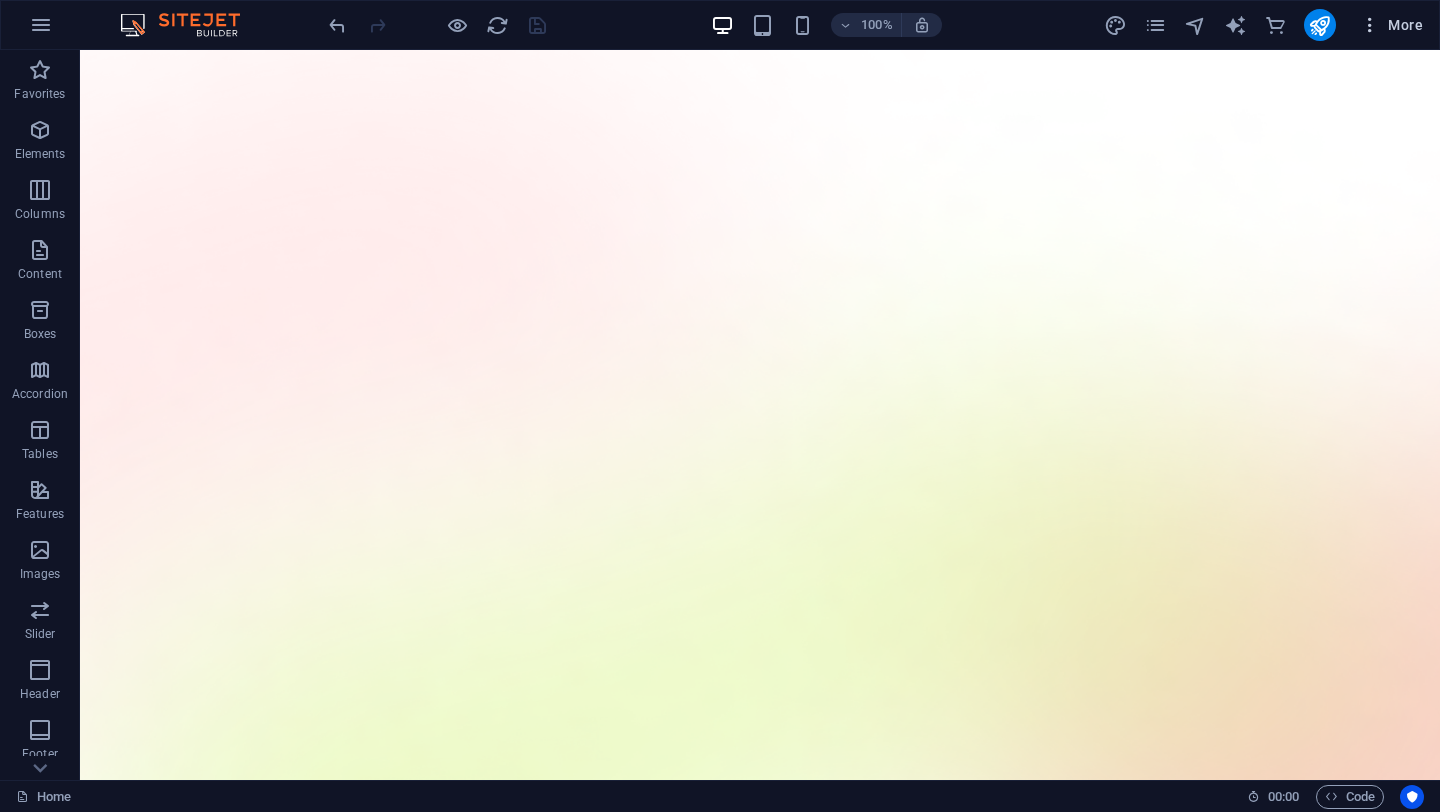 click on "More" at bounding box center (1391, 25) 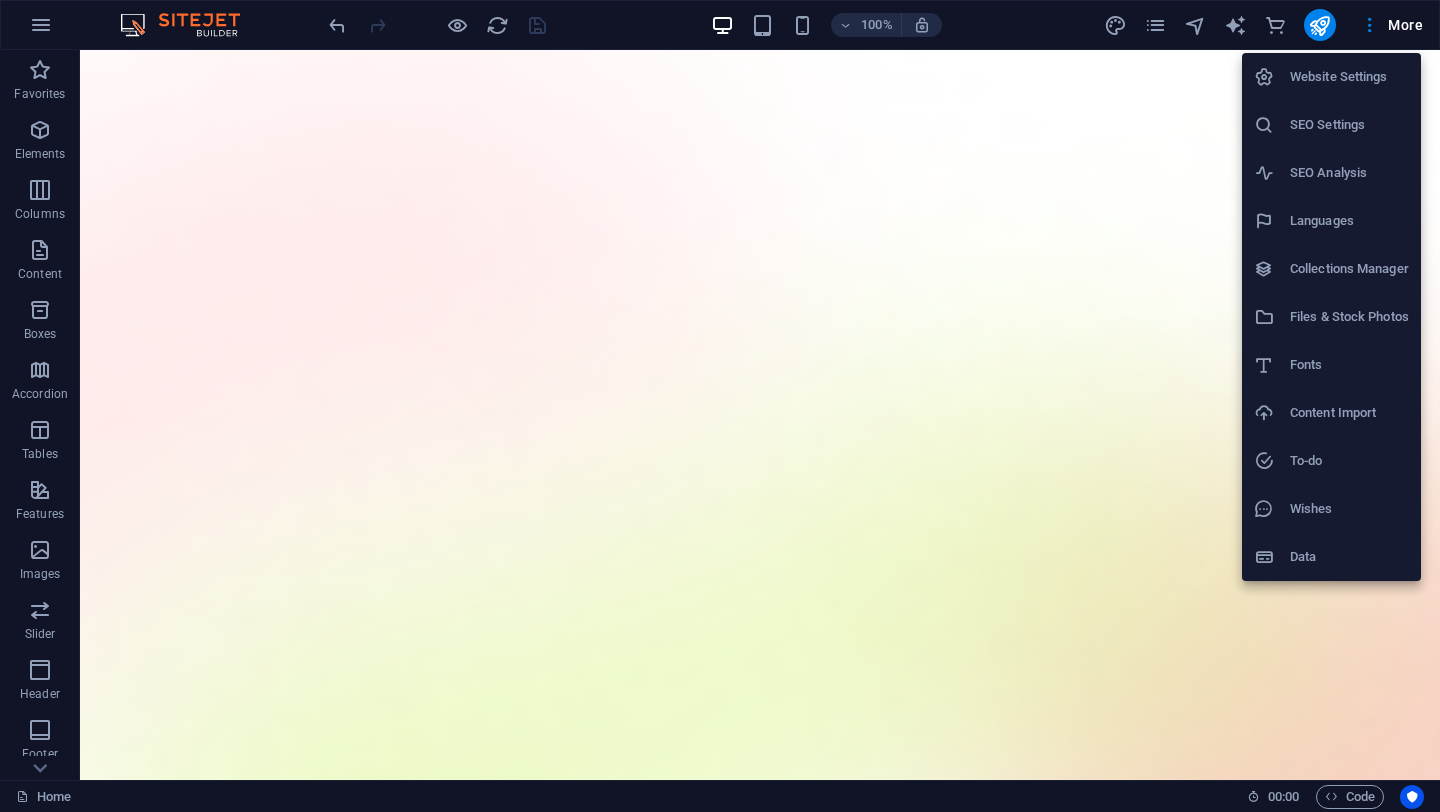 click on "Fonts" at bounding box center [1349, 365] 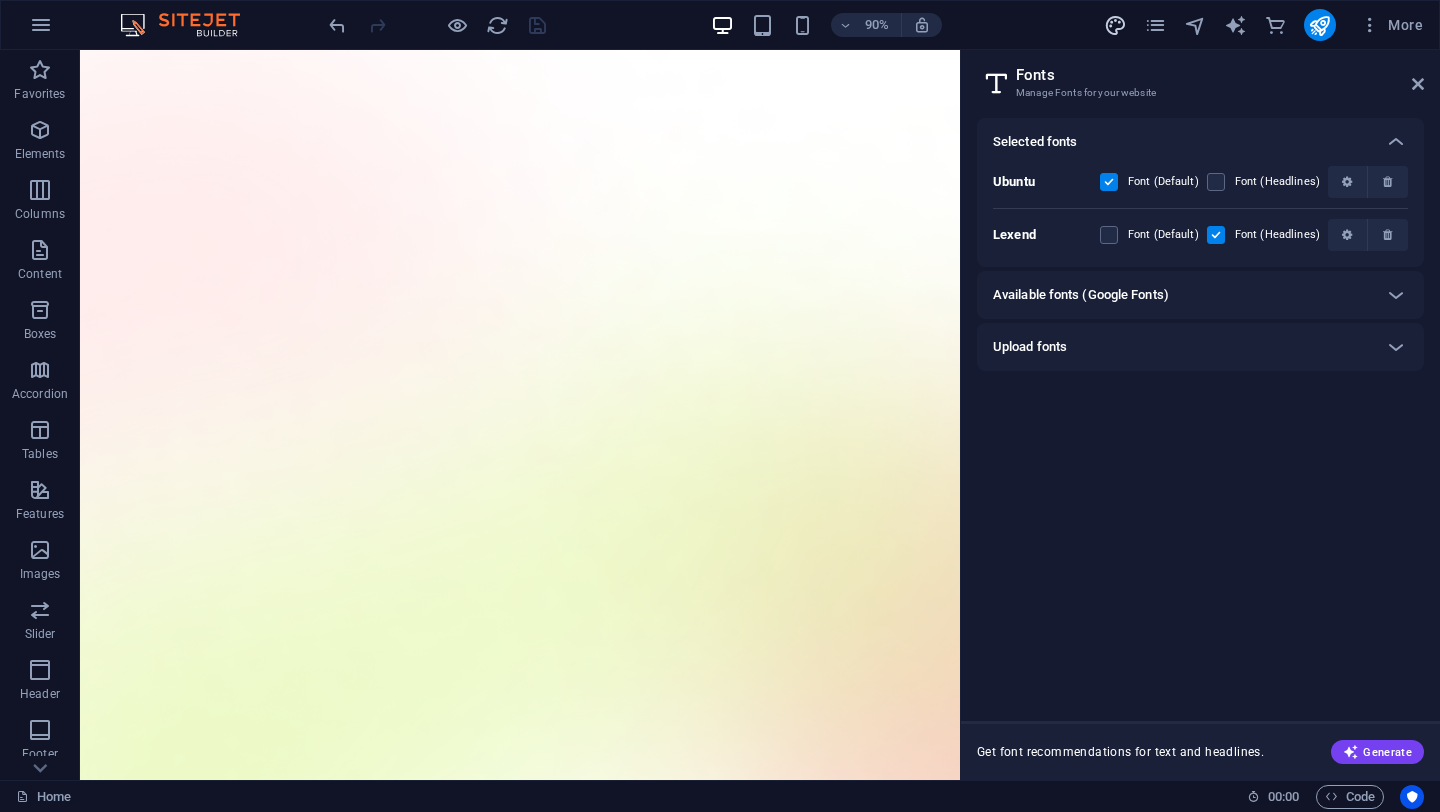 click at bounding box center [1115, 25] 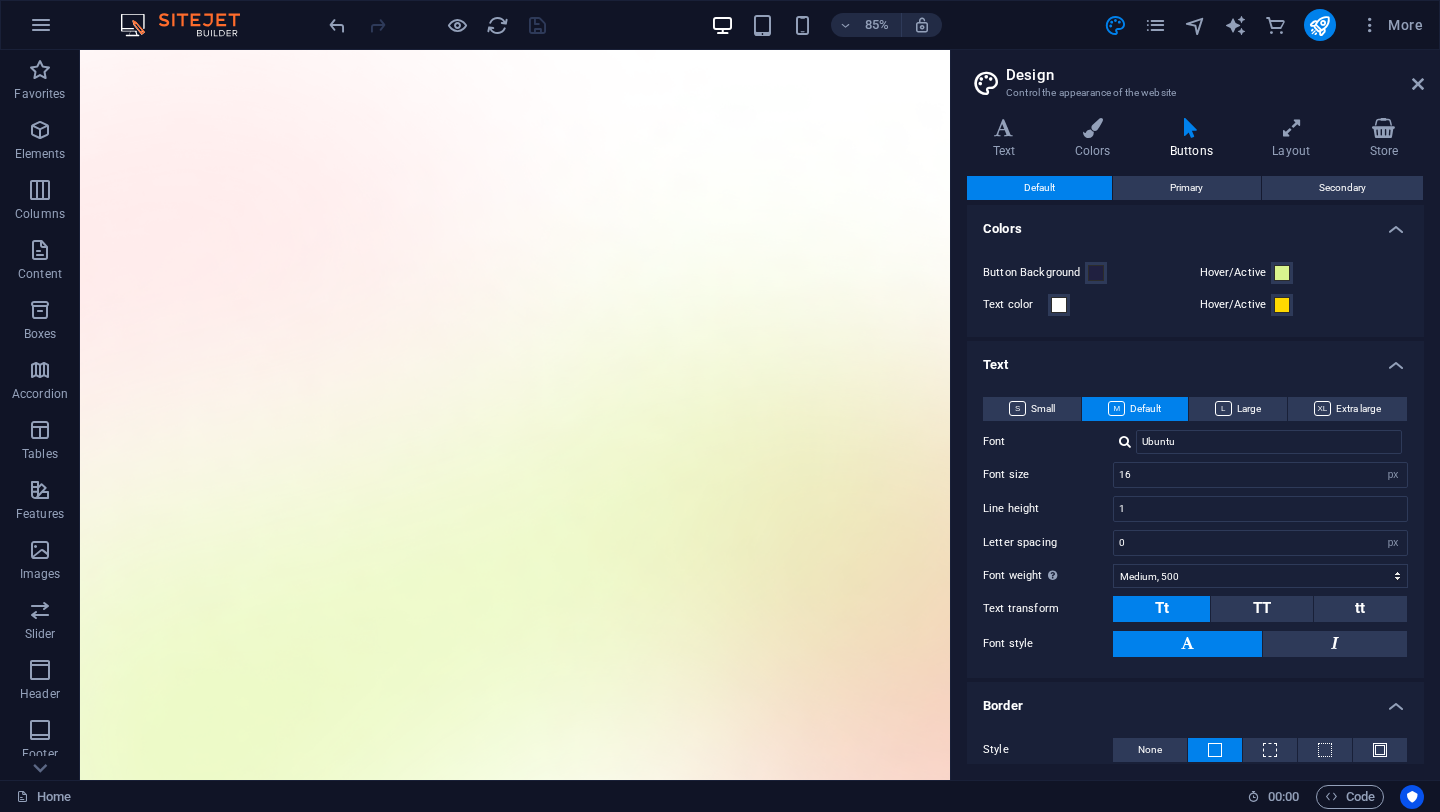 click on "Buttons" at bounding box center (1195, 139) 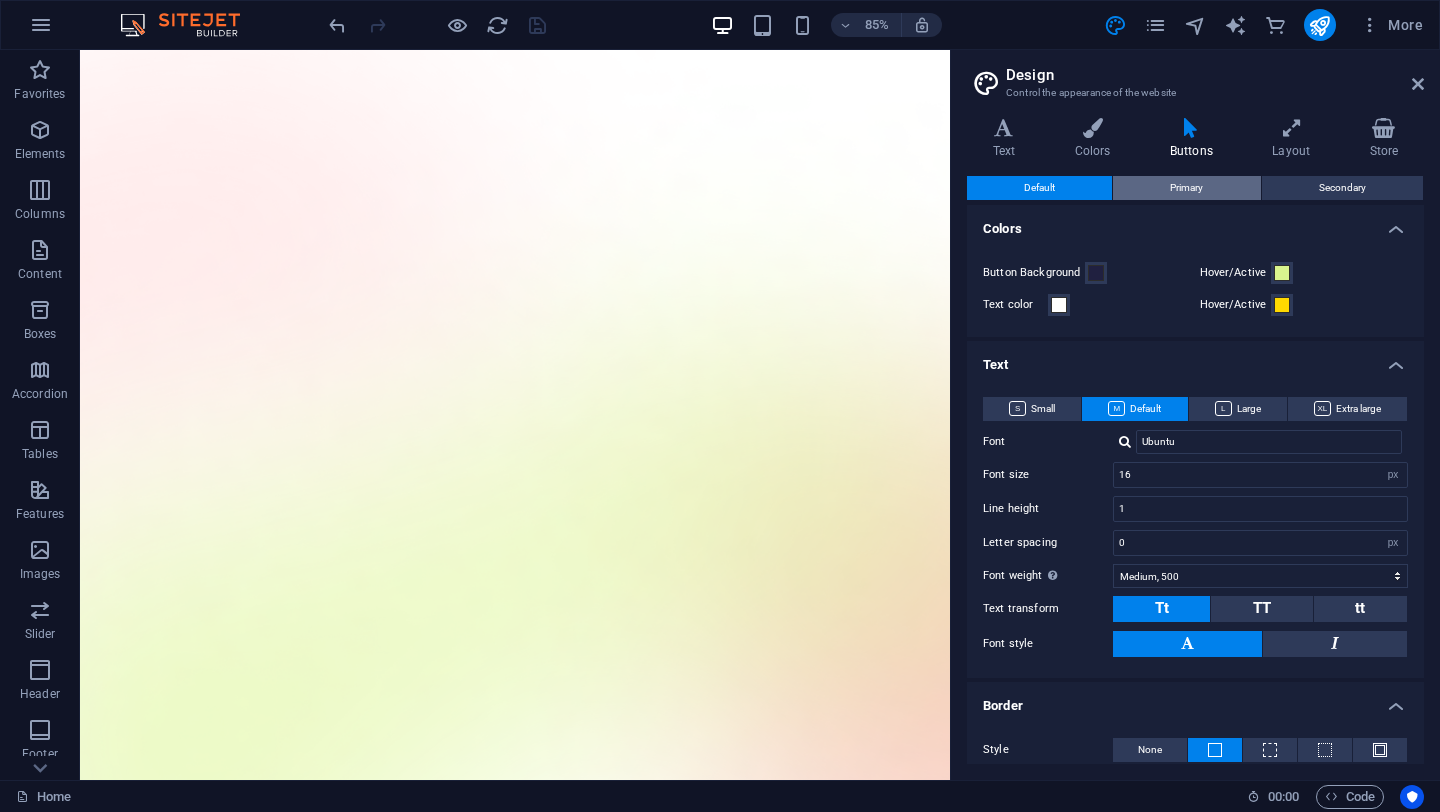 click on "Primary" at bounding box center [1186, 188] 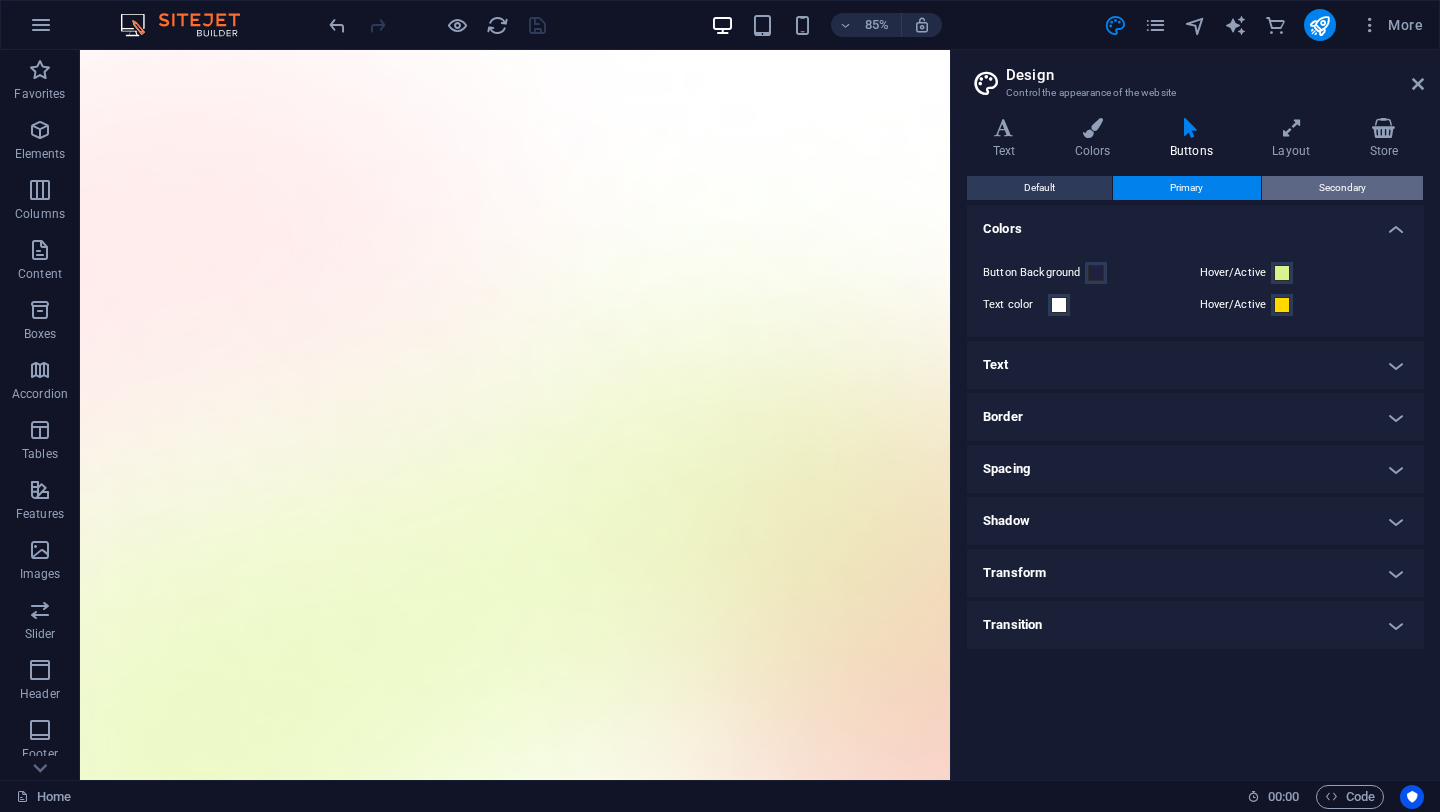 click on "Secondary" at bounding box center [1342, 188] 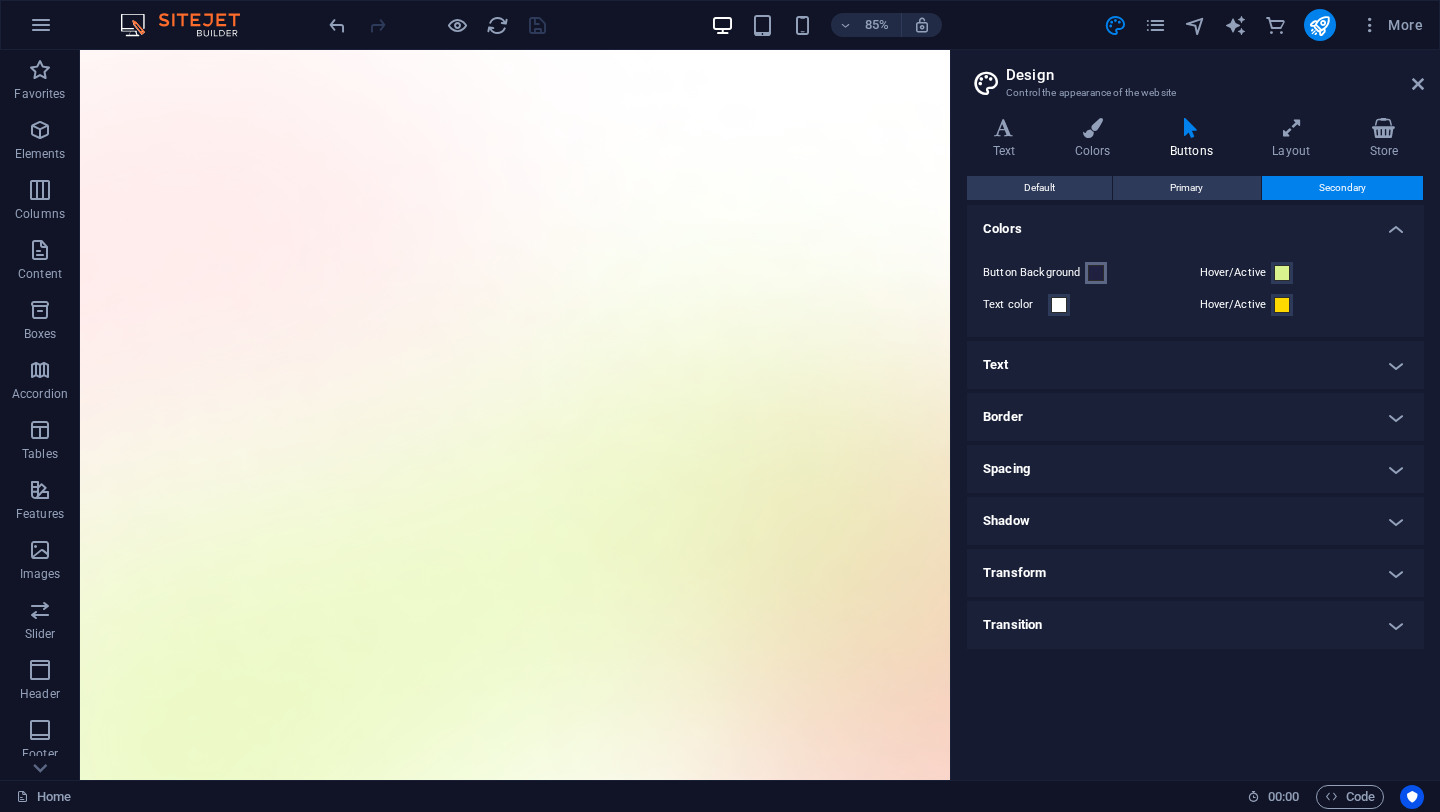 click at bounding box center (1096, 273) 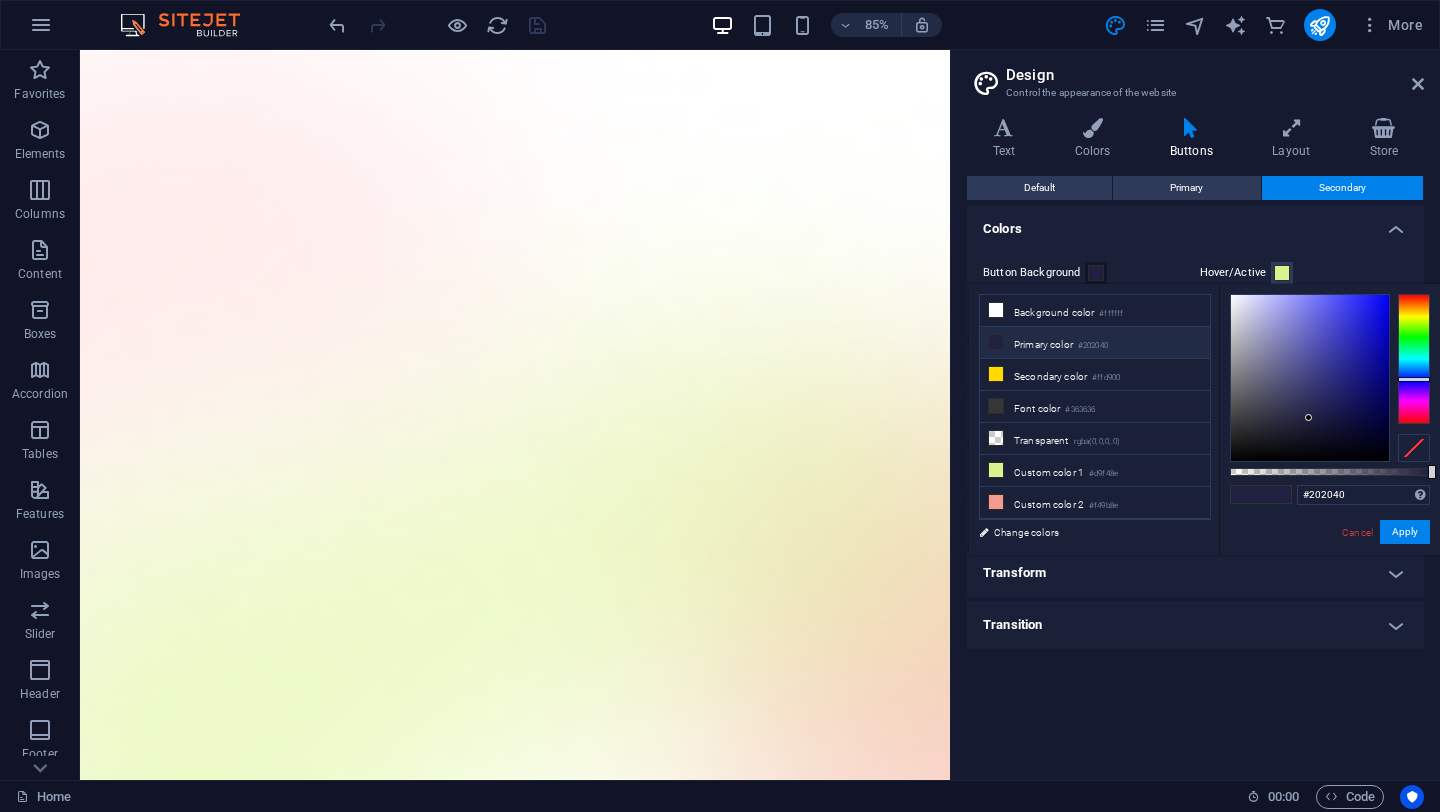 click at bounding box center [1414, 448] 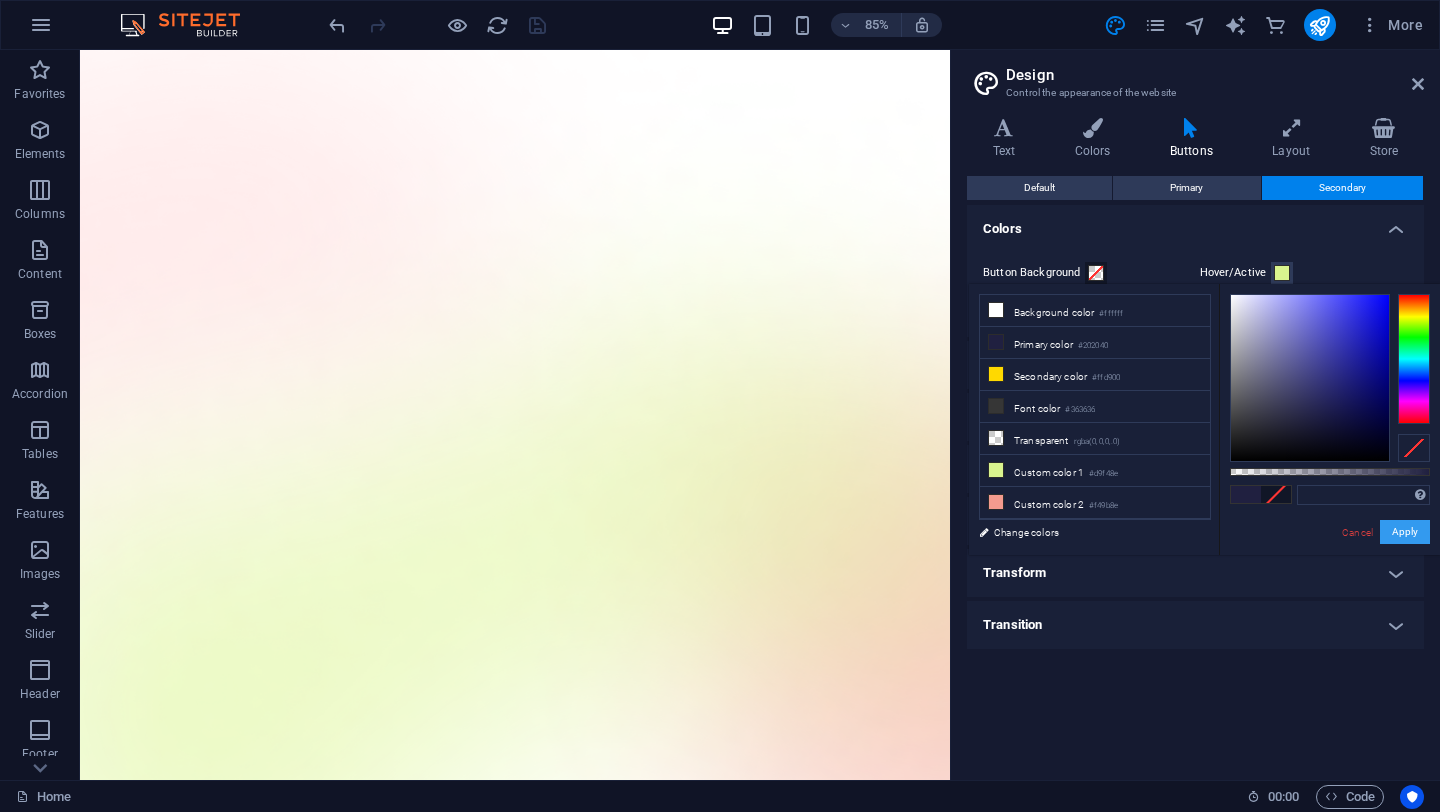 click on "Apply" at bounding box center (1405, 532) 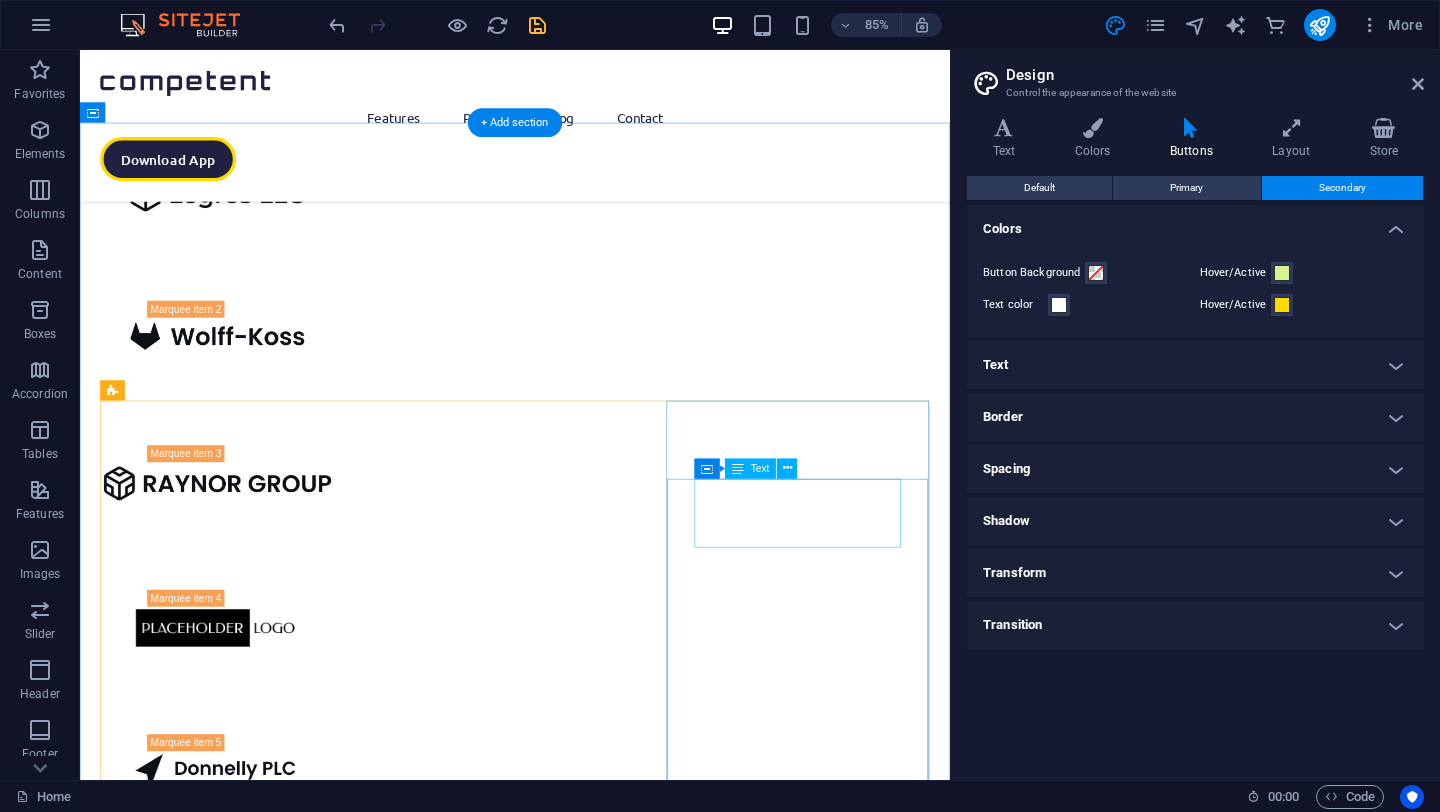 scroll, scrollTop: 2689, scrollLeft: 0, axis: vertical 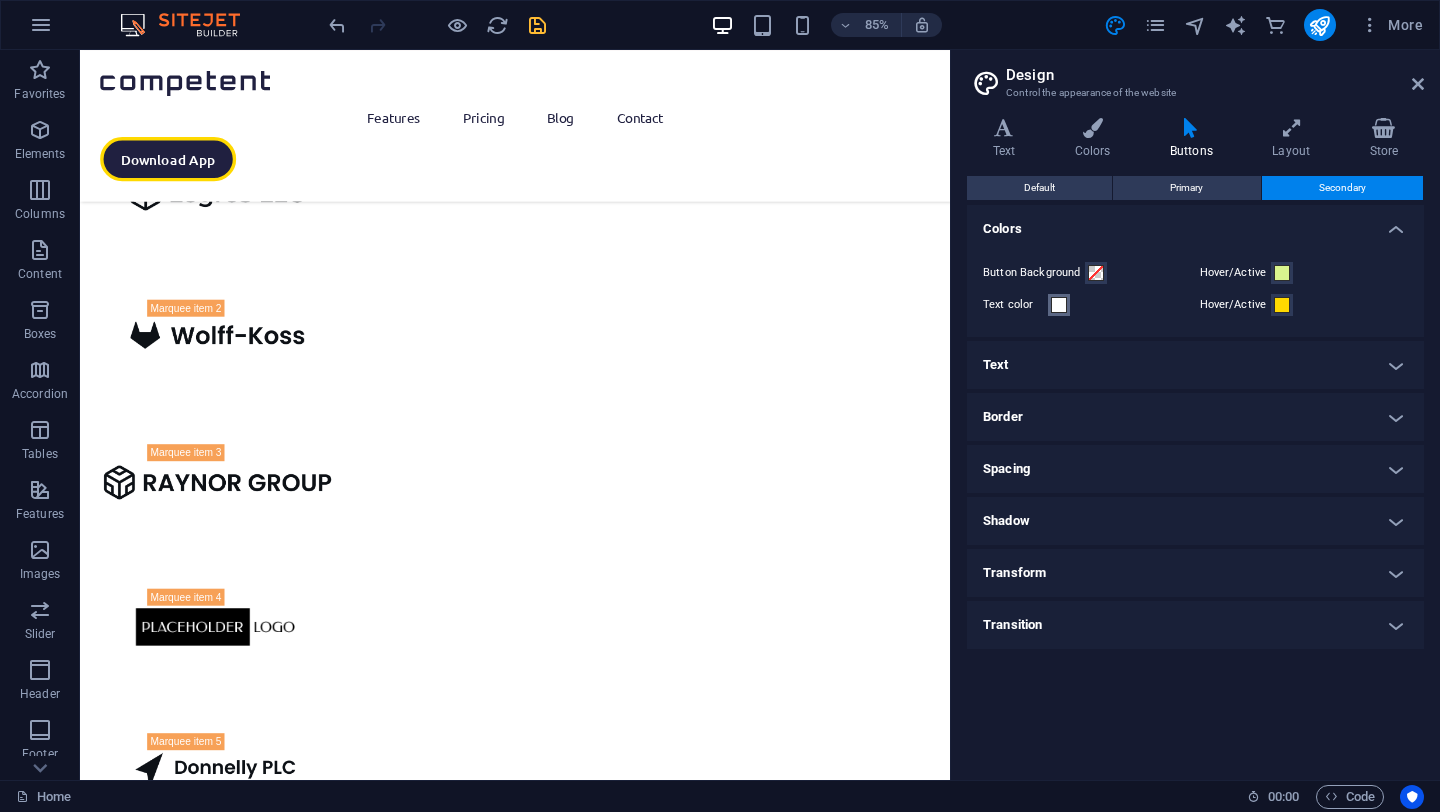 click at bounding box center (1059, 305) 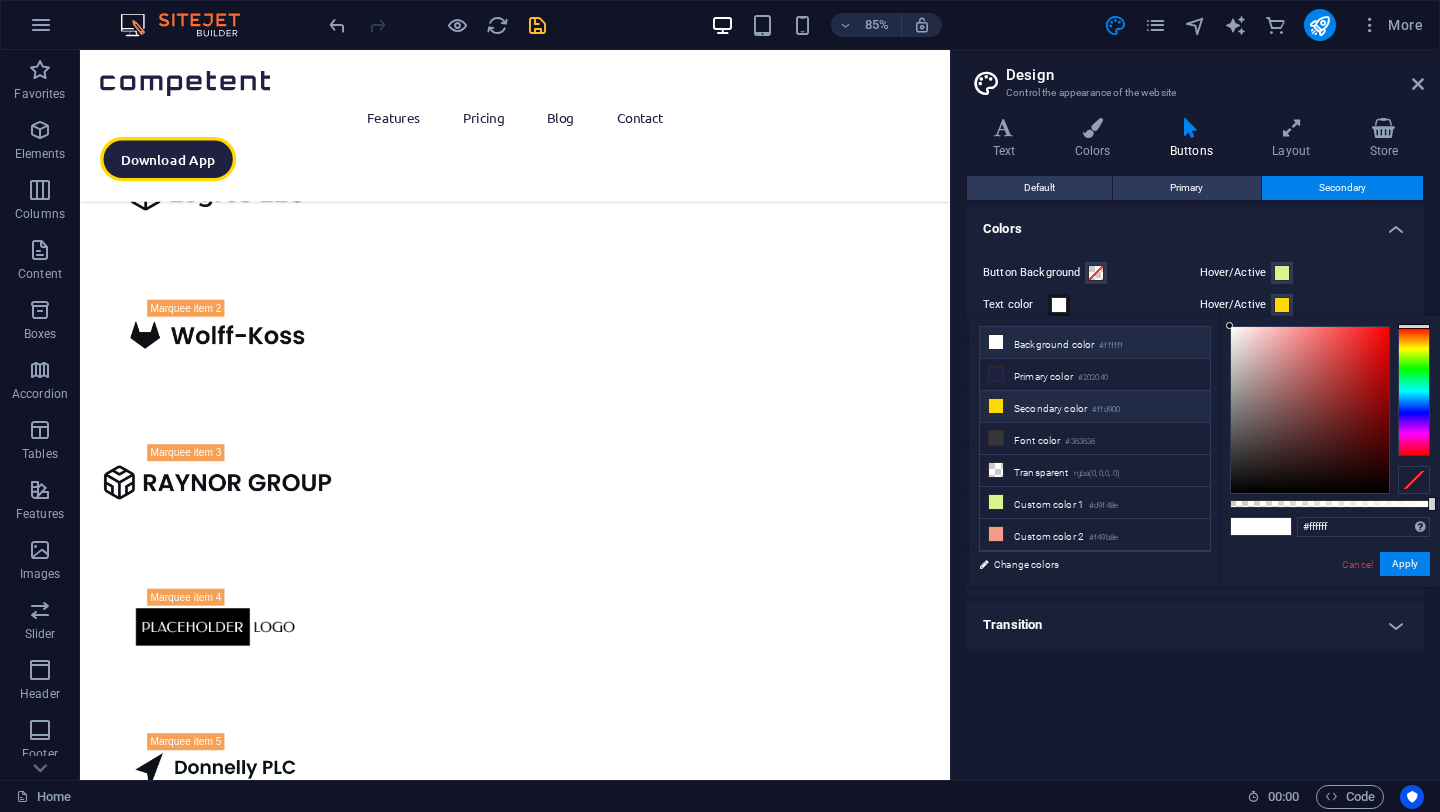 click on "Secondary color
#ffd900" at bounding box center (1095, 407) 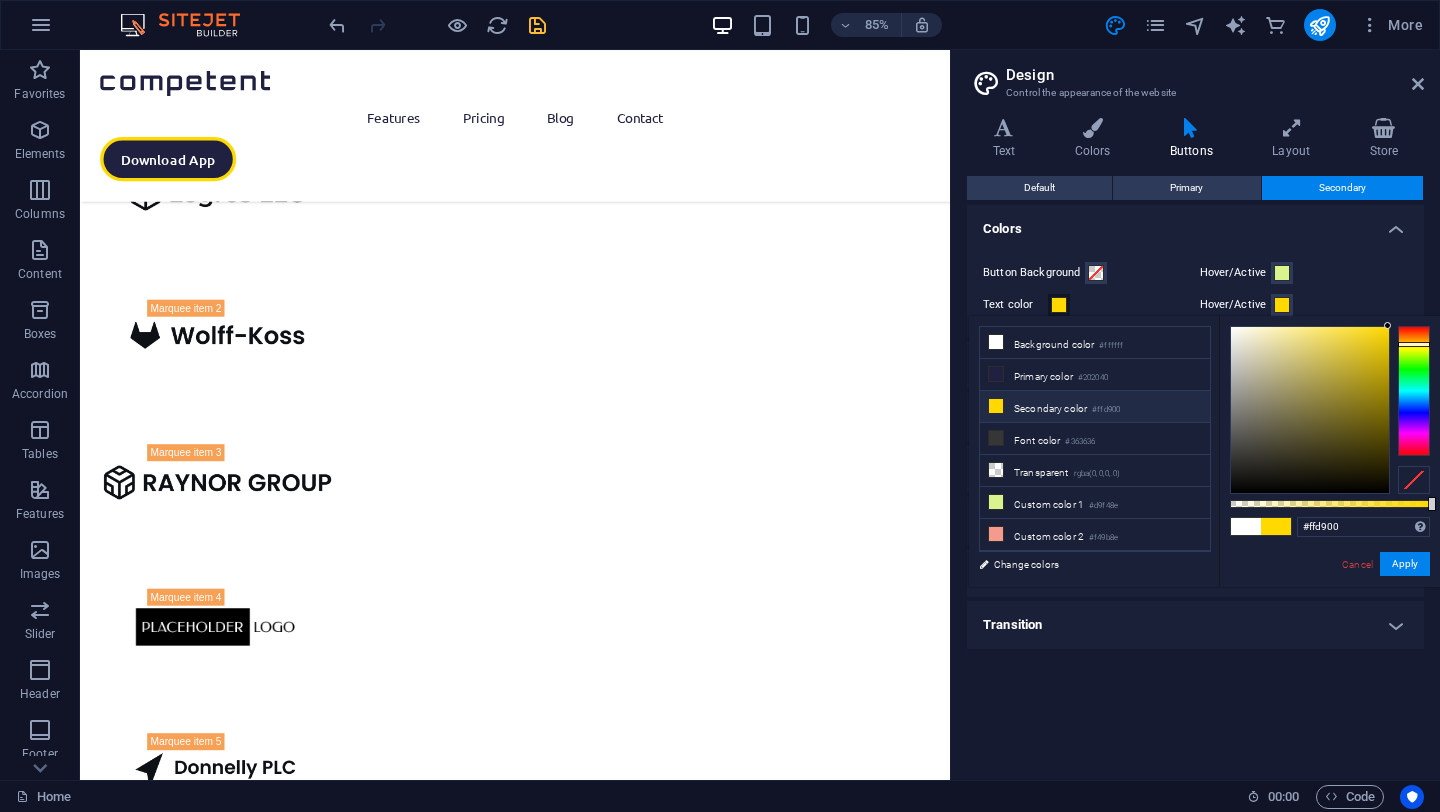 click on "Button Background Hover/Active Text color Hover/Active" at bounding box center [1195, 289] 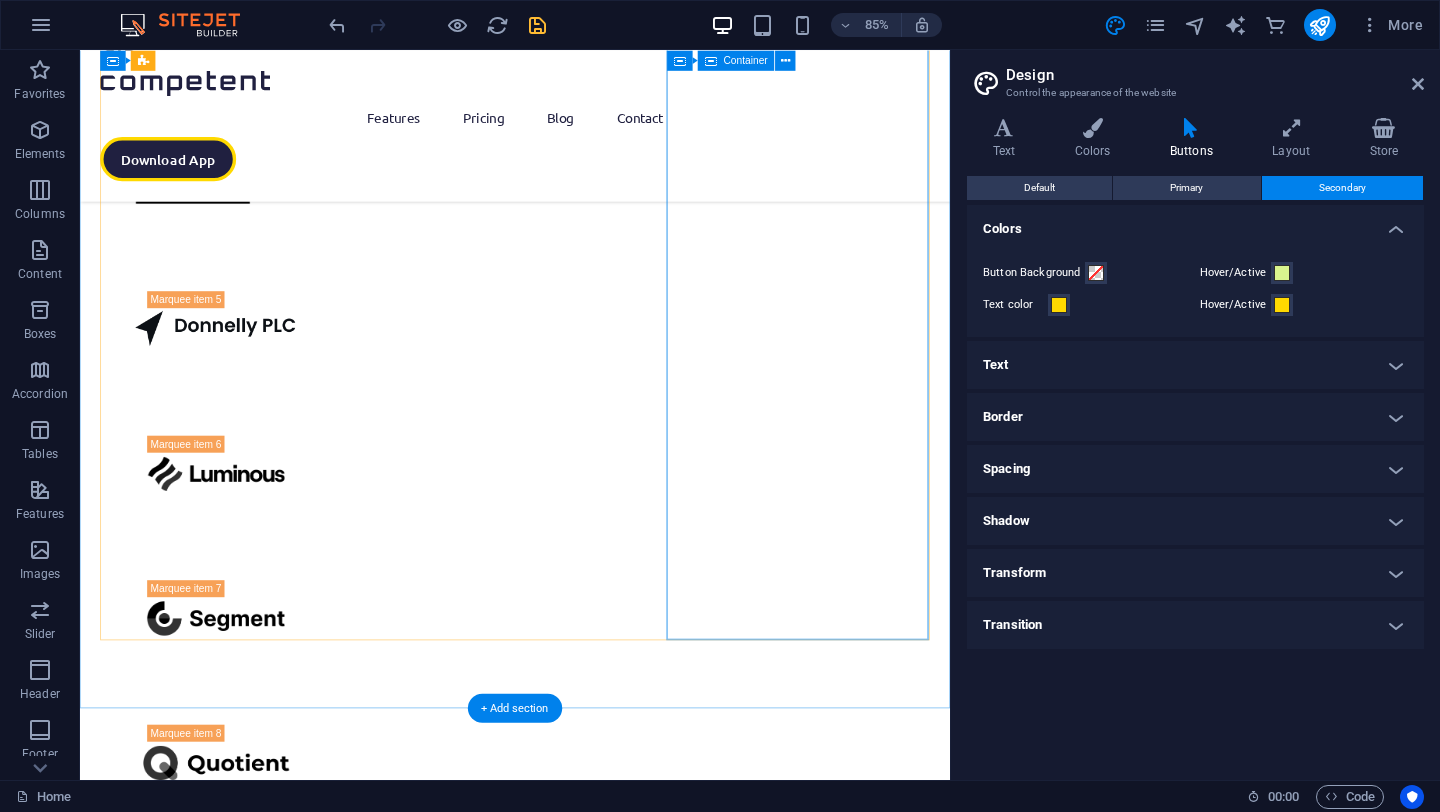 scroll, scrollTop: 3177, scrollLeft: 0, axis: vertical 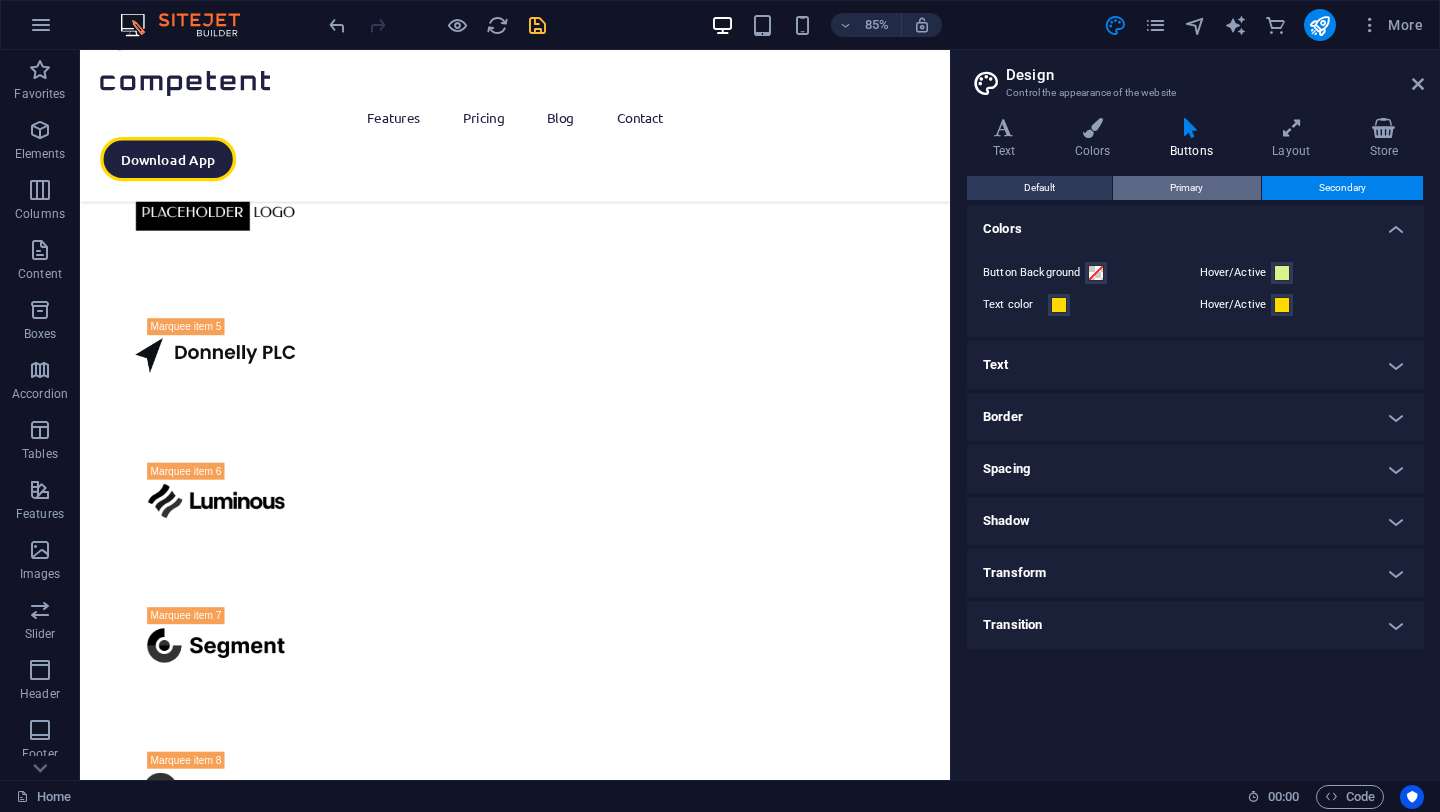 click on "Primary" at bounding box center (1186, 188) 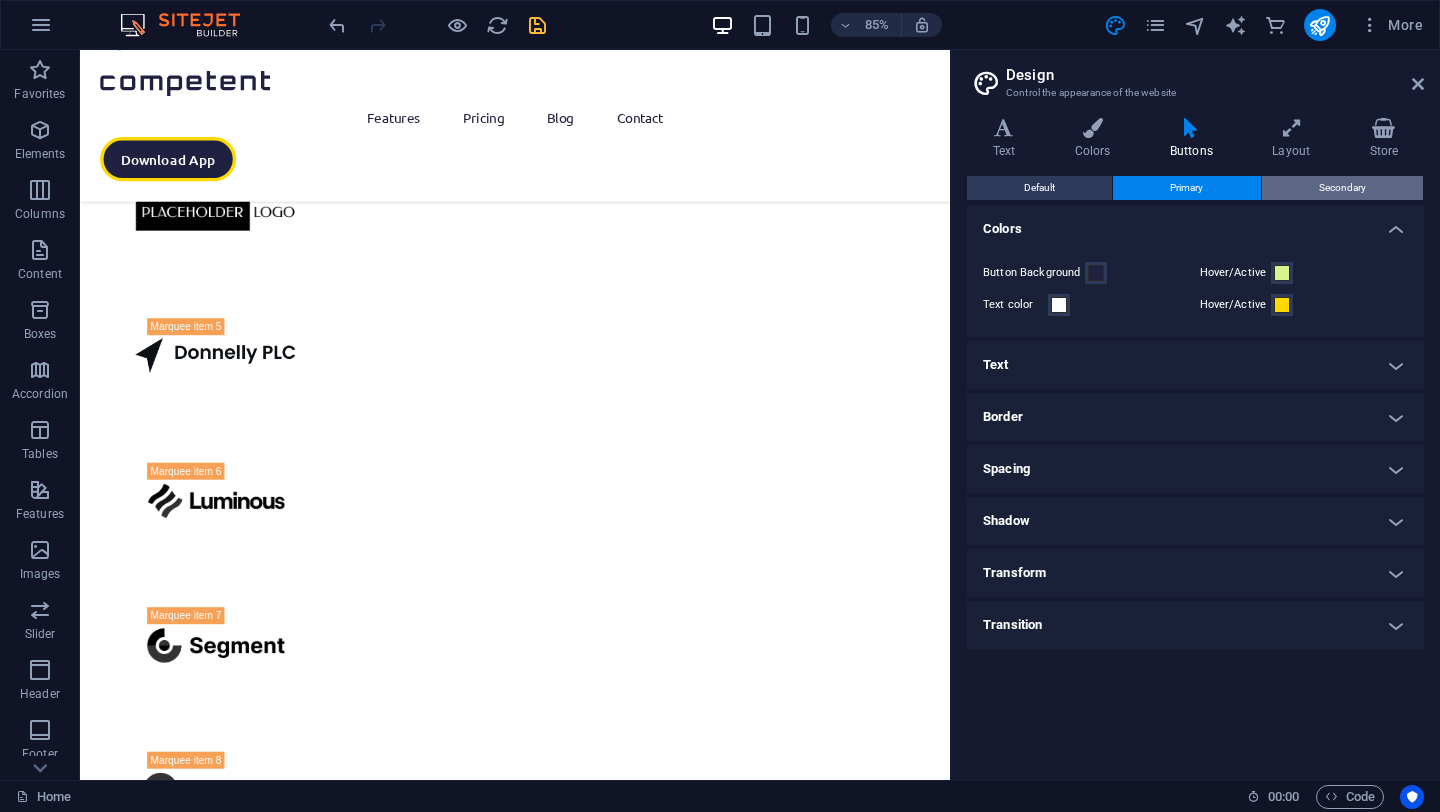 click on "Secondary" at bounding box center (1342, 188) 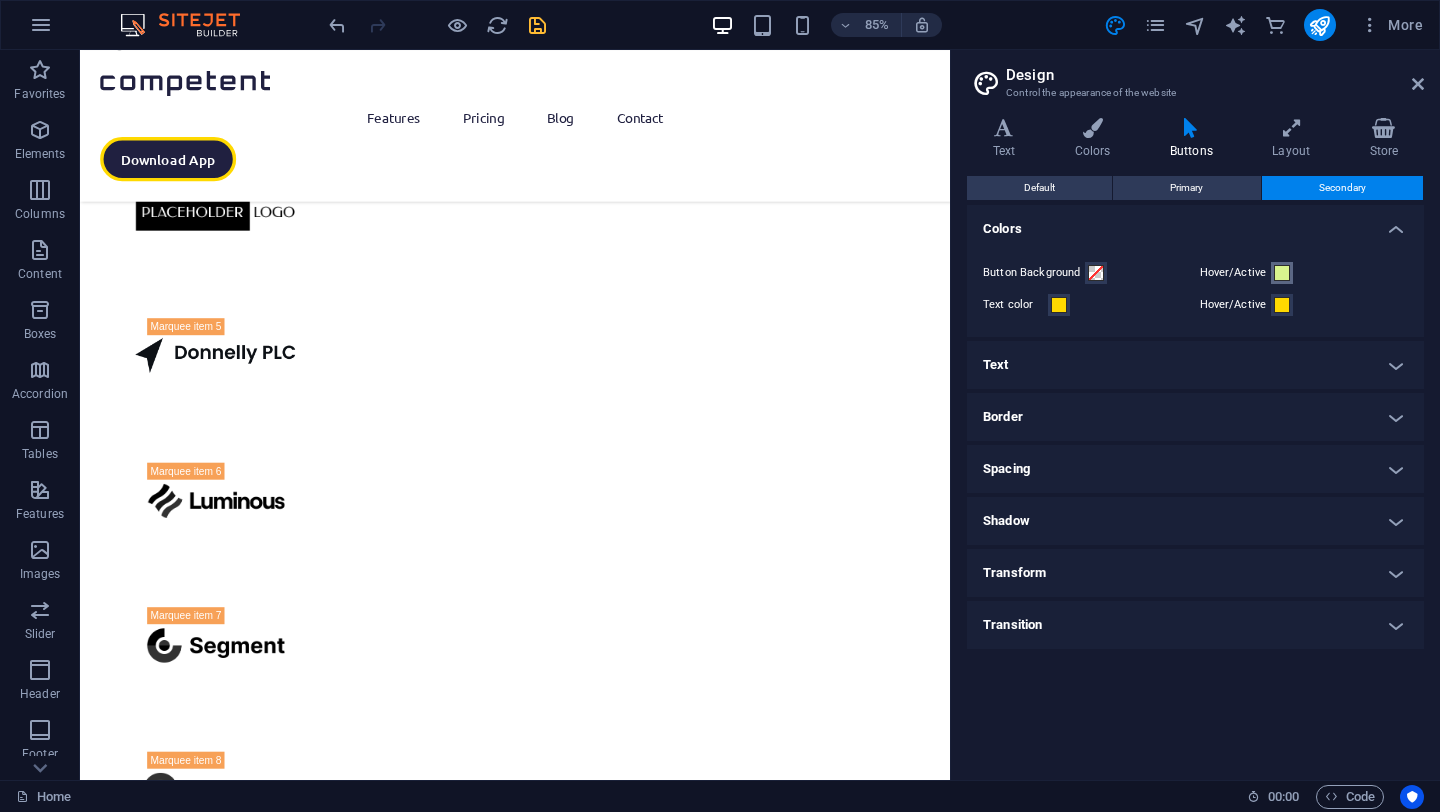 click at bounding box center [1282, 273] 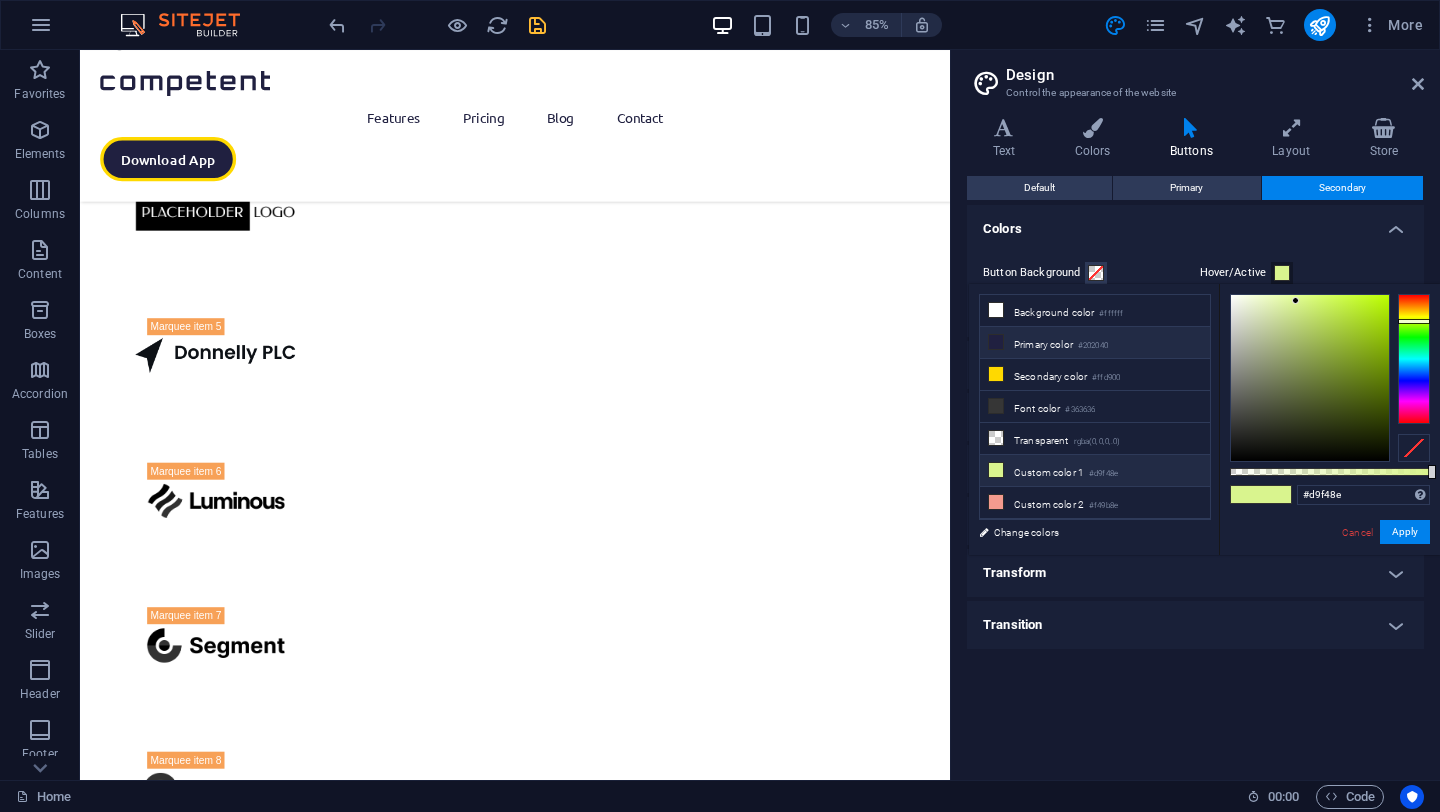 click on "Primary color
#202040" at bounding box center (1095, 343) 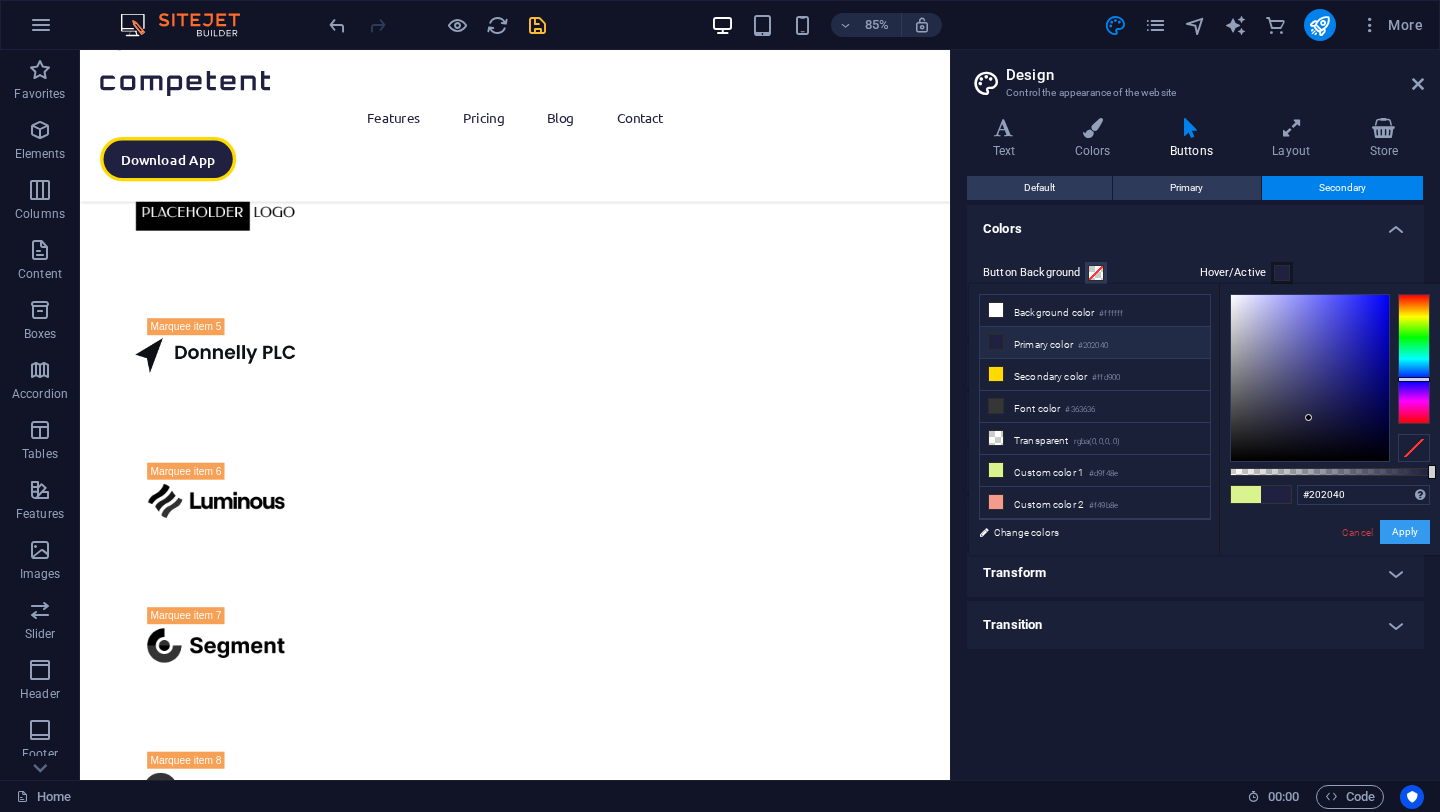 click on "Apply" at bounding box center [1405, 532] 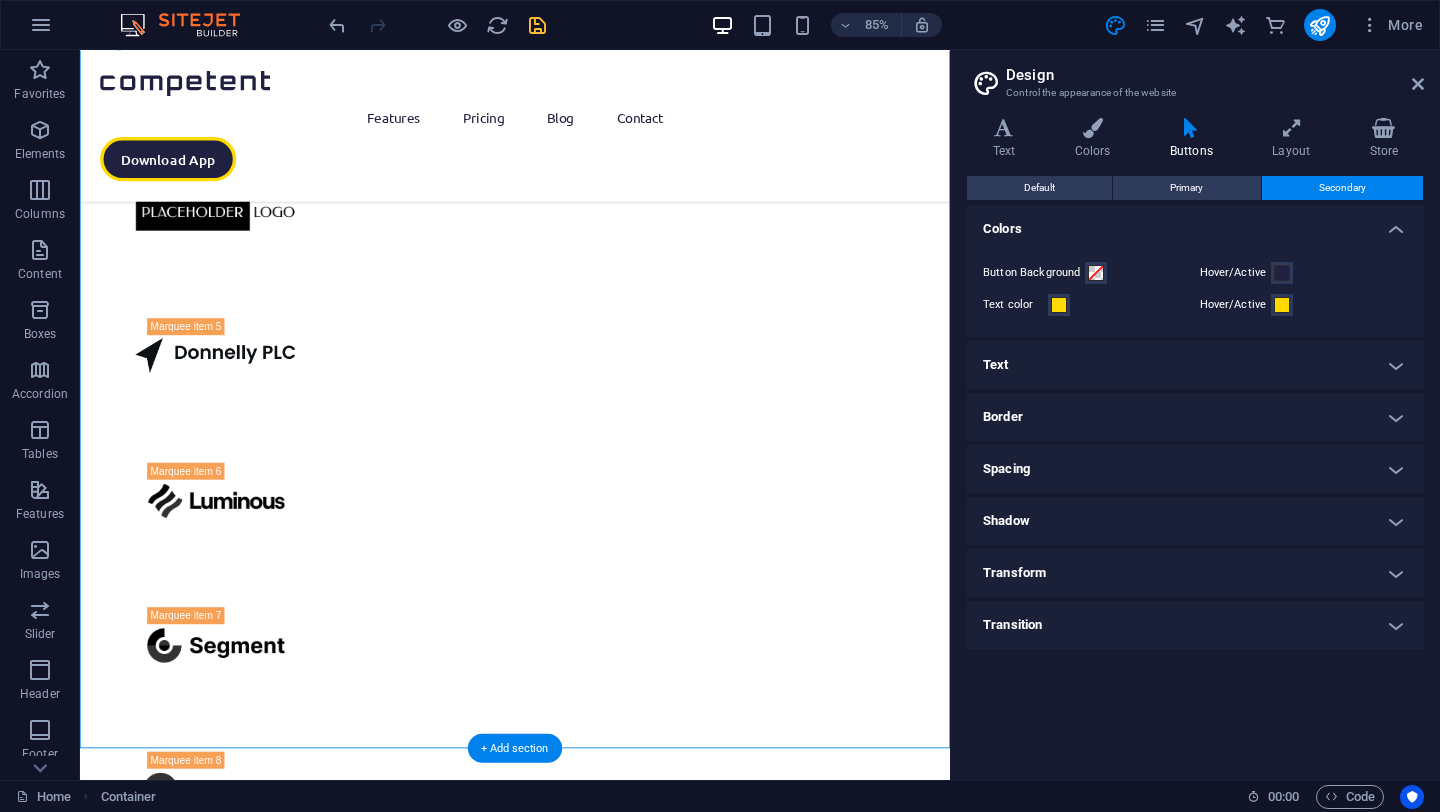 drag, startPoint x: 1012, startPoint y: 184, endPoint x: 1059, endPoint y: 228, distance: 64.381676 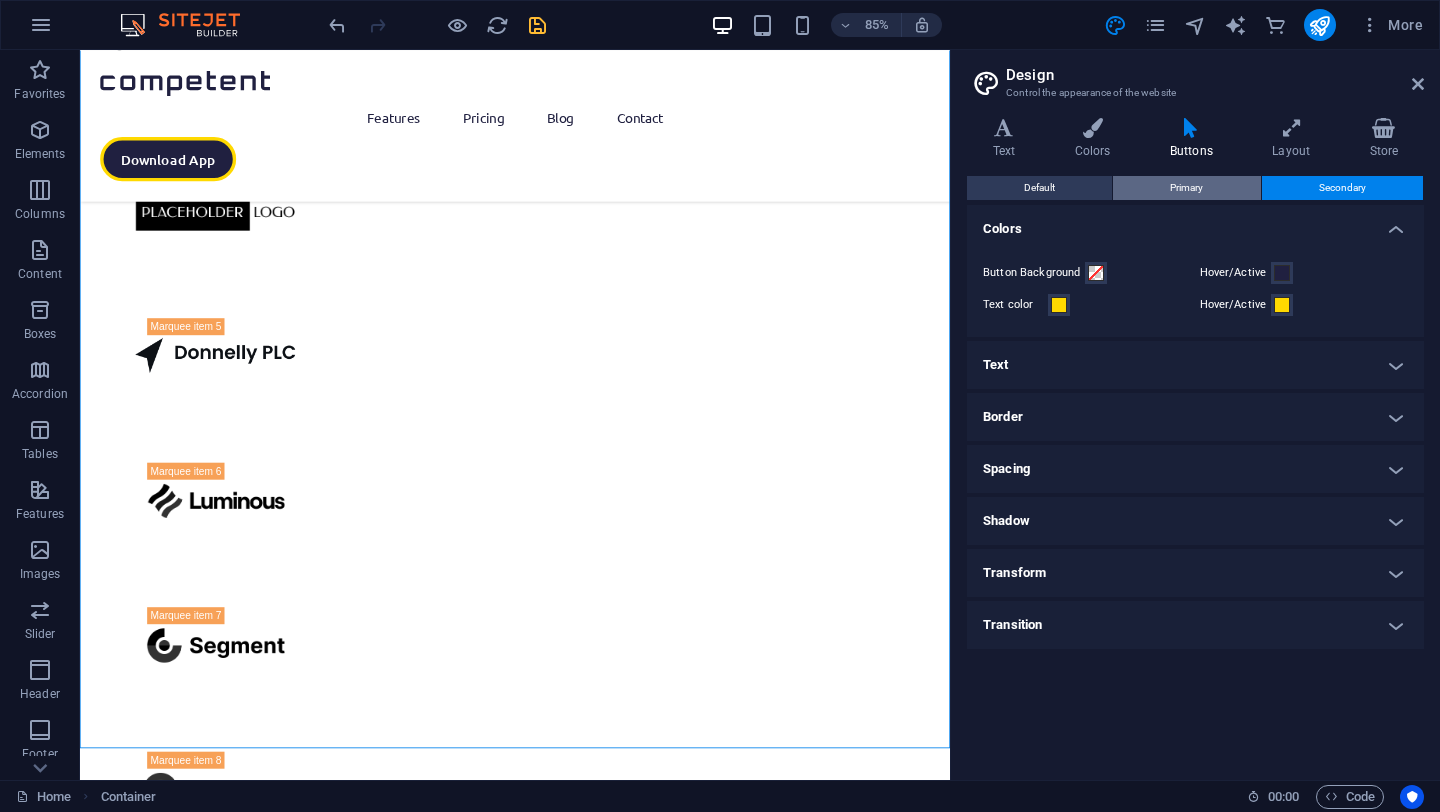 click on "Primary" at bounding box center [1186, 188] 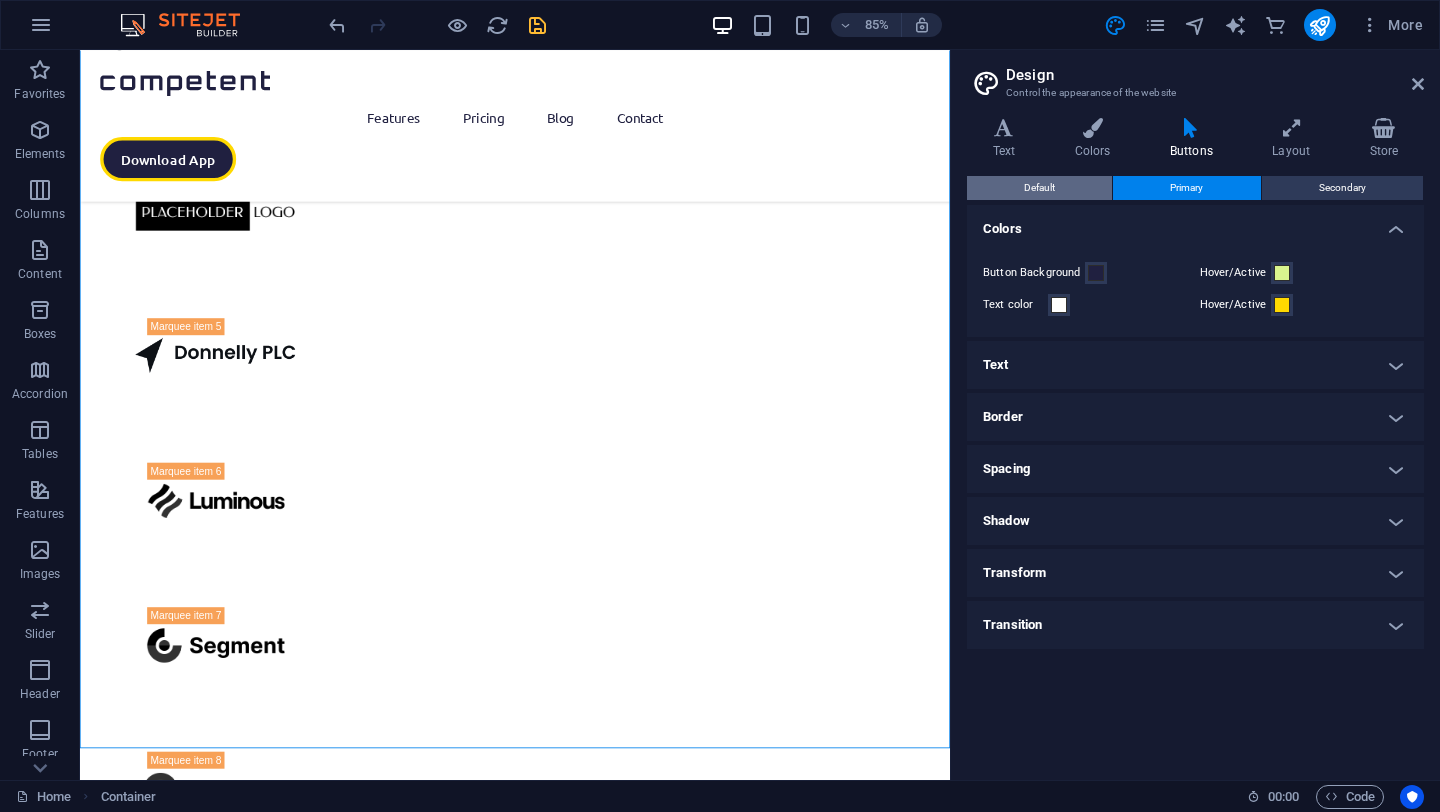 click on "Default" at bounding box center [1039, 188] 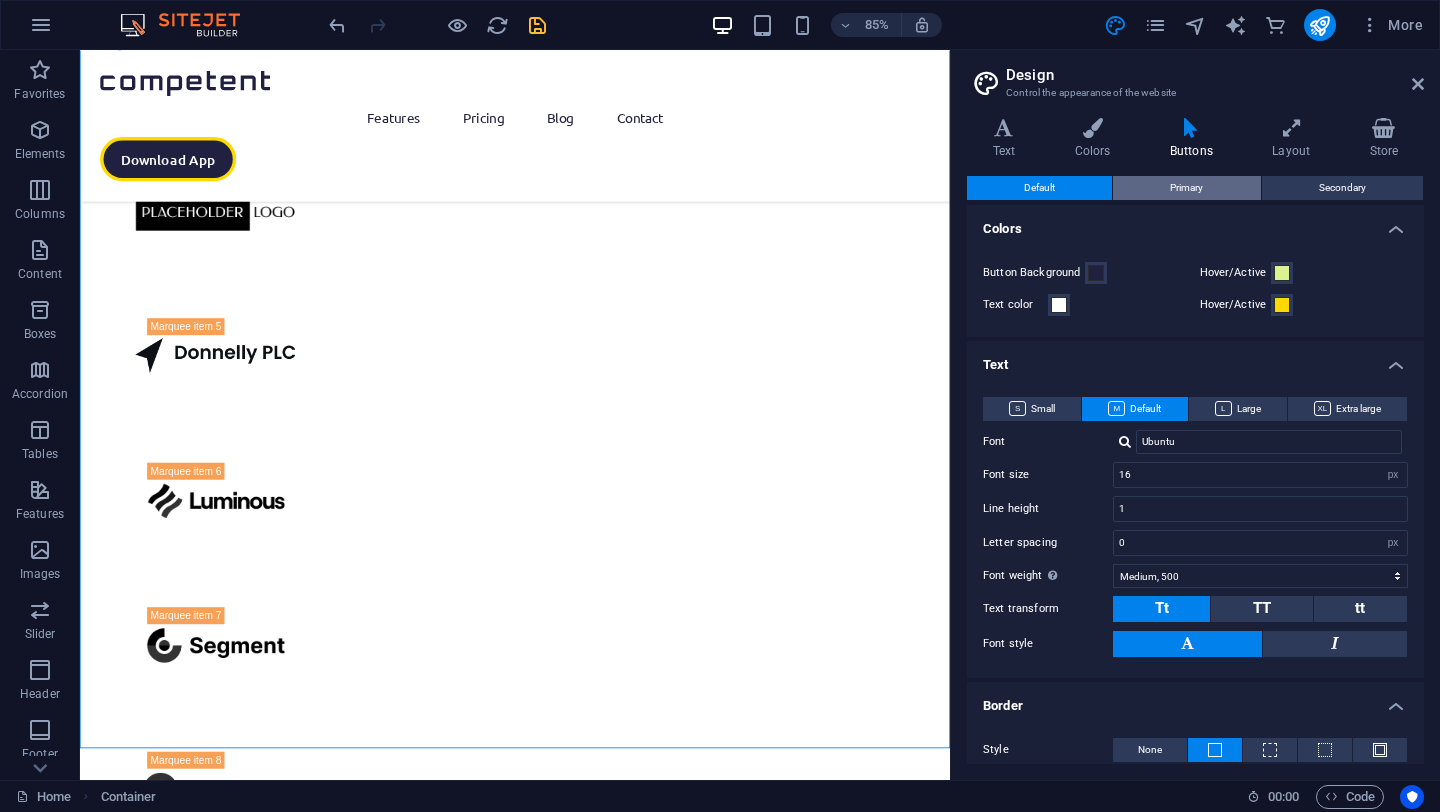click on "Primary" at bounding box center [1186, 188] 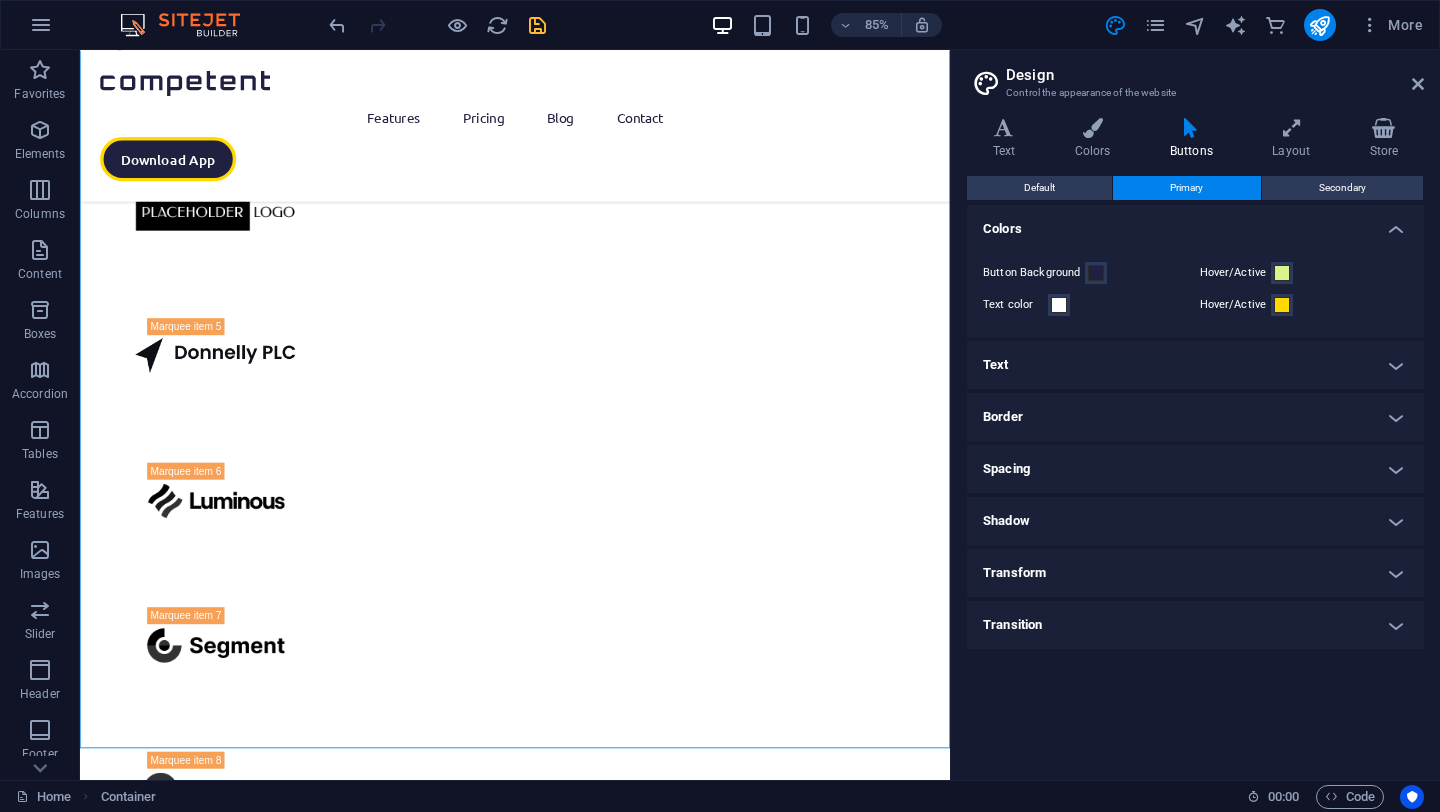 click on "Colors" at bounding box center [1195, 223] 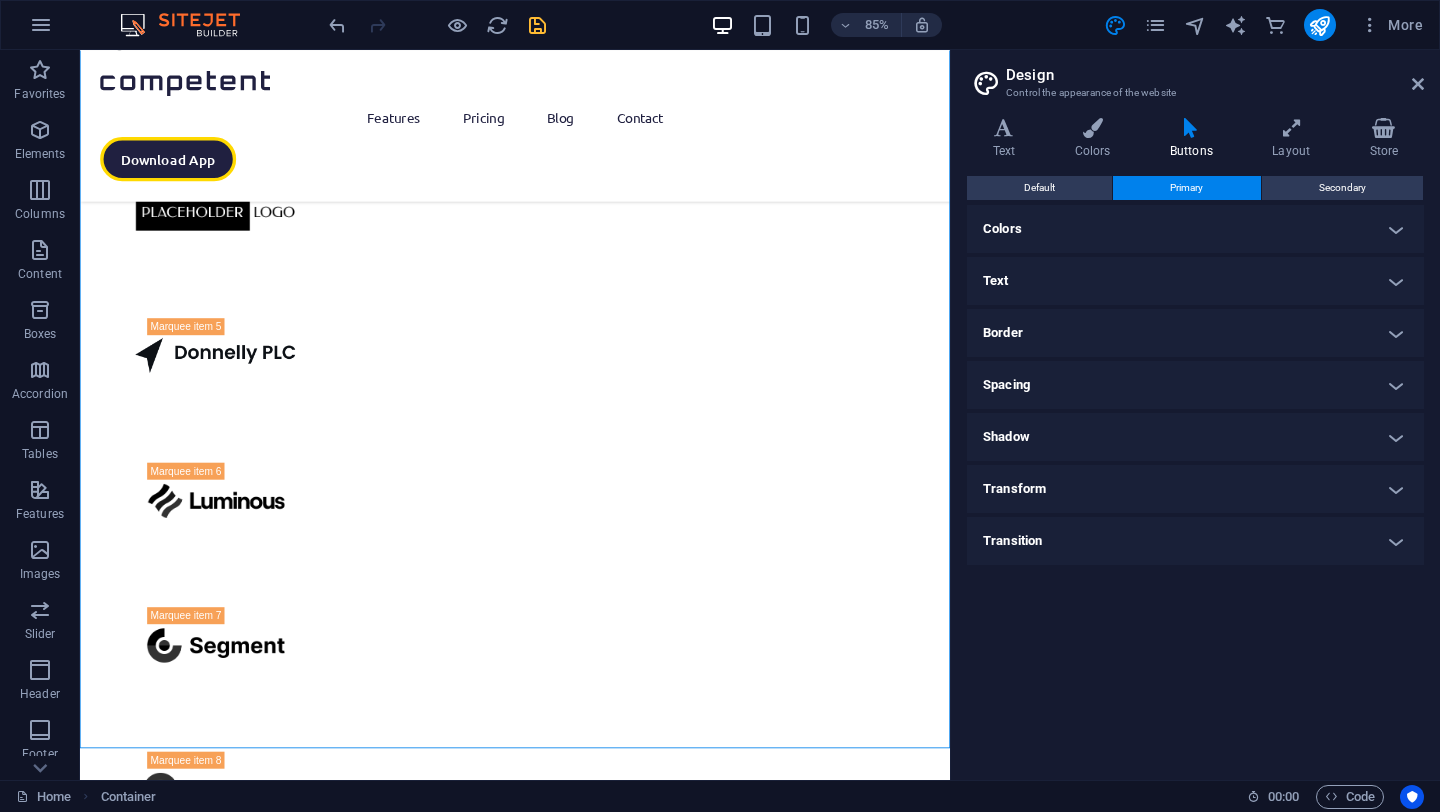 click on "Primary" at bounding box center [1186, 188] 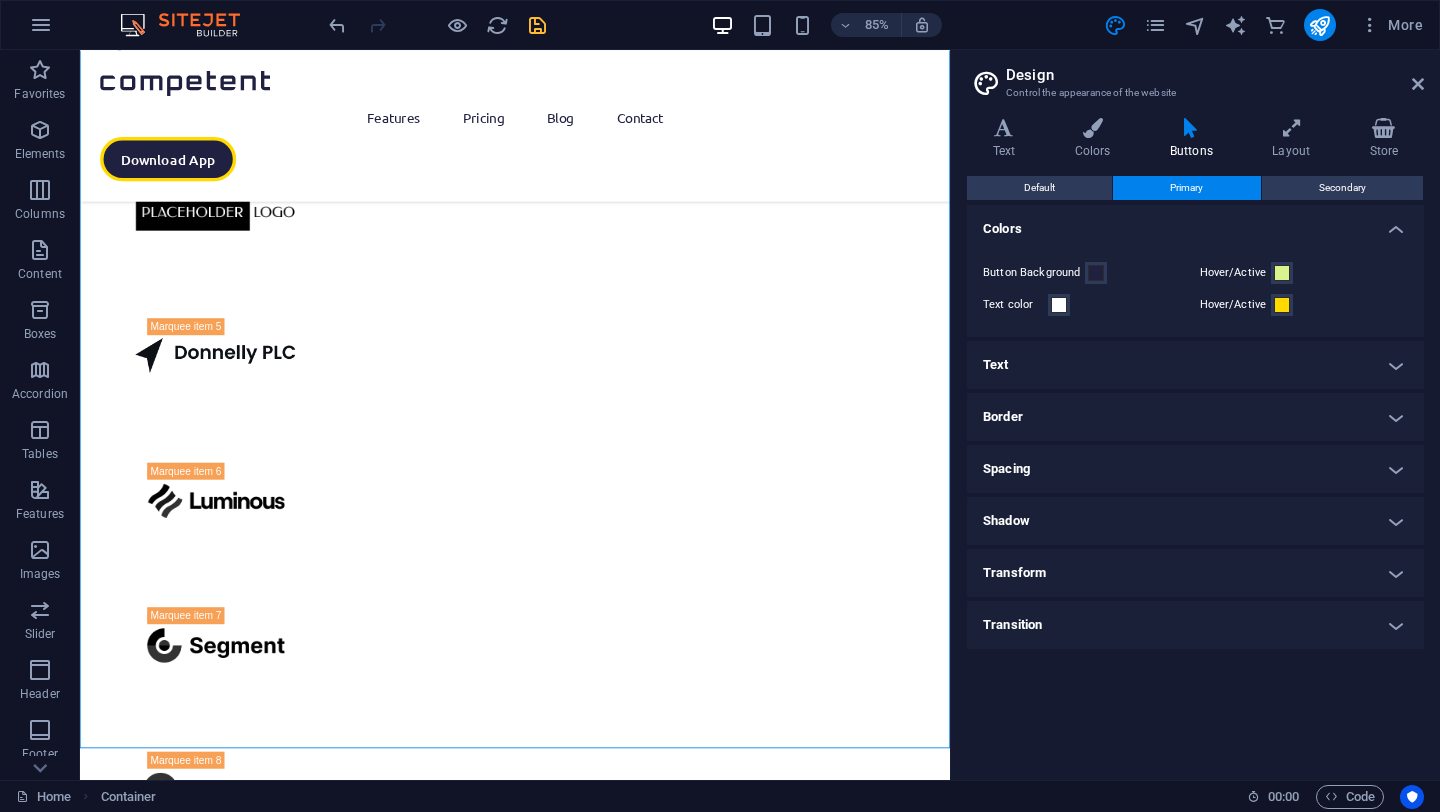 click on "Default Primary Secondary" at bounding box center [1195, 188] 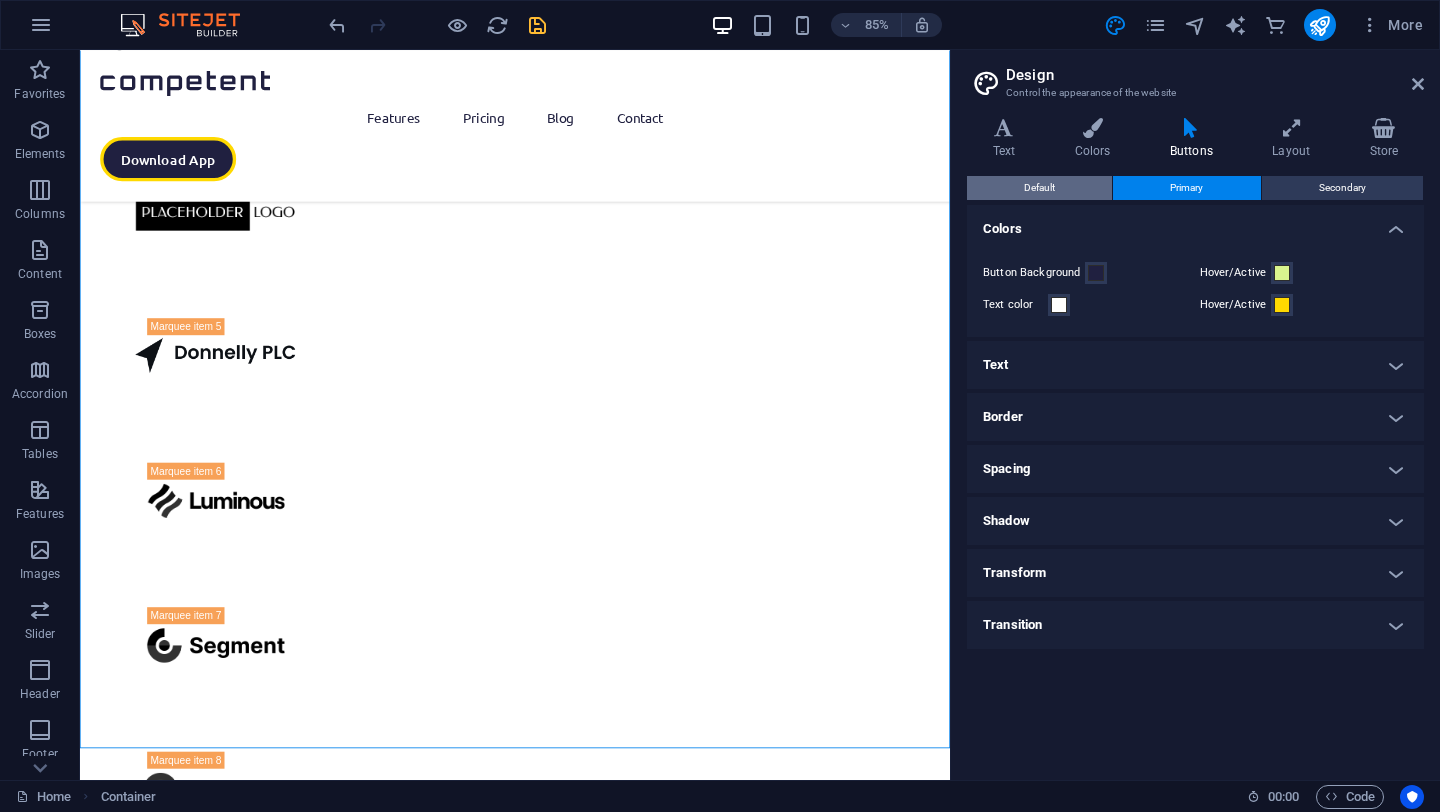 click on "Default" at bounding box center [1039, 188] 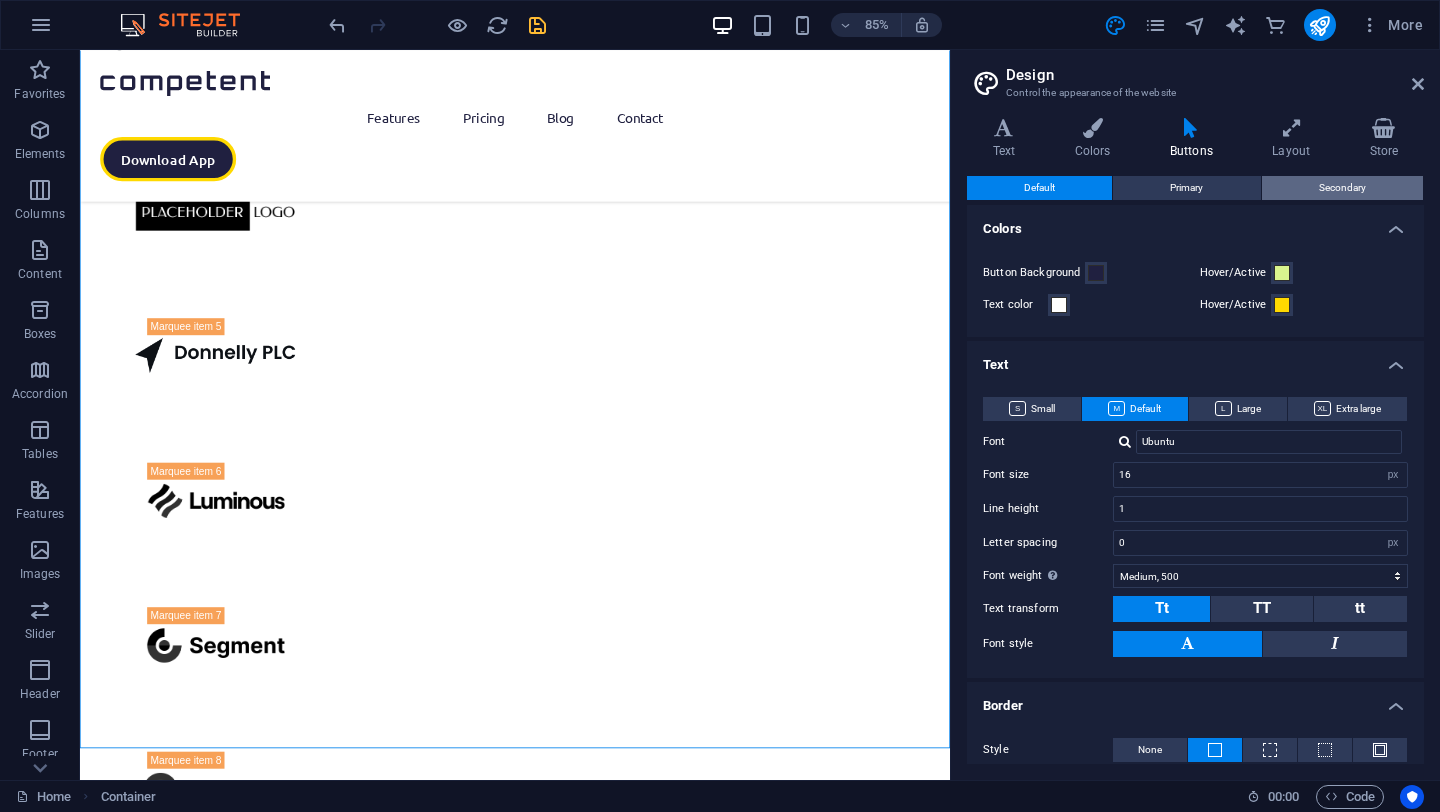click on "Secondary" at bounding box center (1342, 188) 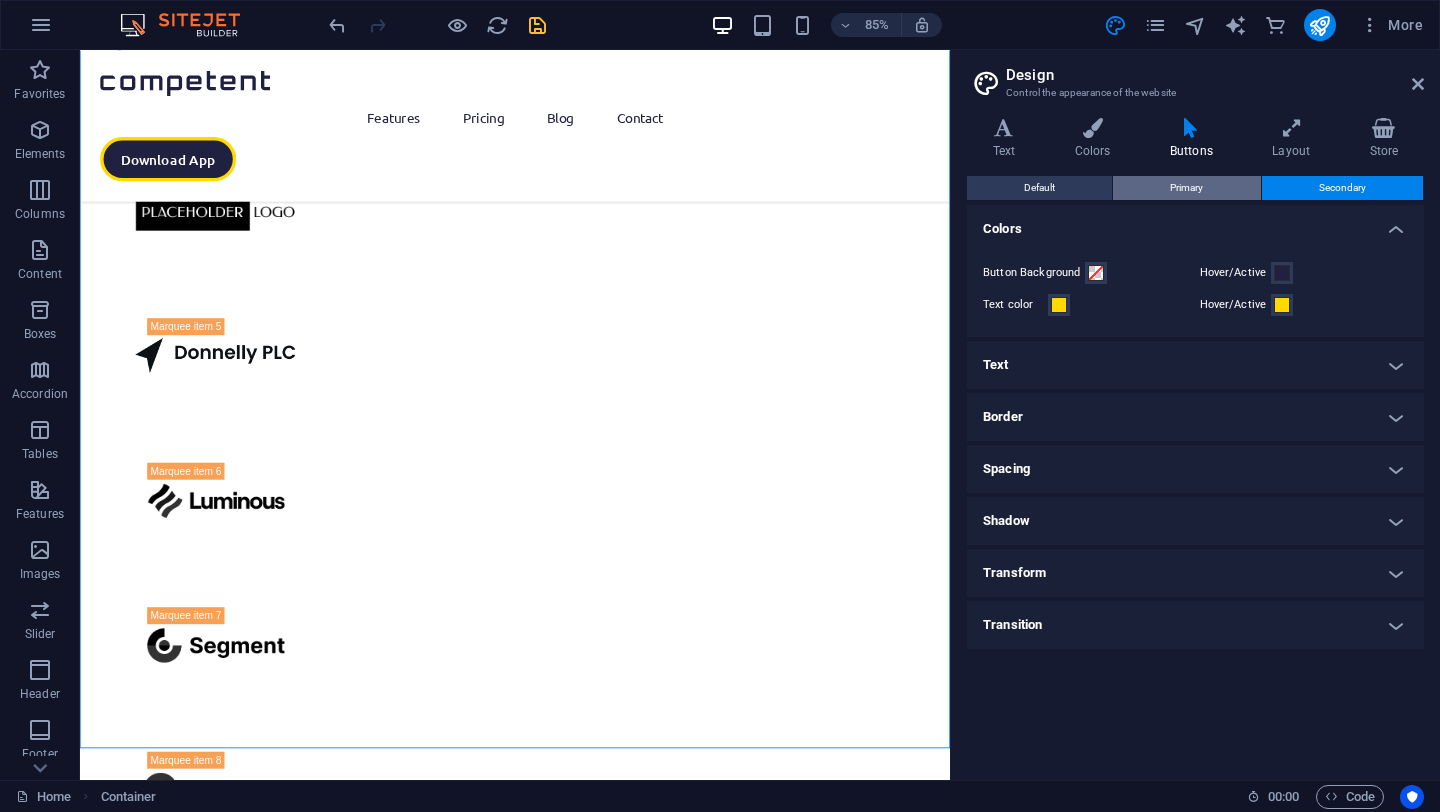 click on "Primary" at bounding box center (1186, 188) 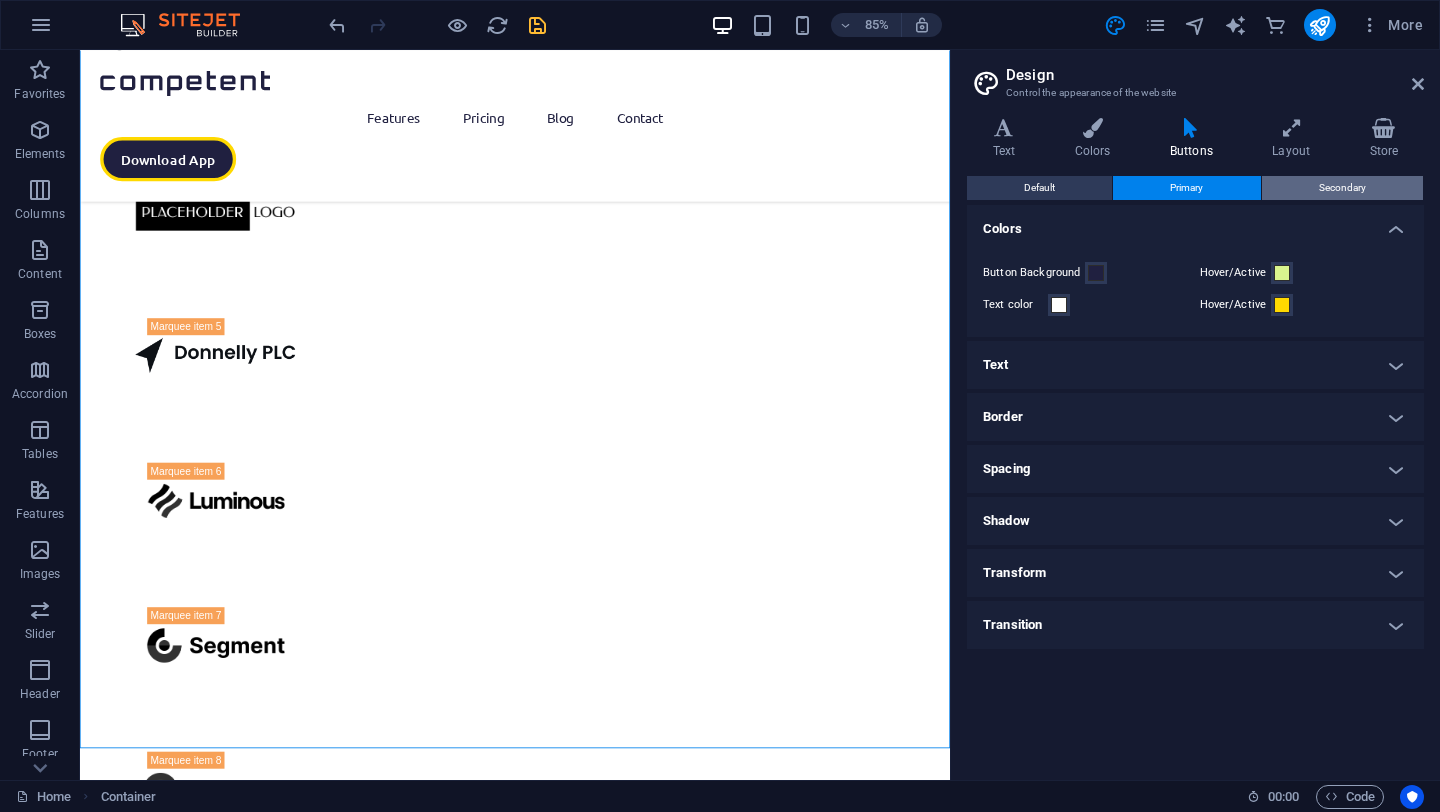 click on "Secondary" at bounding box center [1342, 188] 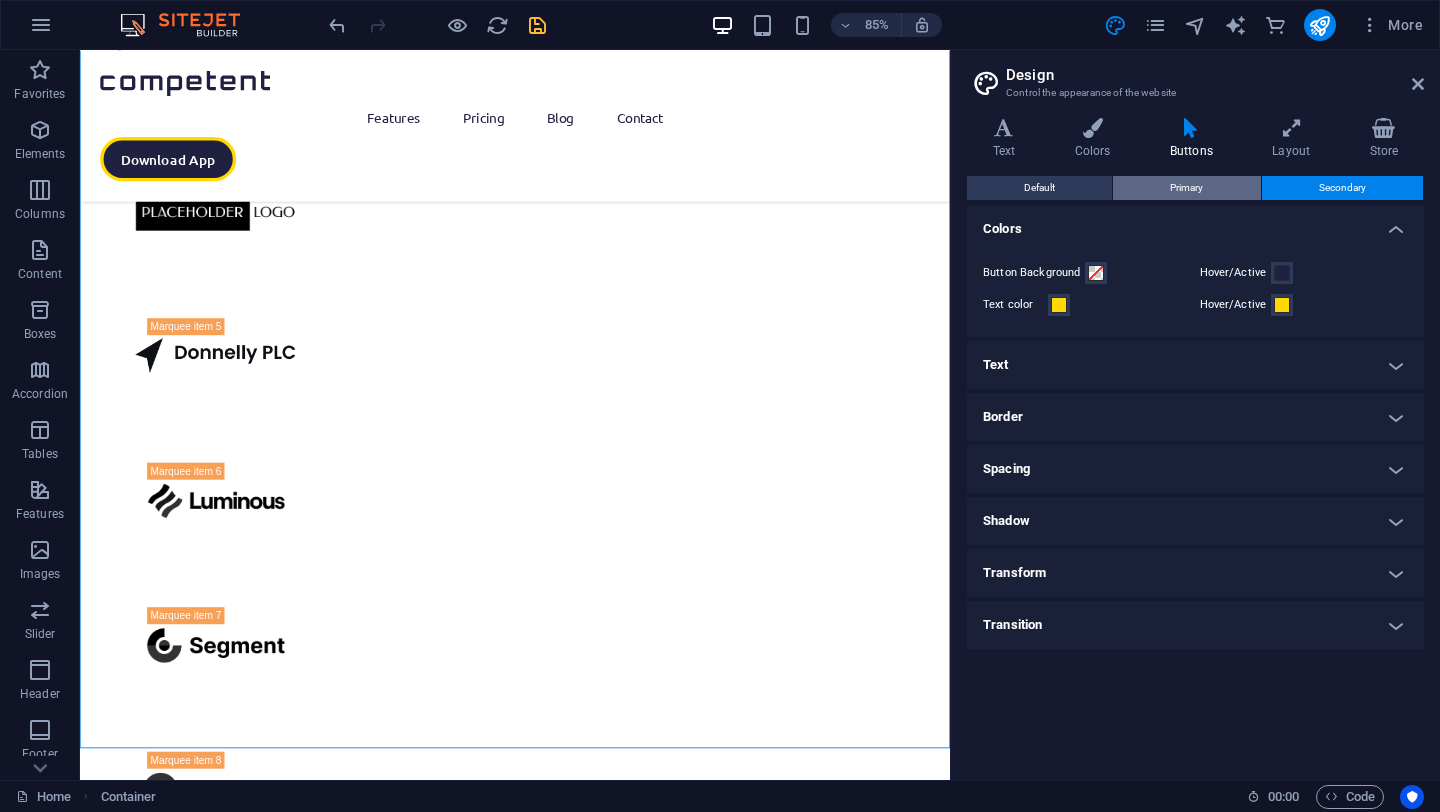 click on "Primary" at bounding box center (1186, 188) 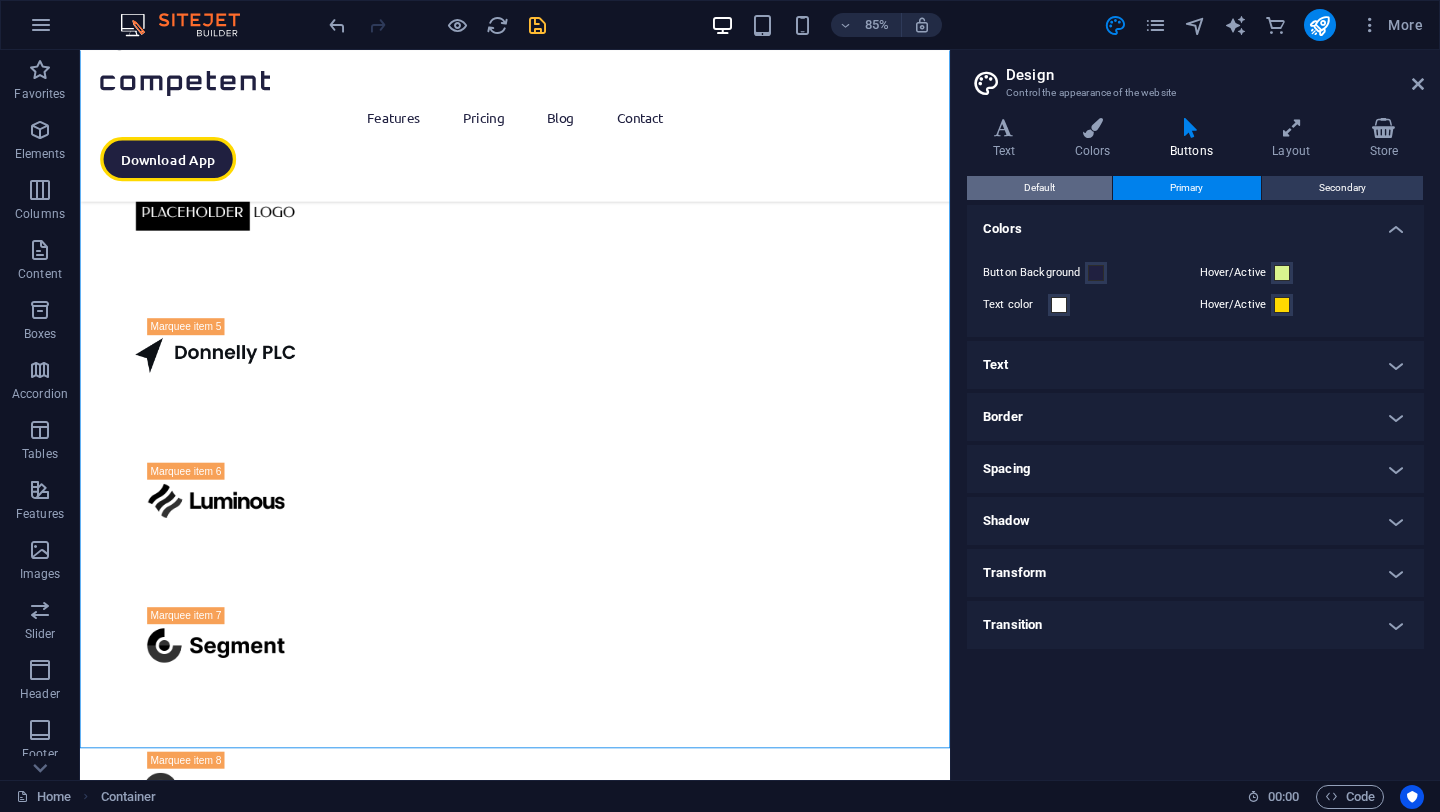 click on "Default" at bounding box center (1039, 188) 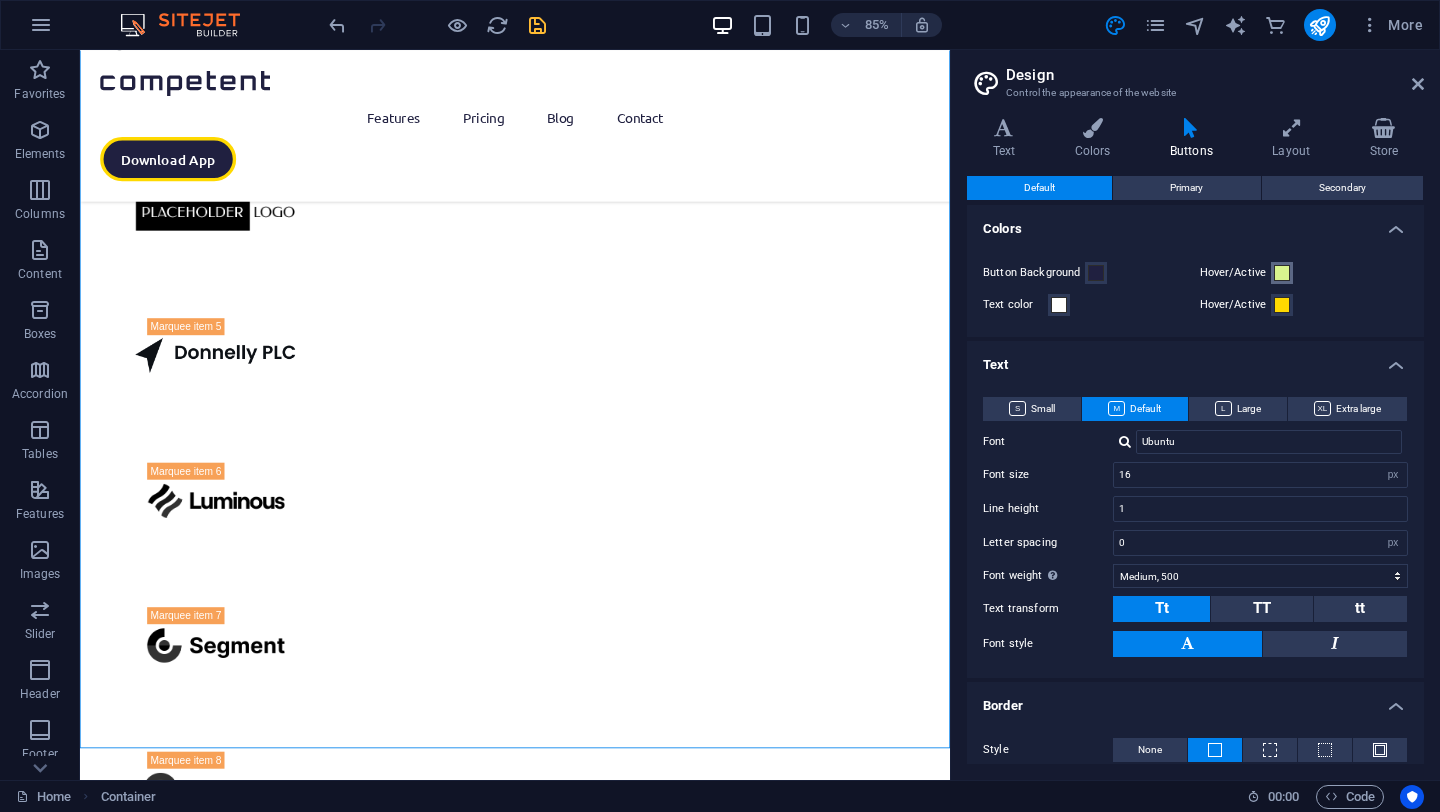 click at bounding box center (1282, 273) 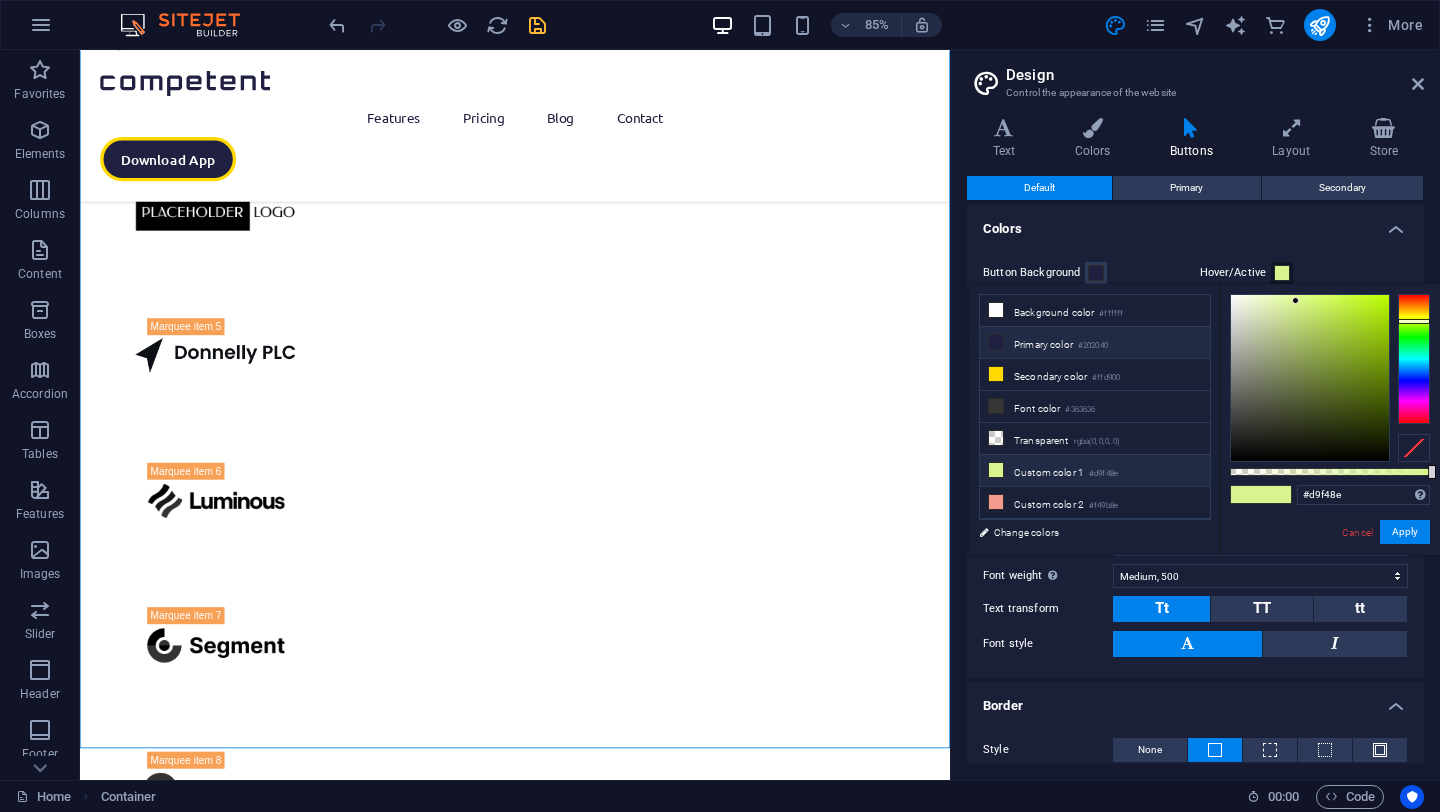 click on "Primary color
#202040" at bounding box center [1095, 343] 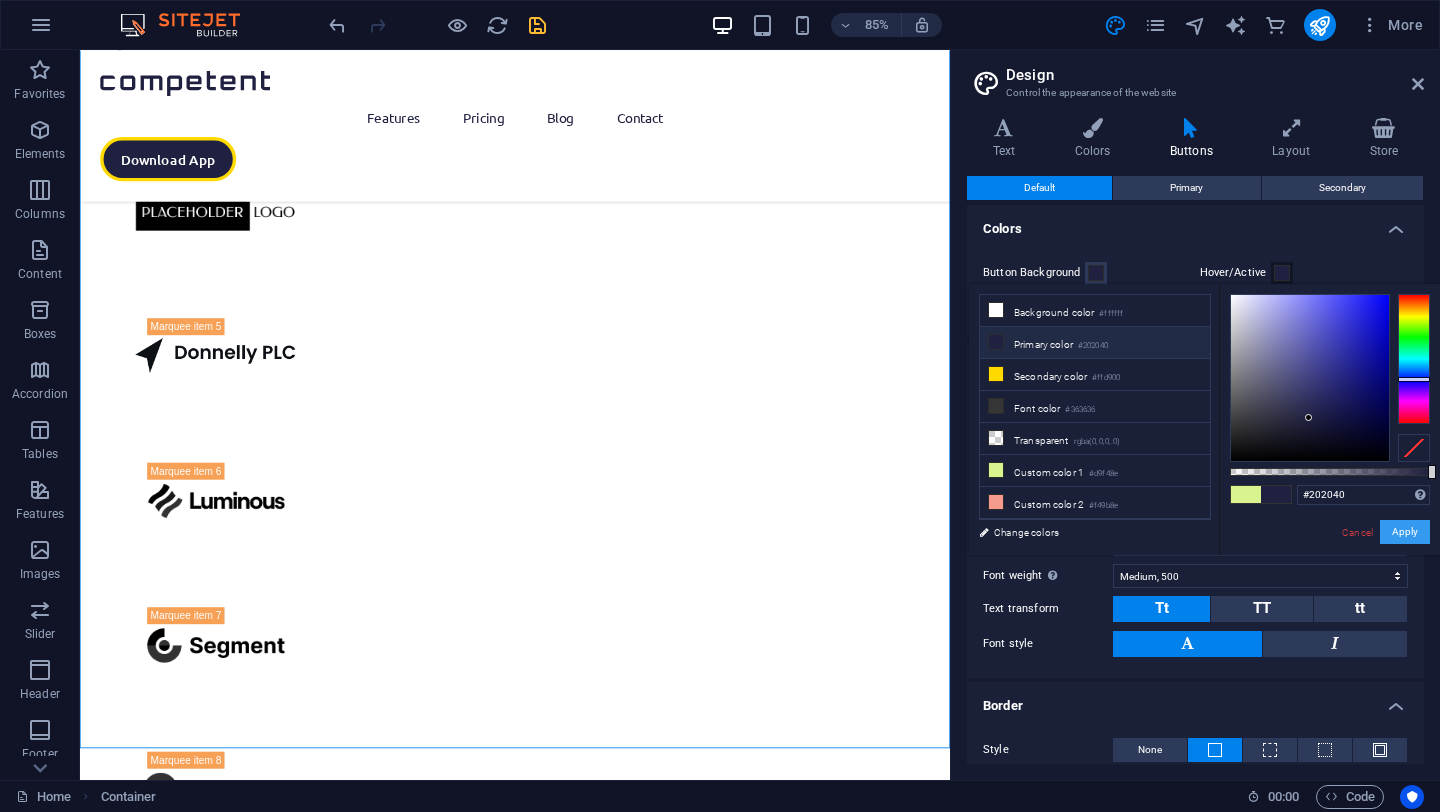 click on "Apply" at bounding box center (1405, 532) 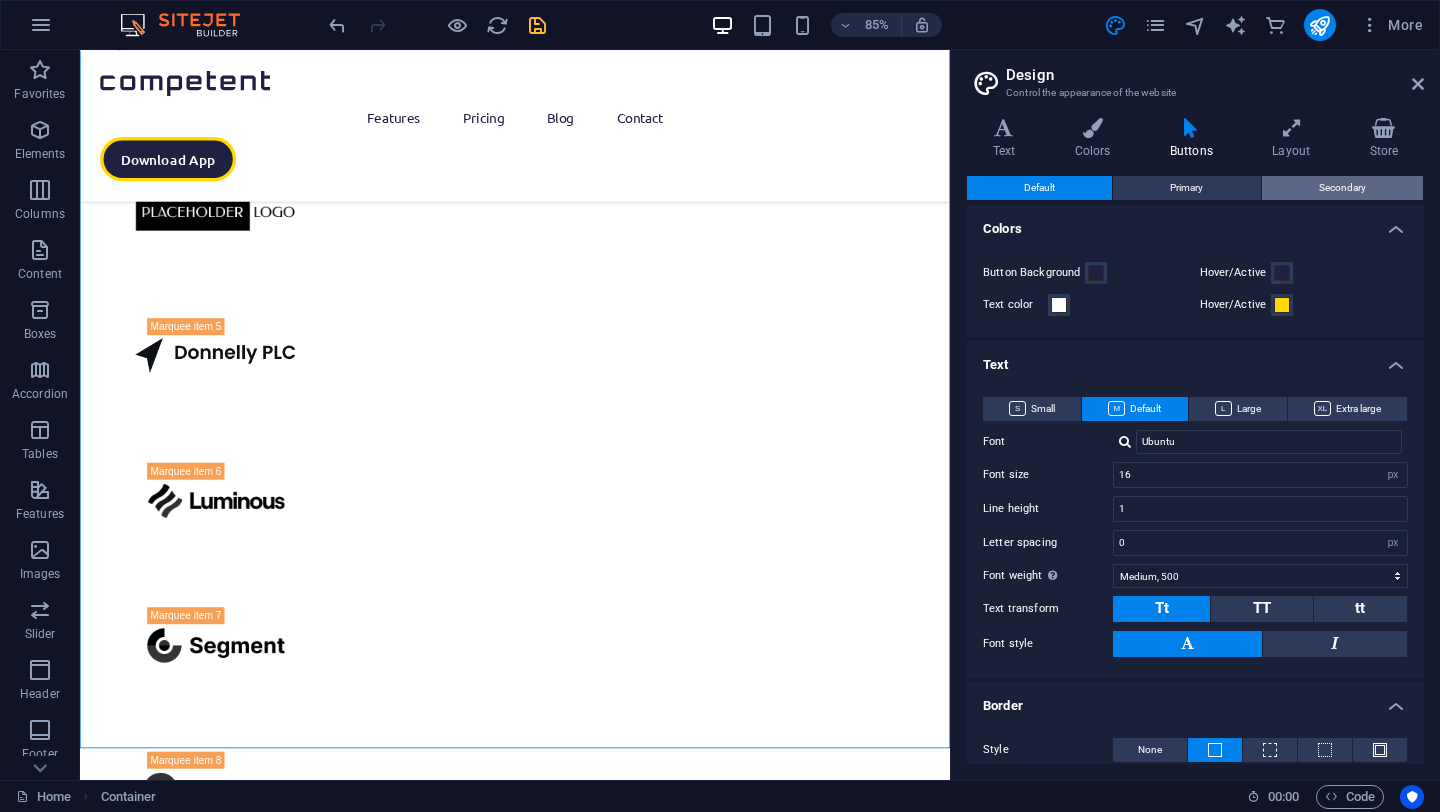 click on "Secondary" at bounding box center (1342, 188) 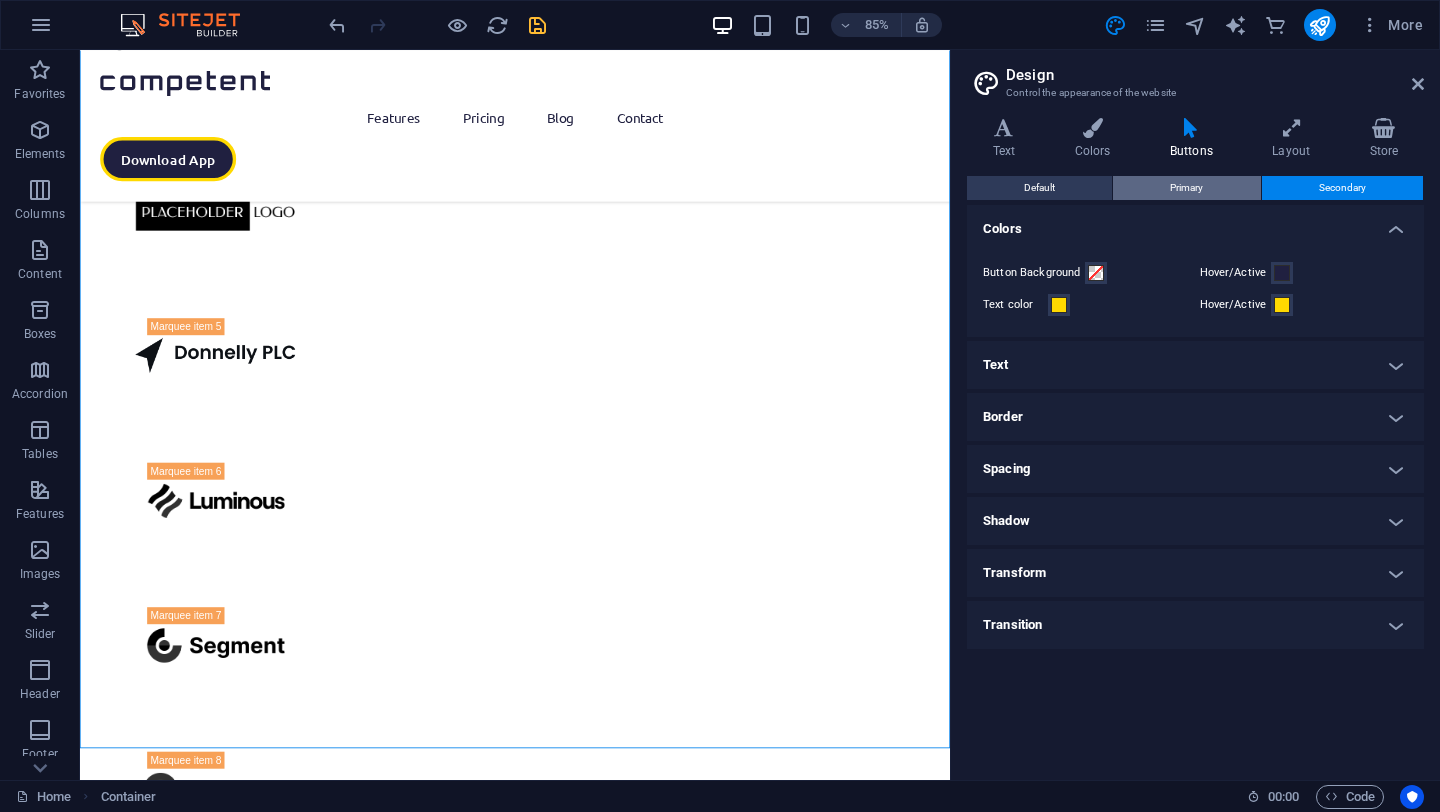click on "Primary" at bounding box center [1186, 188] 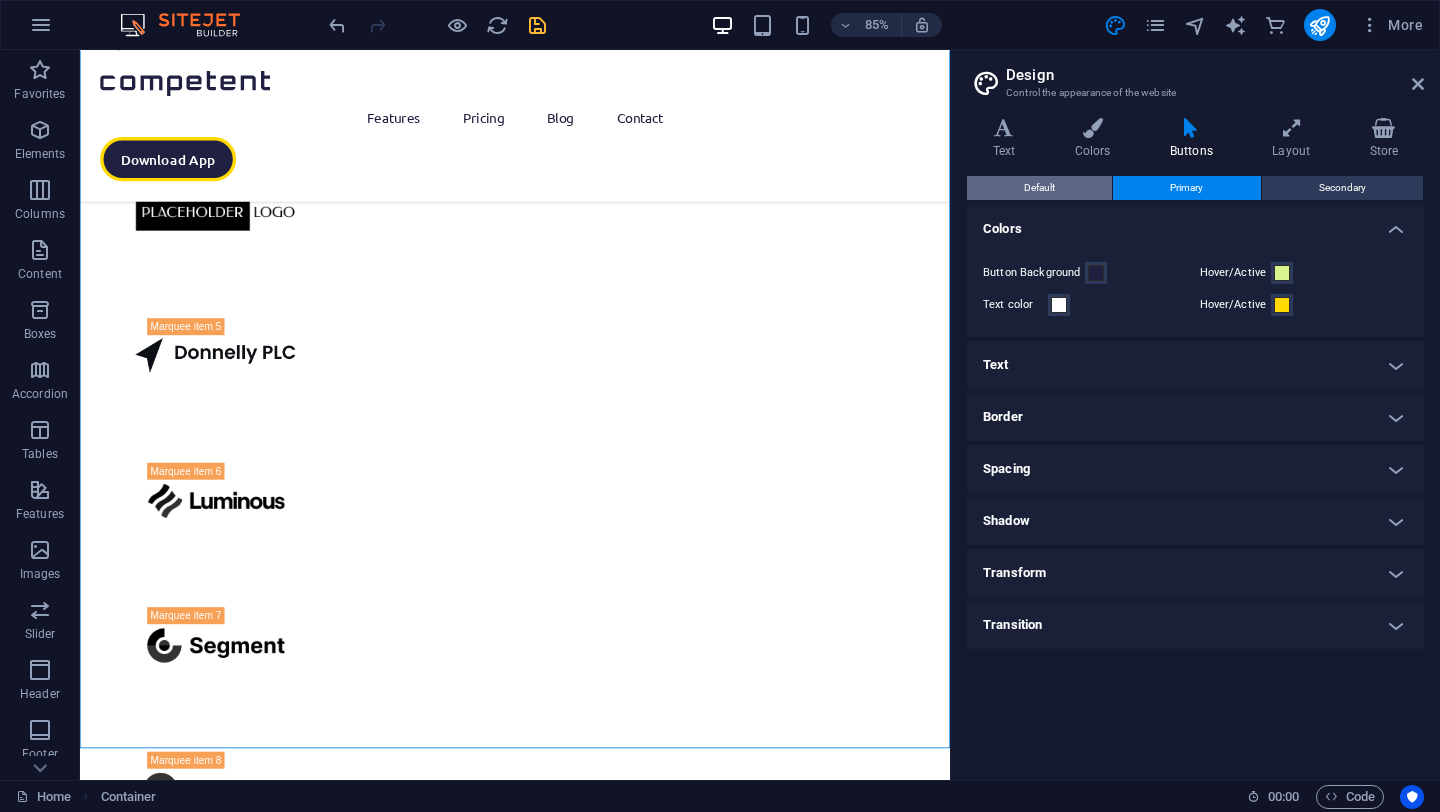 click on "Default" at bounding box center [1039, 188] 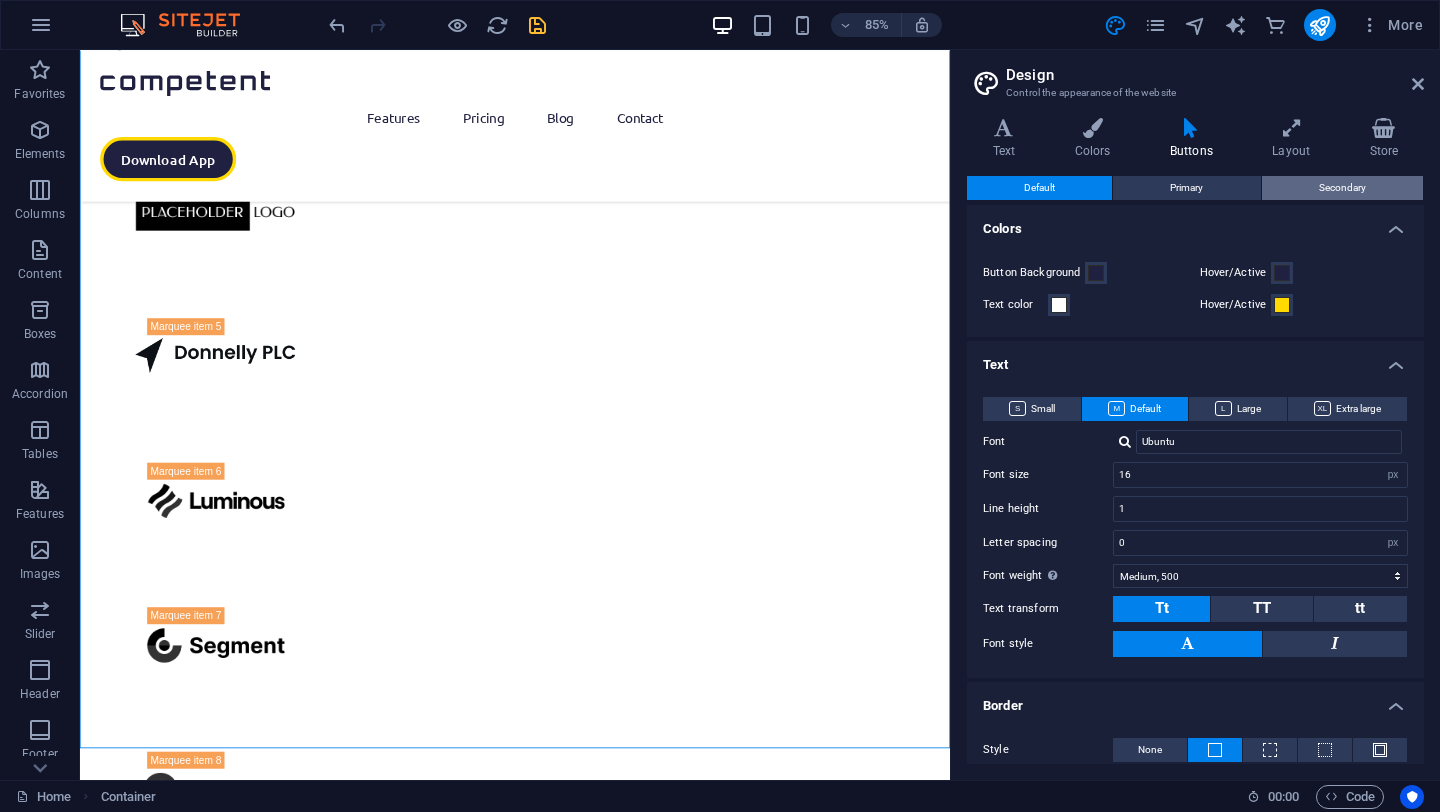 click on "Secondary" at bounding box center [1342, 188] 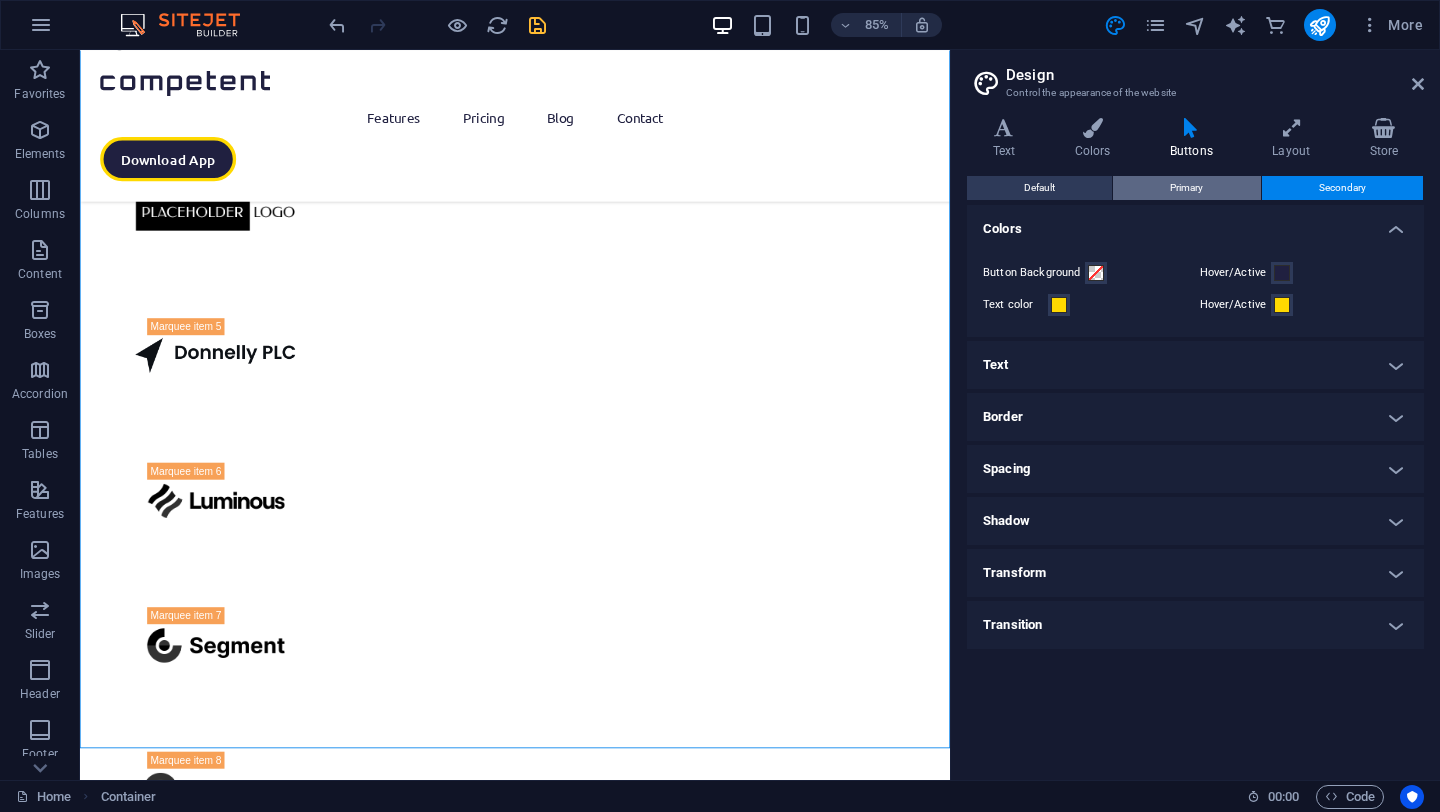 click on "Primary" at bounding box center [1186, 188] 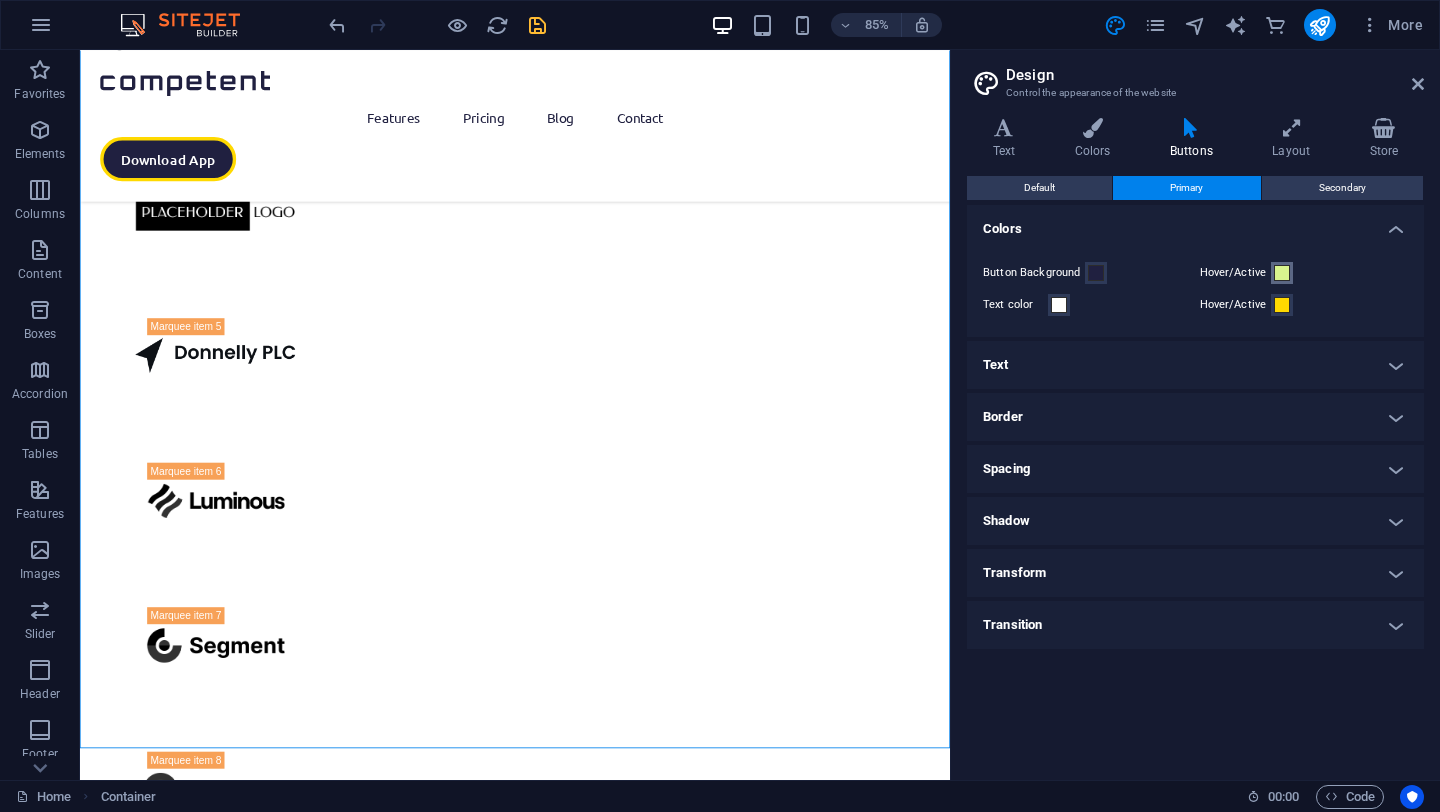 click at bounding box center (1282, 273) 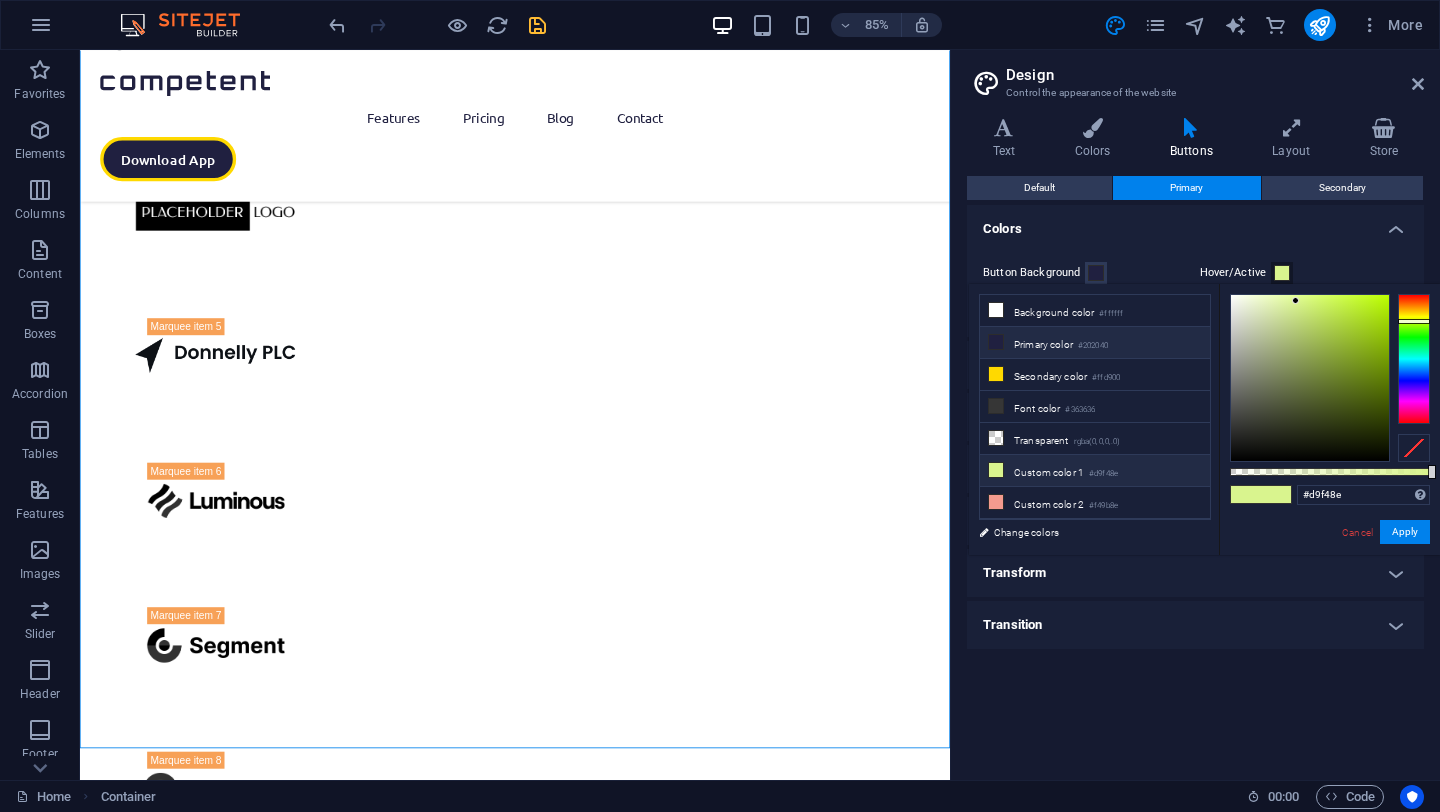 click on "#202040" at bounding box center (1093, 346) 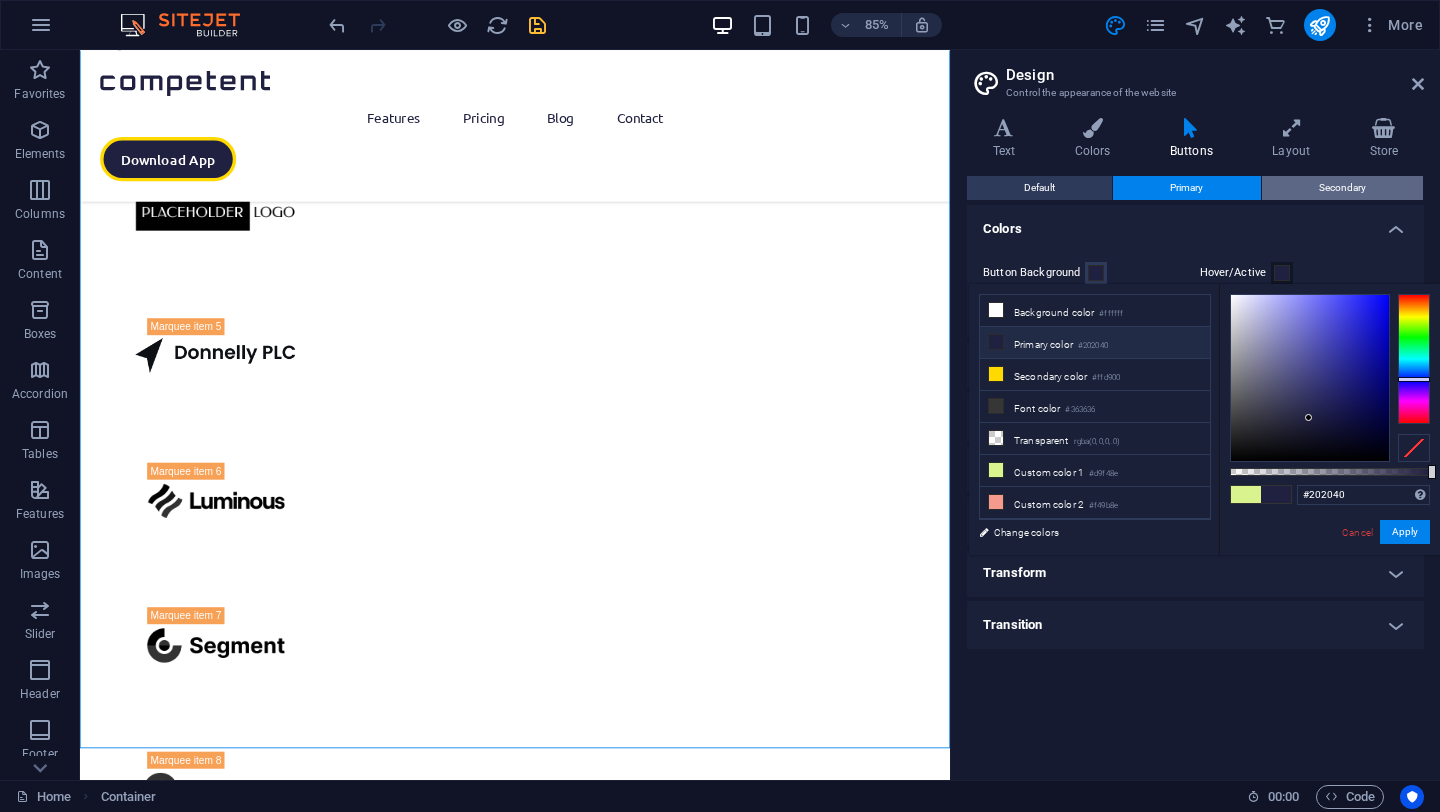 click on "Secondary" at bounding box center [1342, 188] 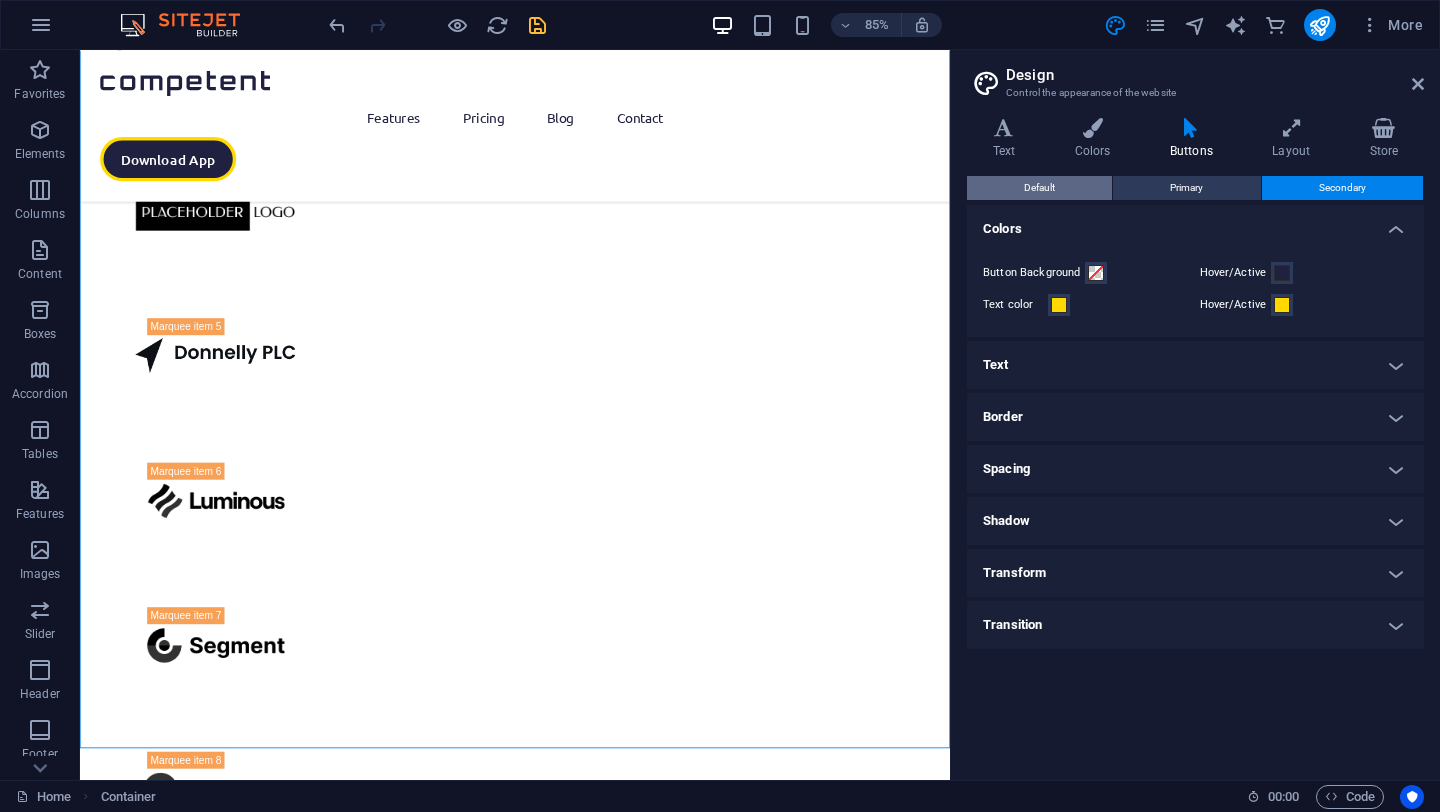 click on "Default" at bounding box center [1039, 188] 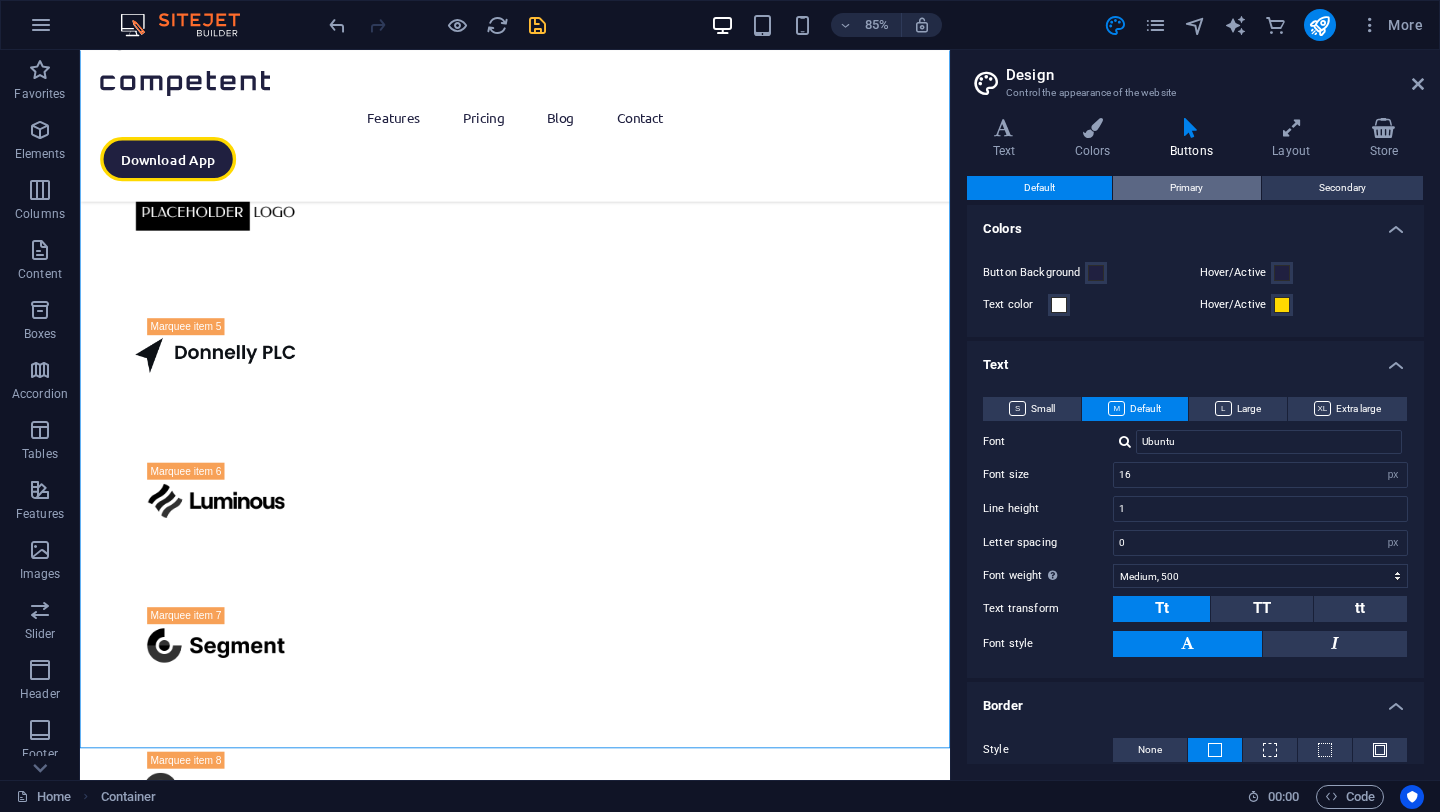 click on "Primary" at bounding box center (1186, 188) 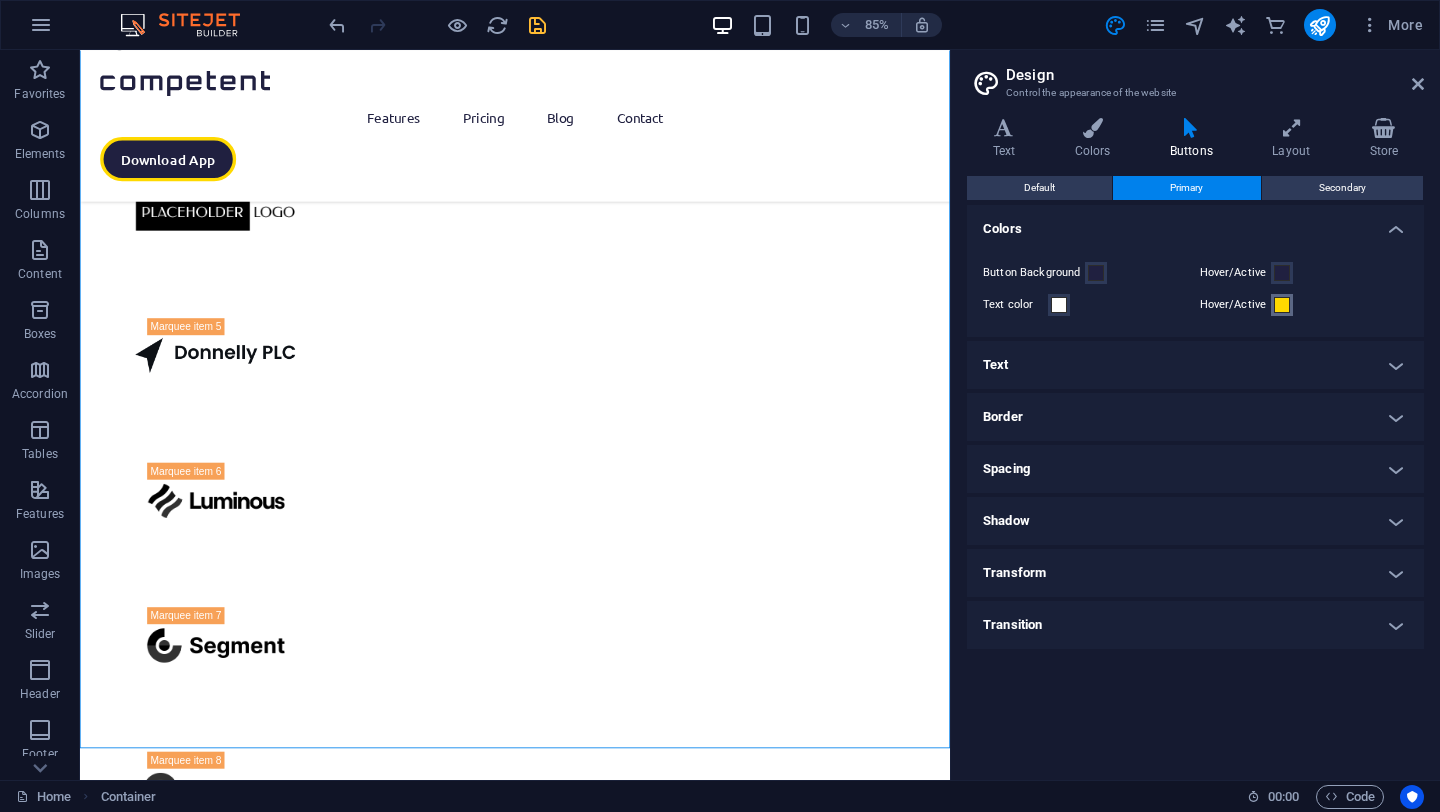 click at bounding box center [1282, 305] 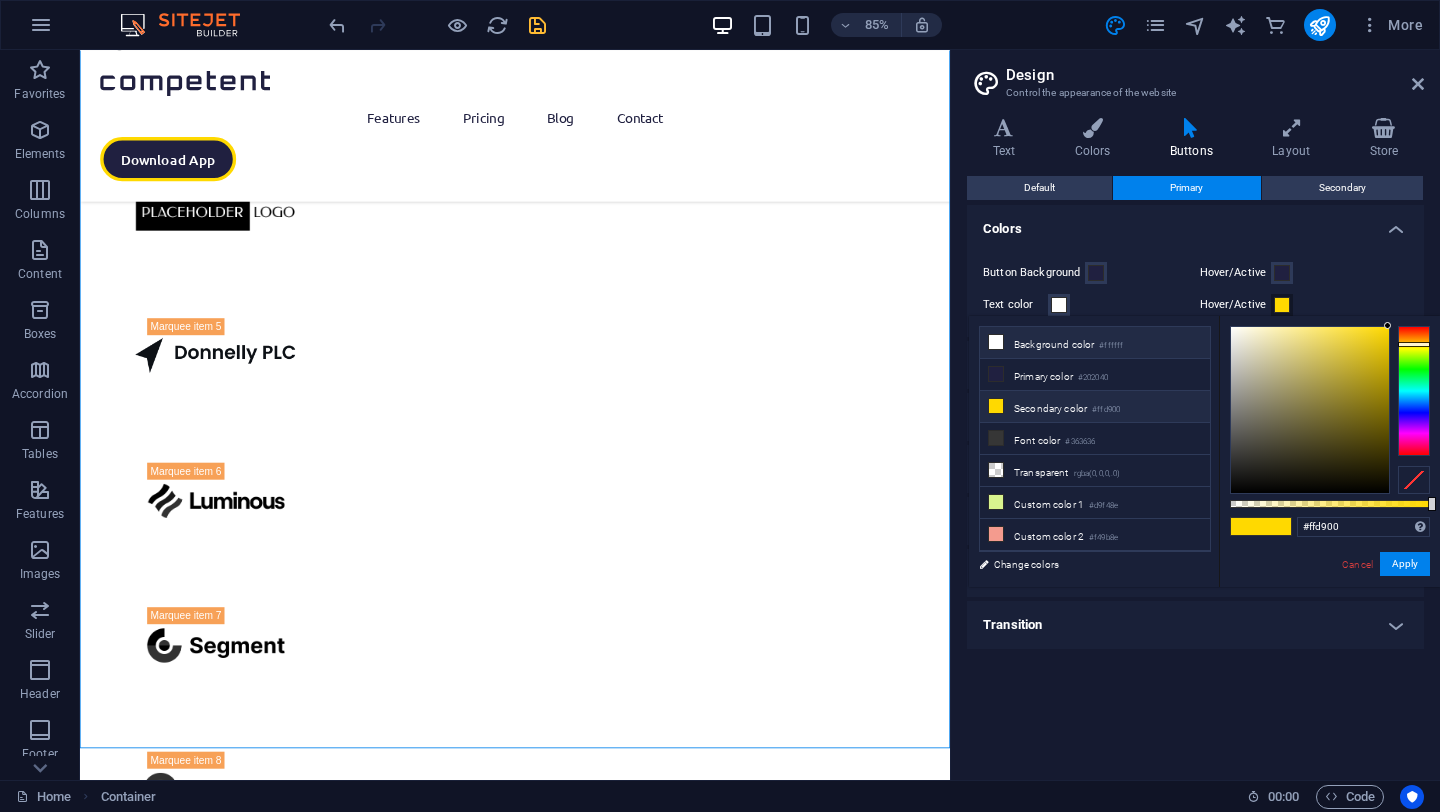 click on "Background color
#ffffff" at bounding box center (1095, 343) 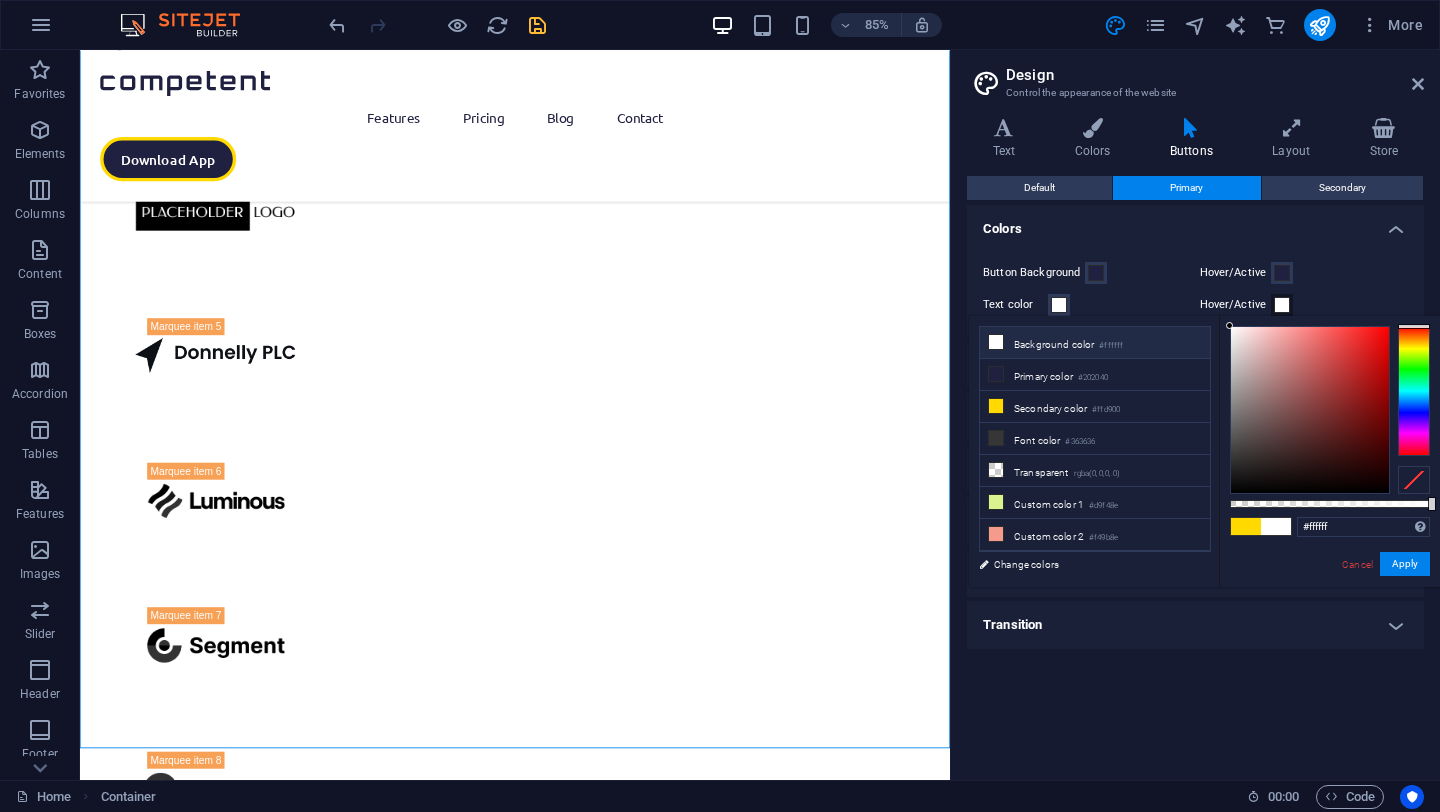 click on "Button Background Hover/Active Text color Hover/Active" at bounding box center (1195, 289) 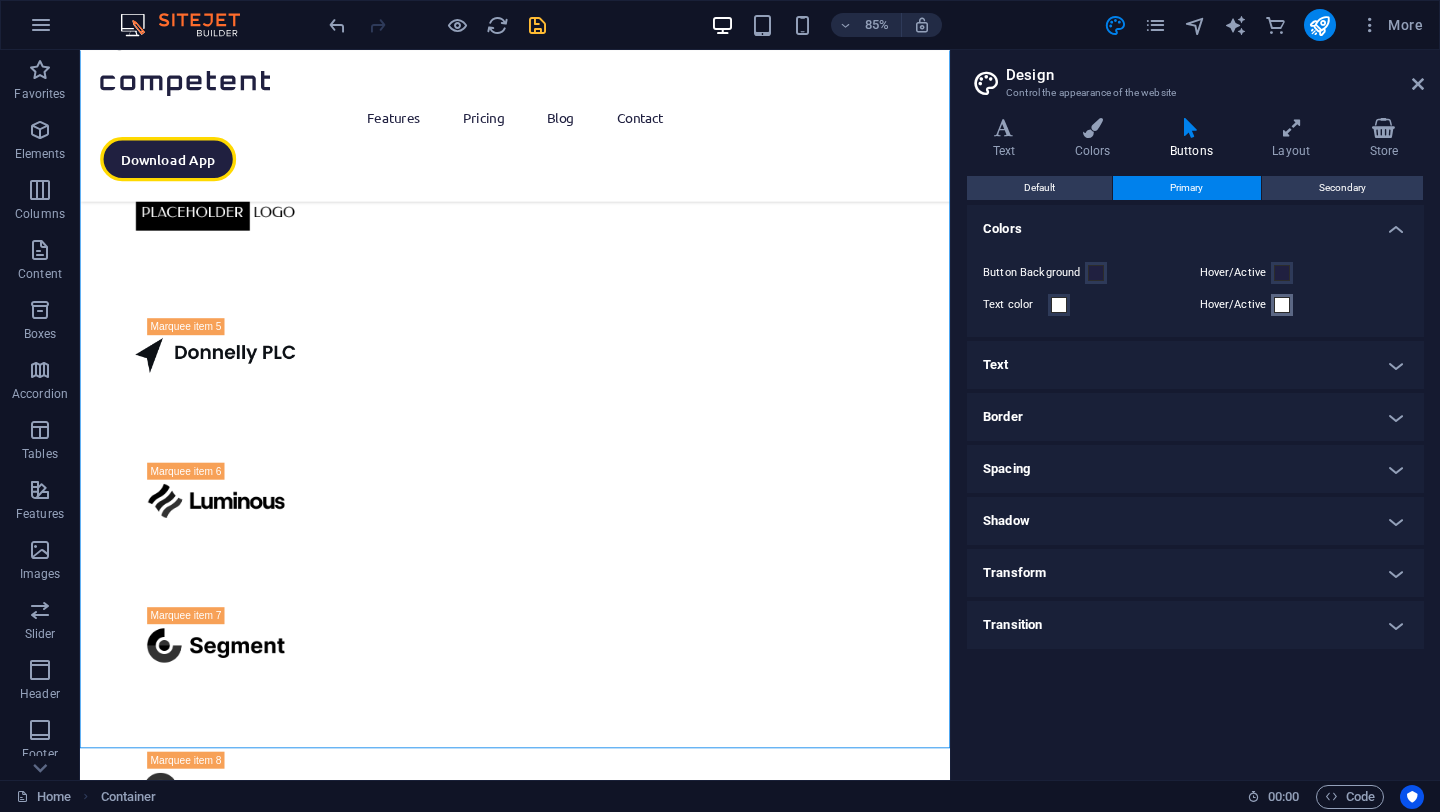 click at bounding box center [1282, 305] 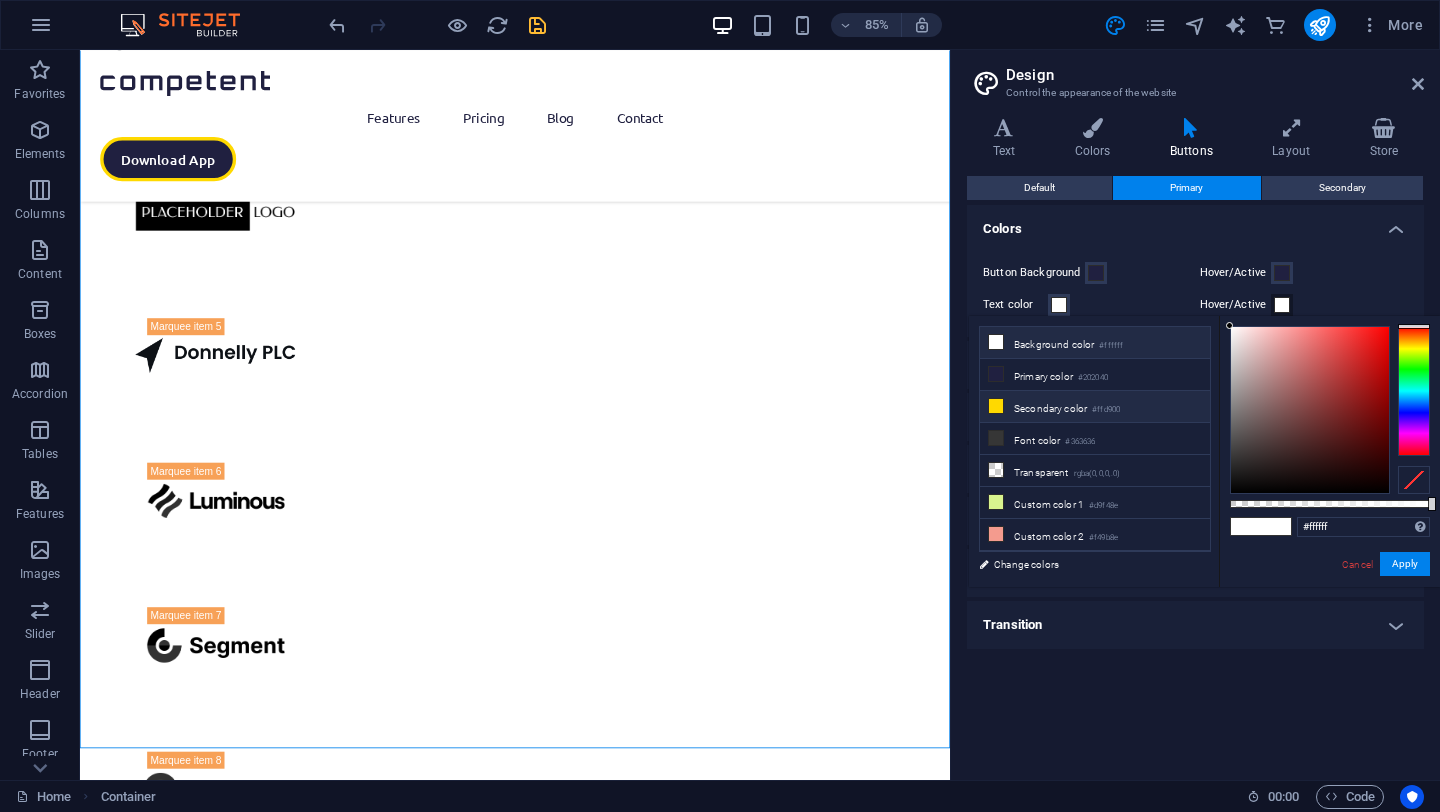 click on "Secondary color
#ffd900" at bounding box center [1095, 407] 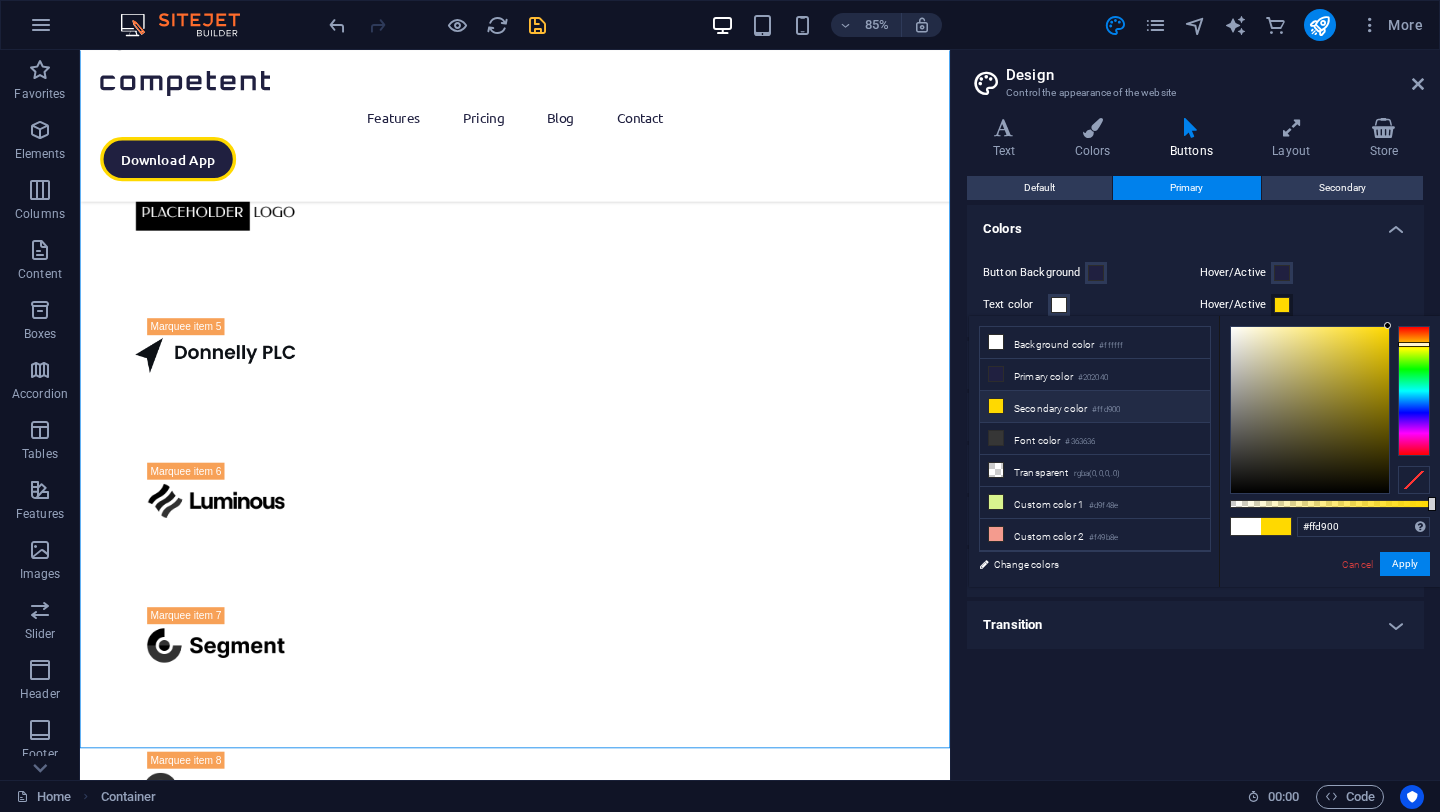 click on "Button Background Hover/Active Text color Hover/Active" at bounding box center [1195, 289] 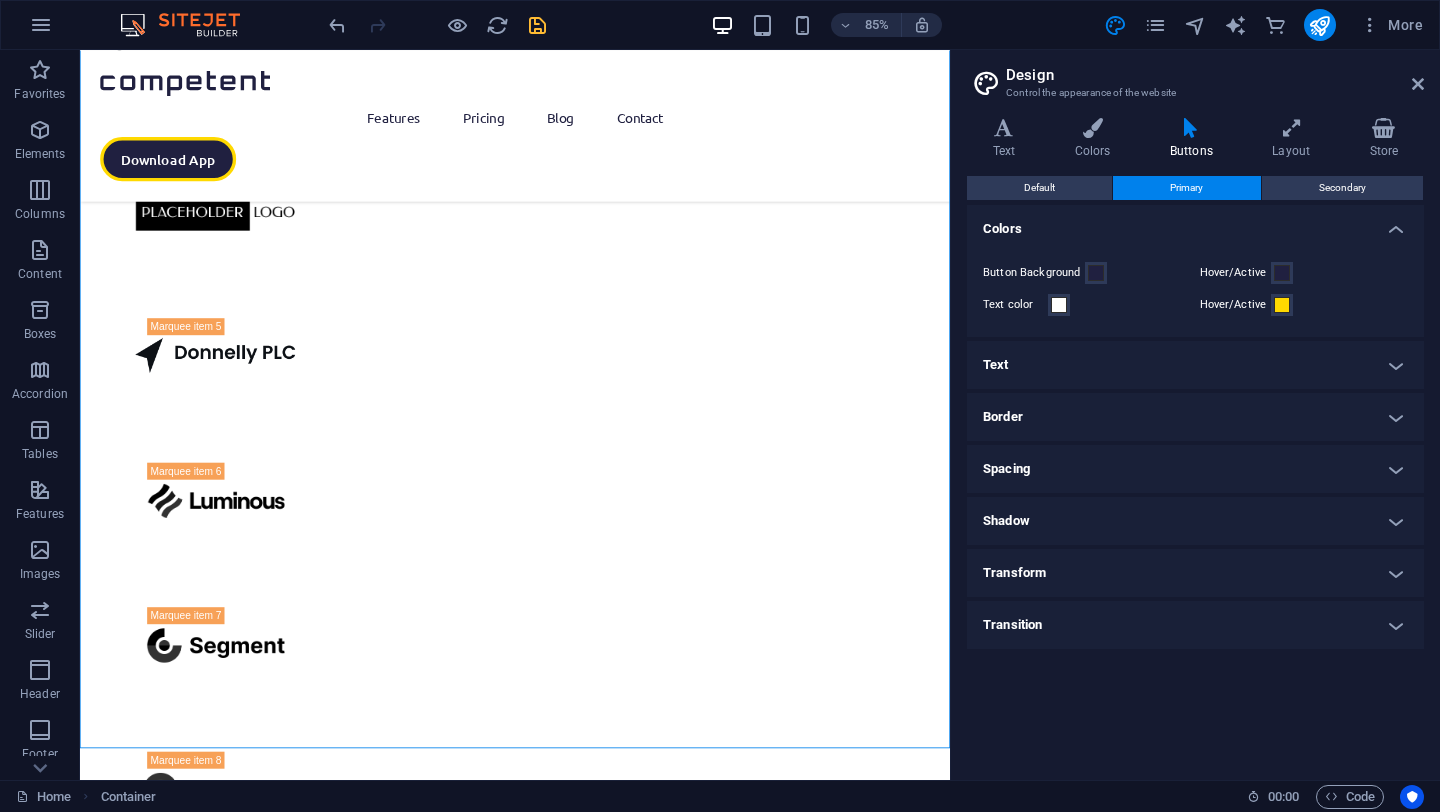 click on "Default Primary Secondary" at bounding box center (1195, 188) 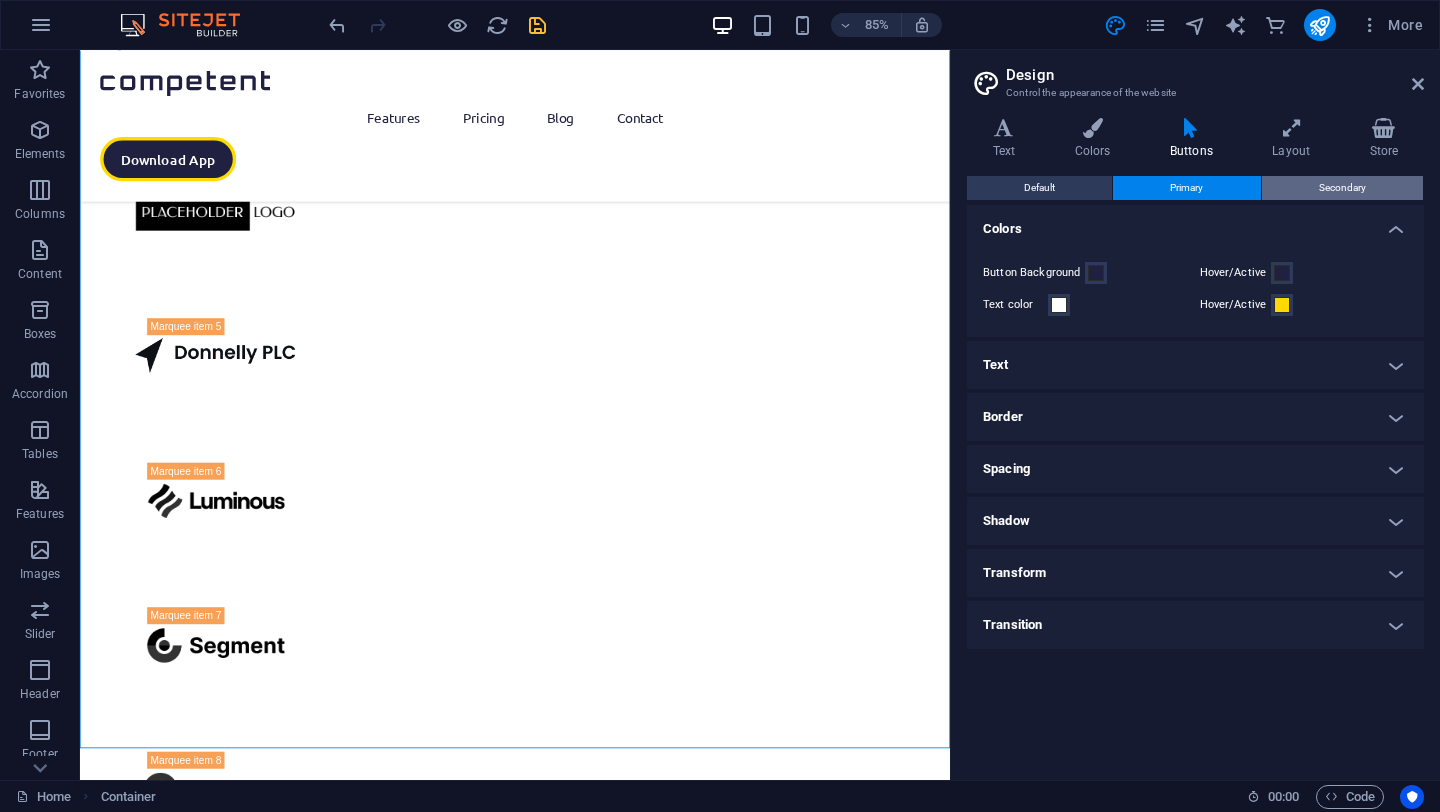 click on "Secondary" at bounding box center (1342, 188) 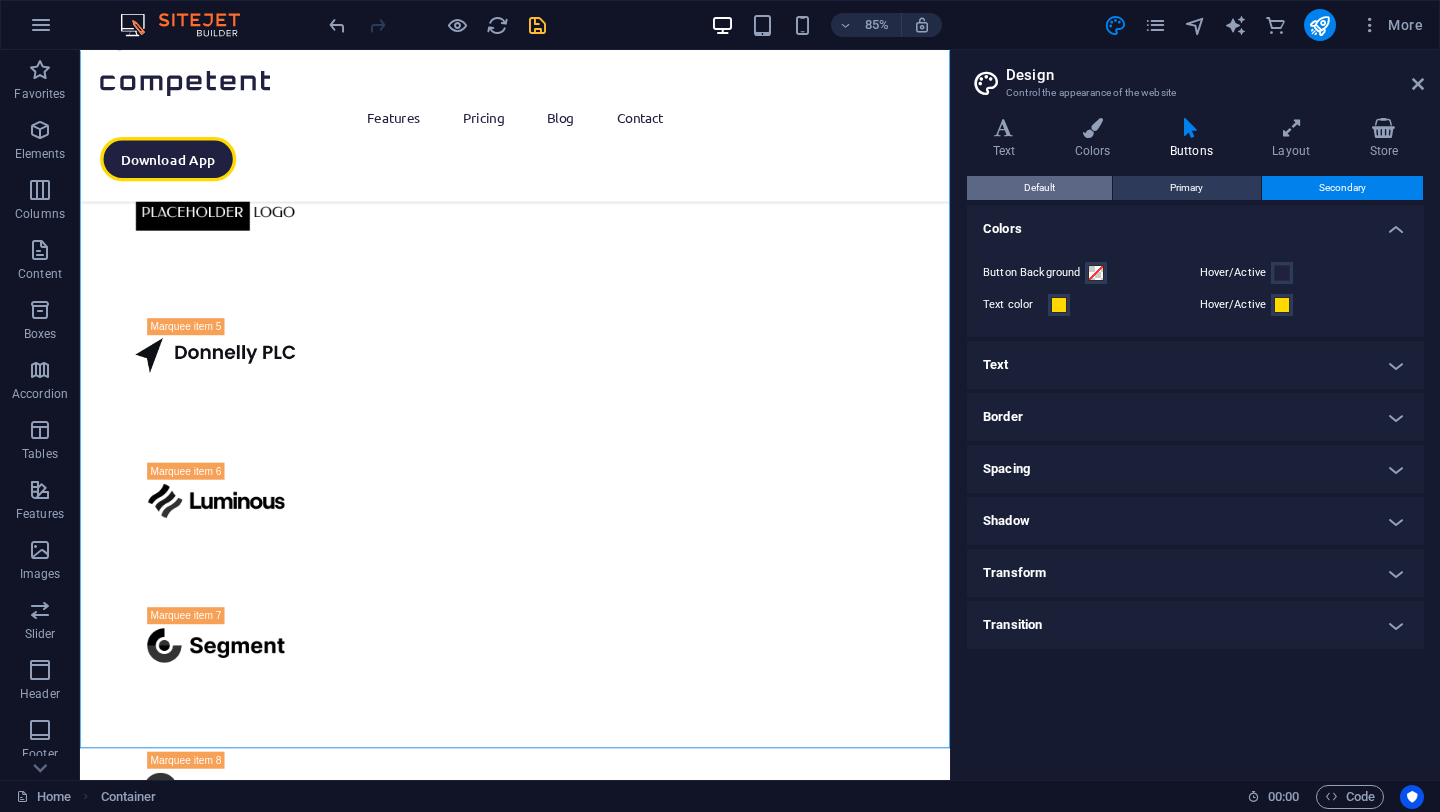 click on "Default" at bounding box center (1039, 188) 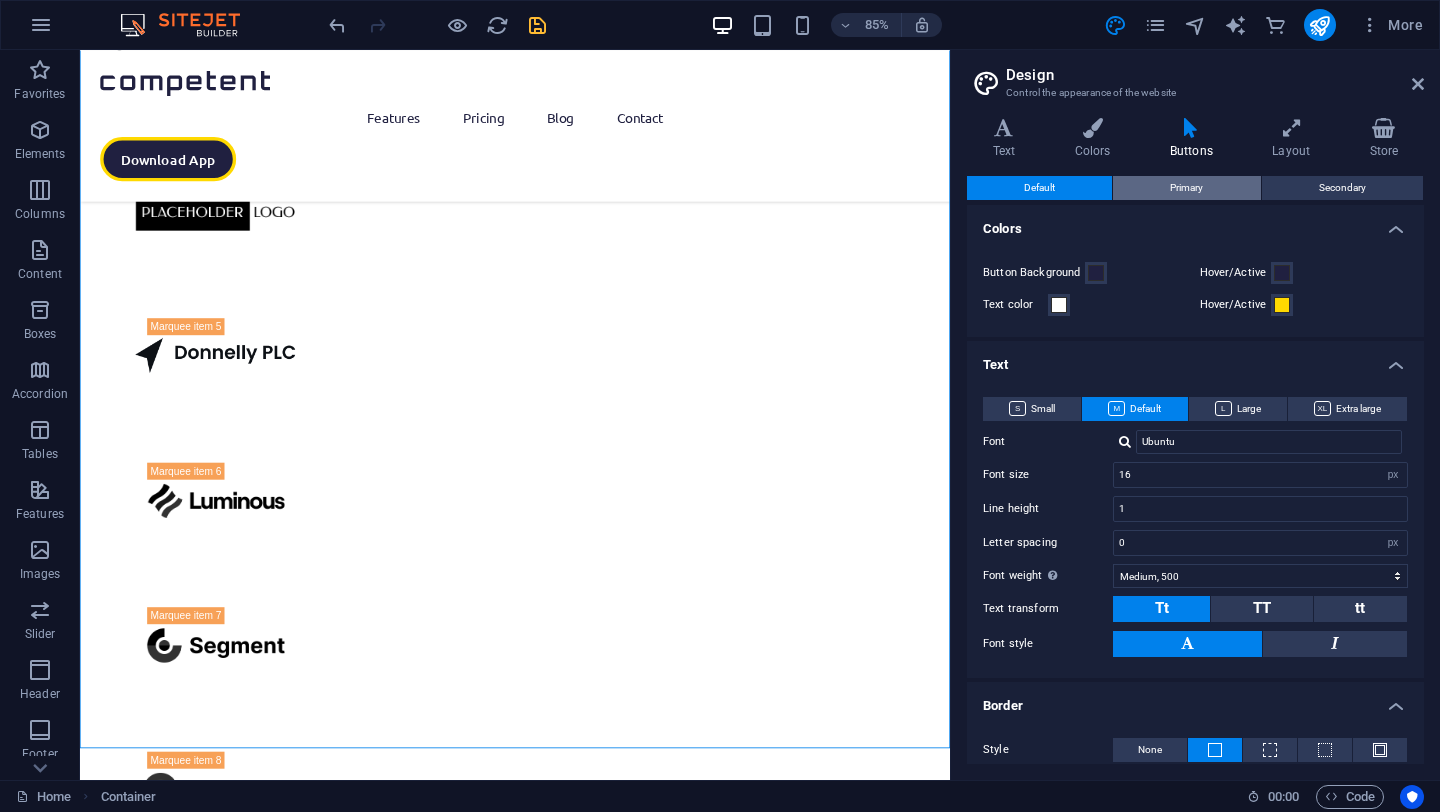 click on "Primary" at bounding box center [1186, 188] 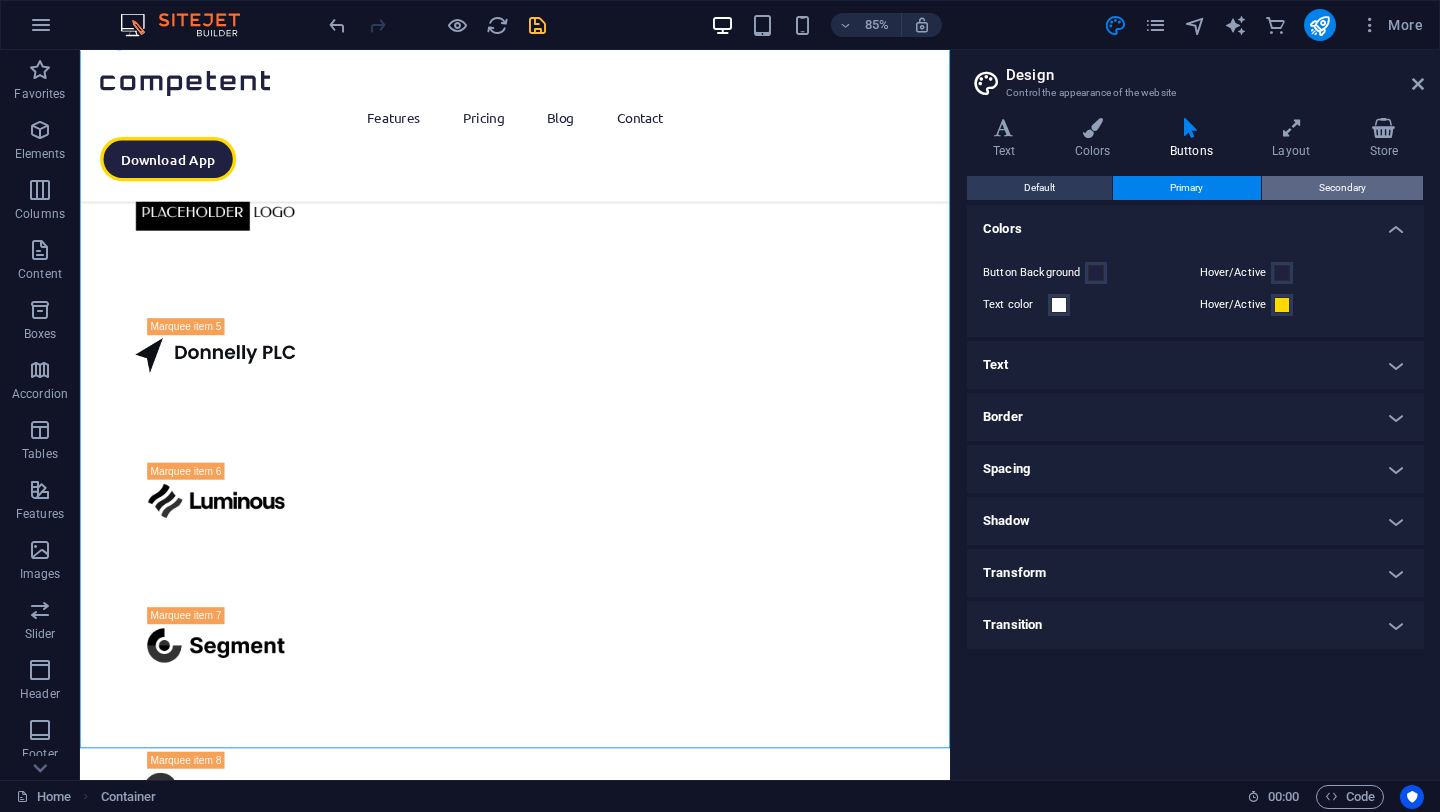 click on "Secondary" at bounding box center [1342, 188] 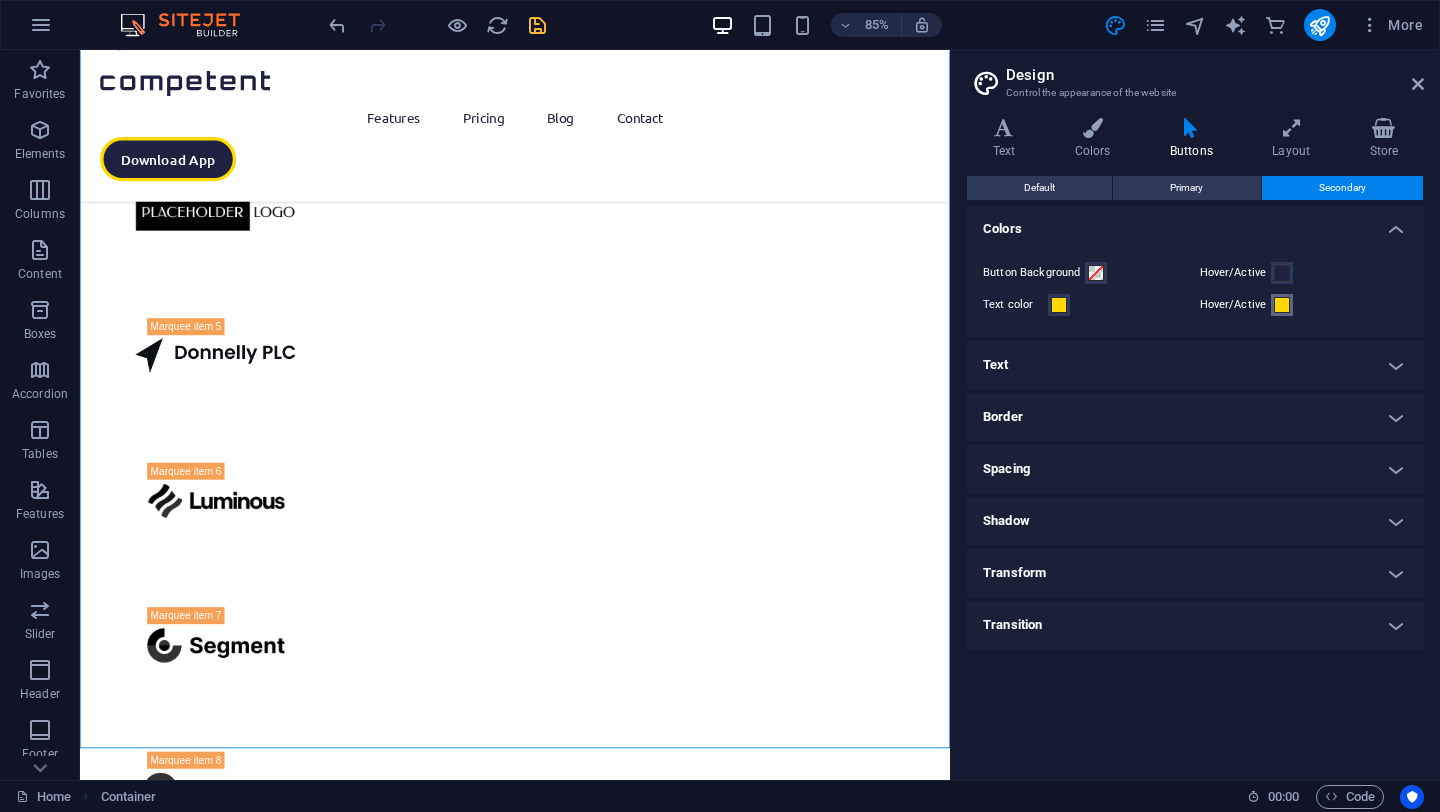 click at bounding box center [1282, 305] 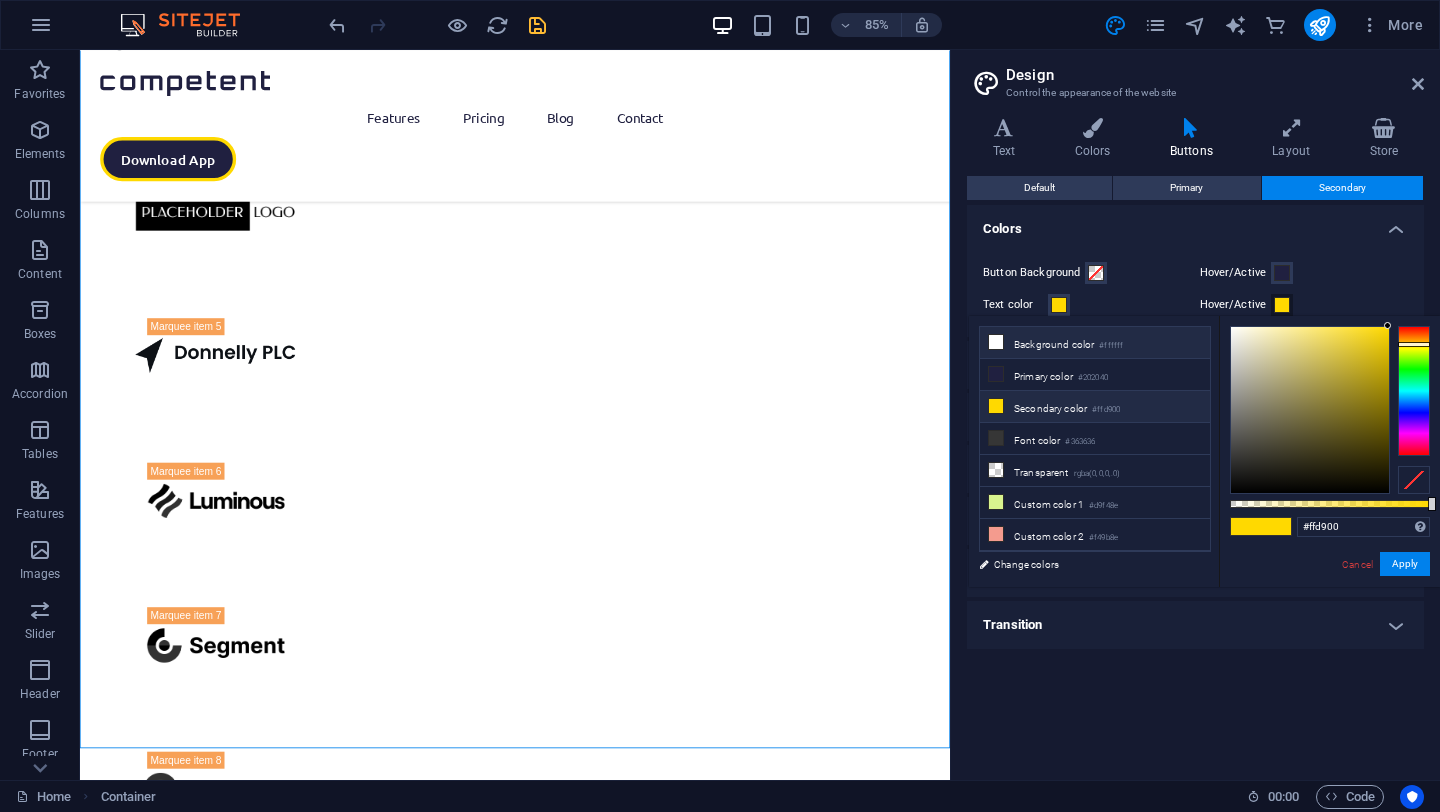 click on "Background color
#ffffff" at bounding box center (1095, 343) 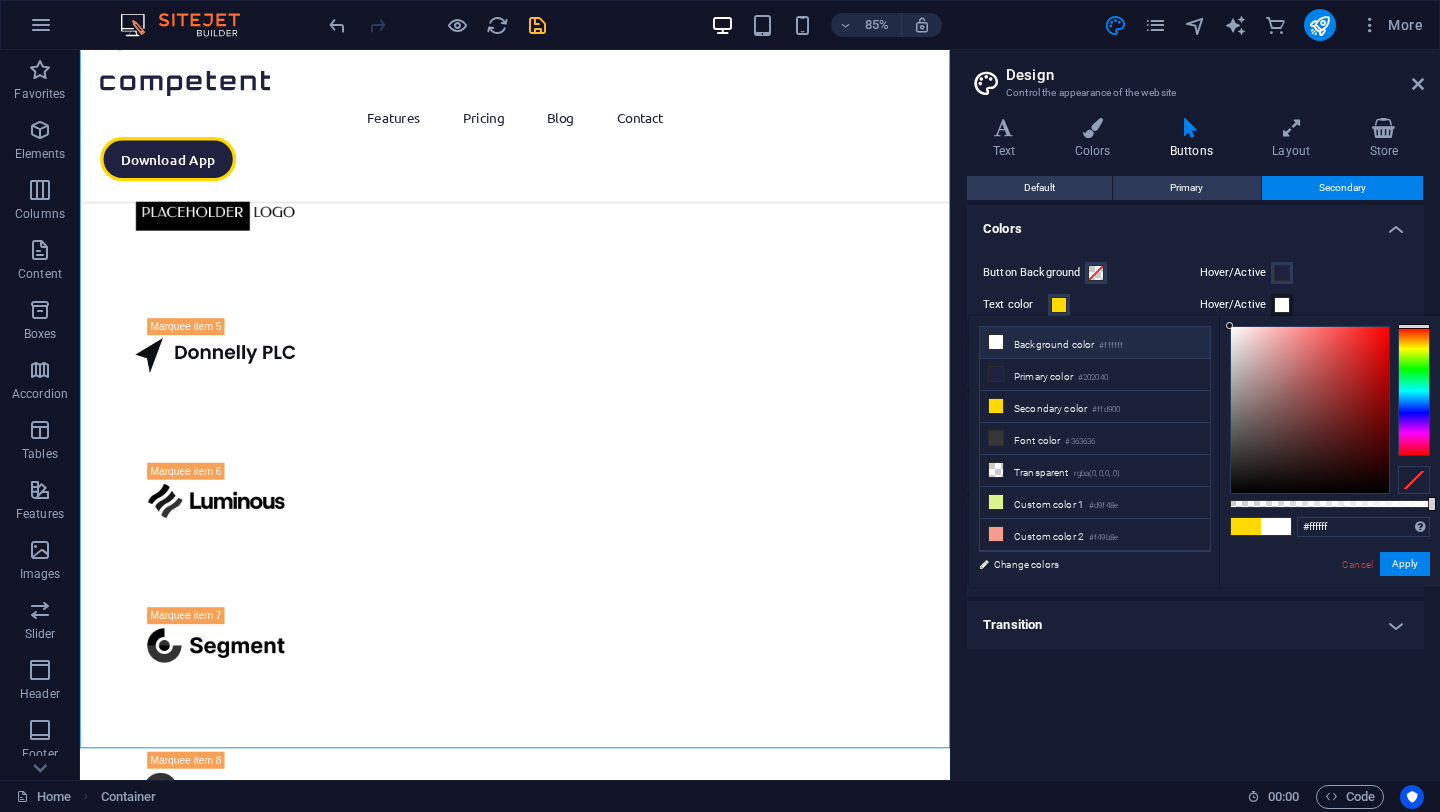 click on "Button Background Hover/Active Text color Hover/Active" at bounding box center [1195, 289] 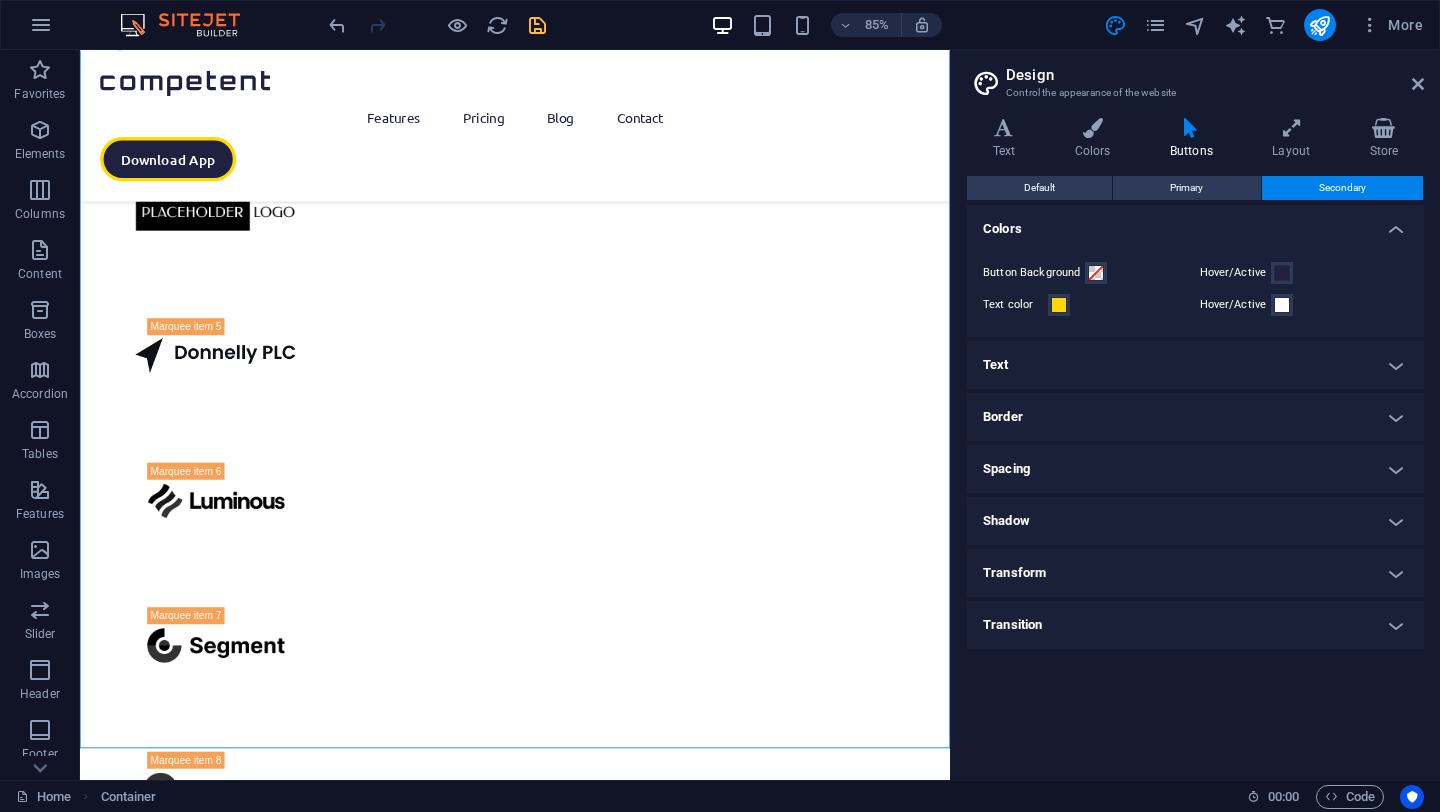 click on "85% More" at bounding box center (878, 25) 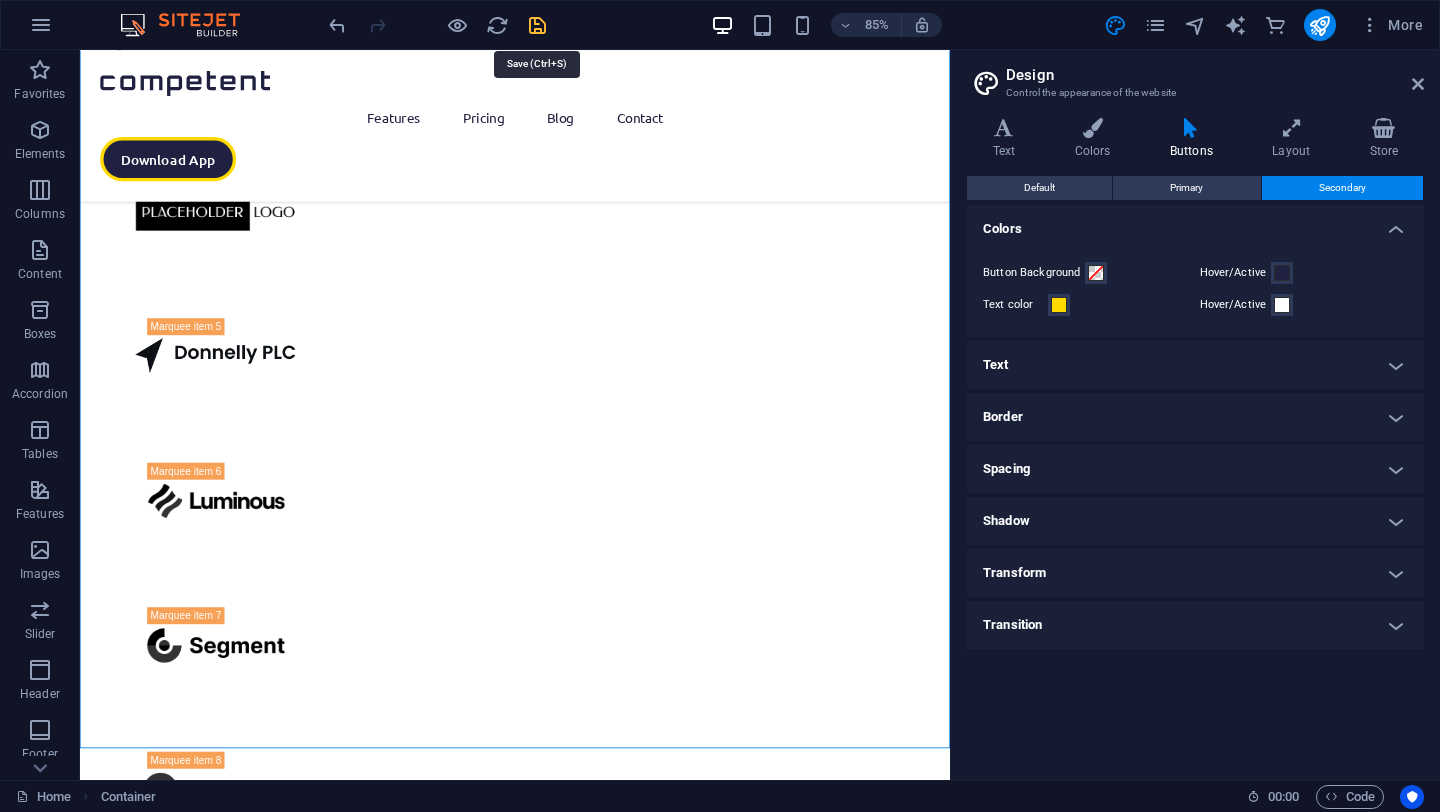 click at bounding box center (537, 25) 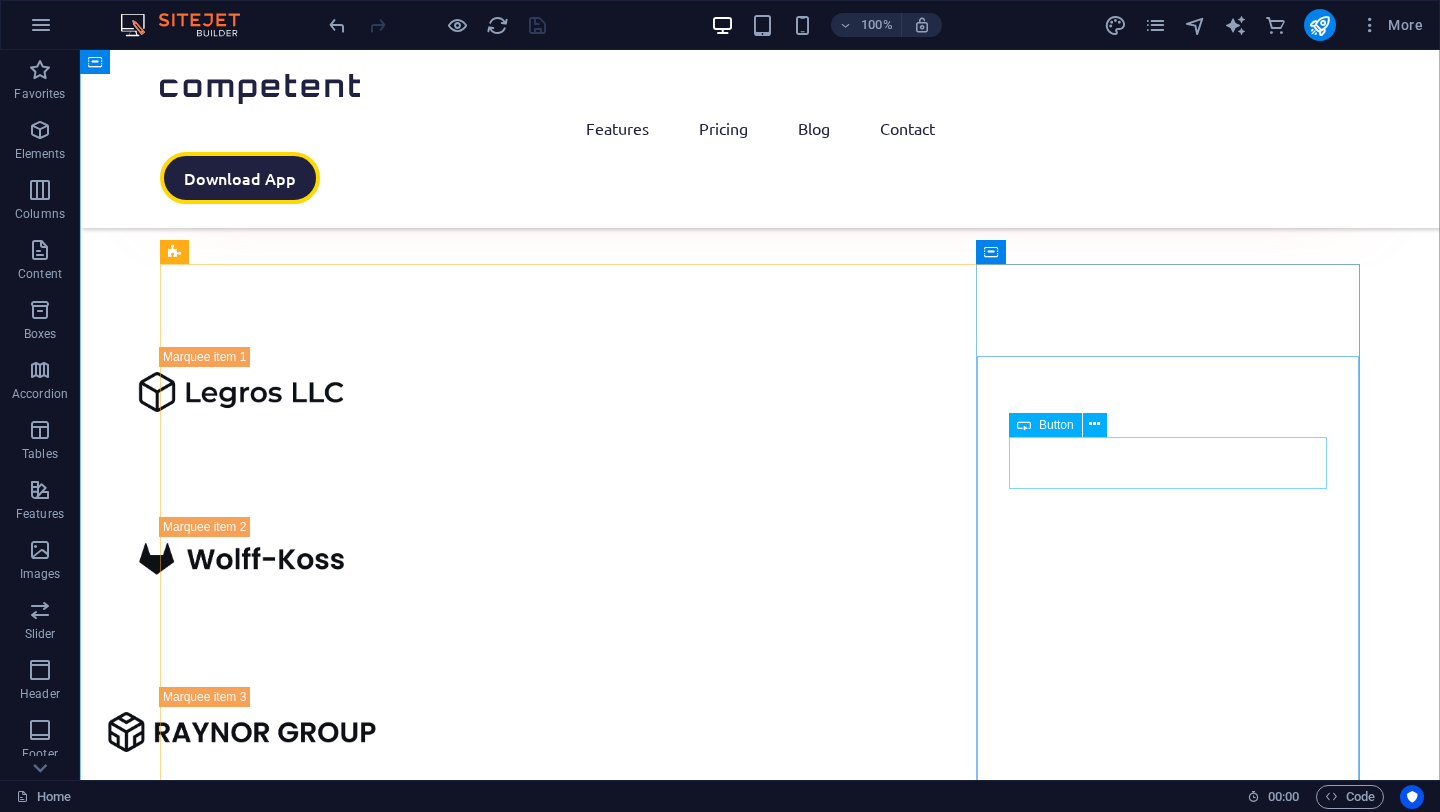 scroll, scrollTop: 2630, scrollLeft: 0, axis: vertical 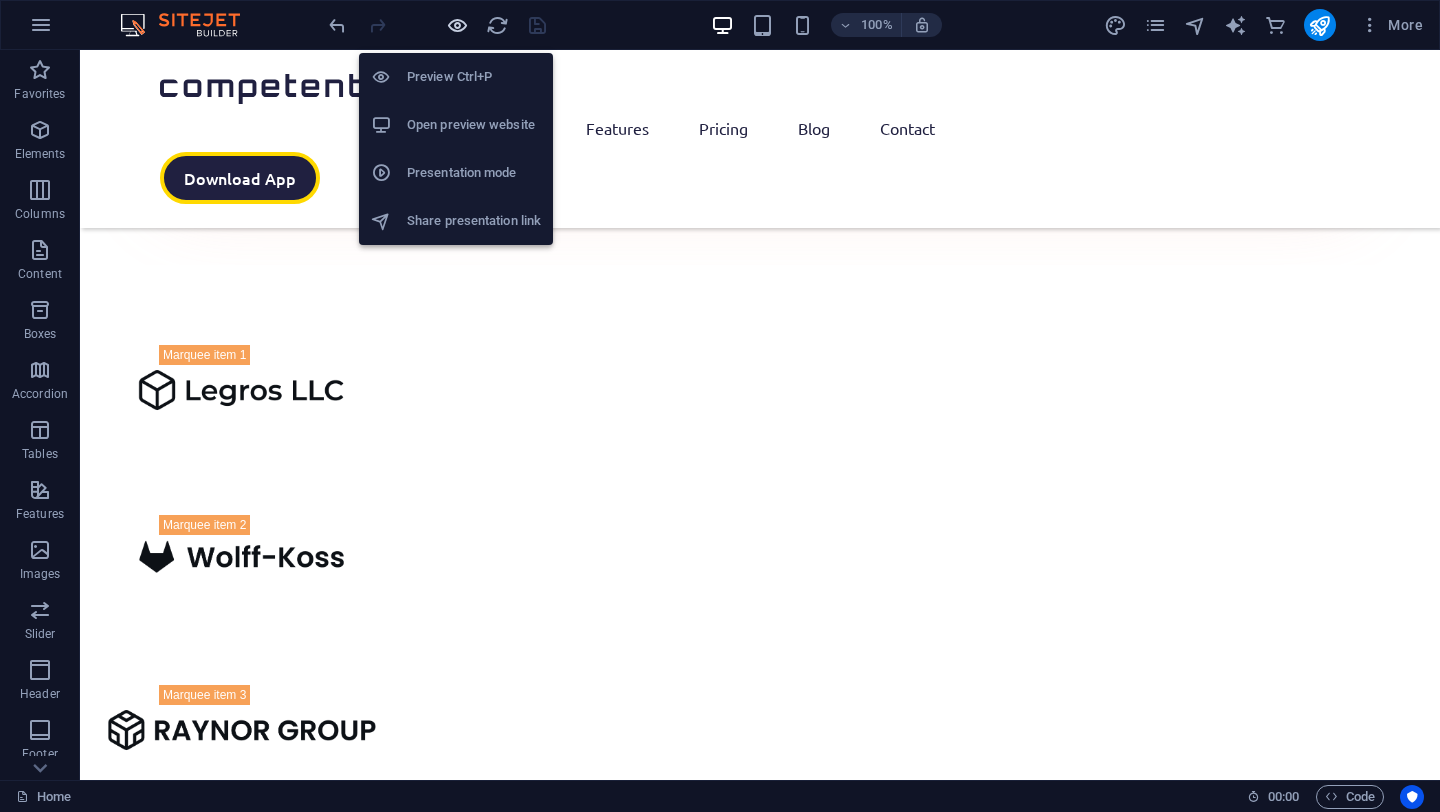 click at bounding box center [457, 25] 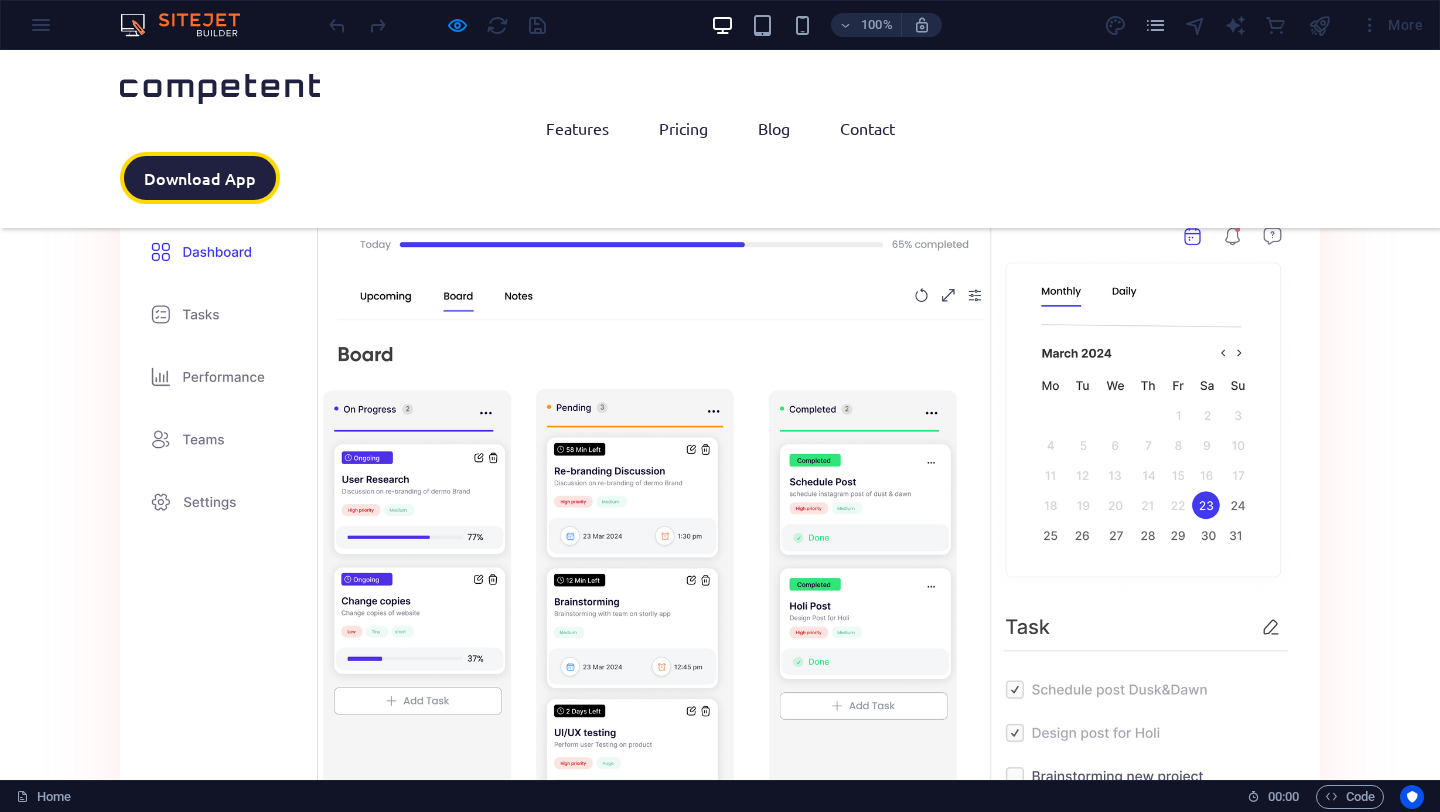 scroll, scrollTop: 918, scrollLeft: 0, axis: vertical 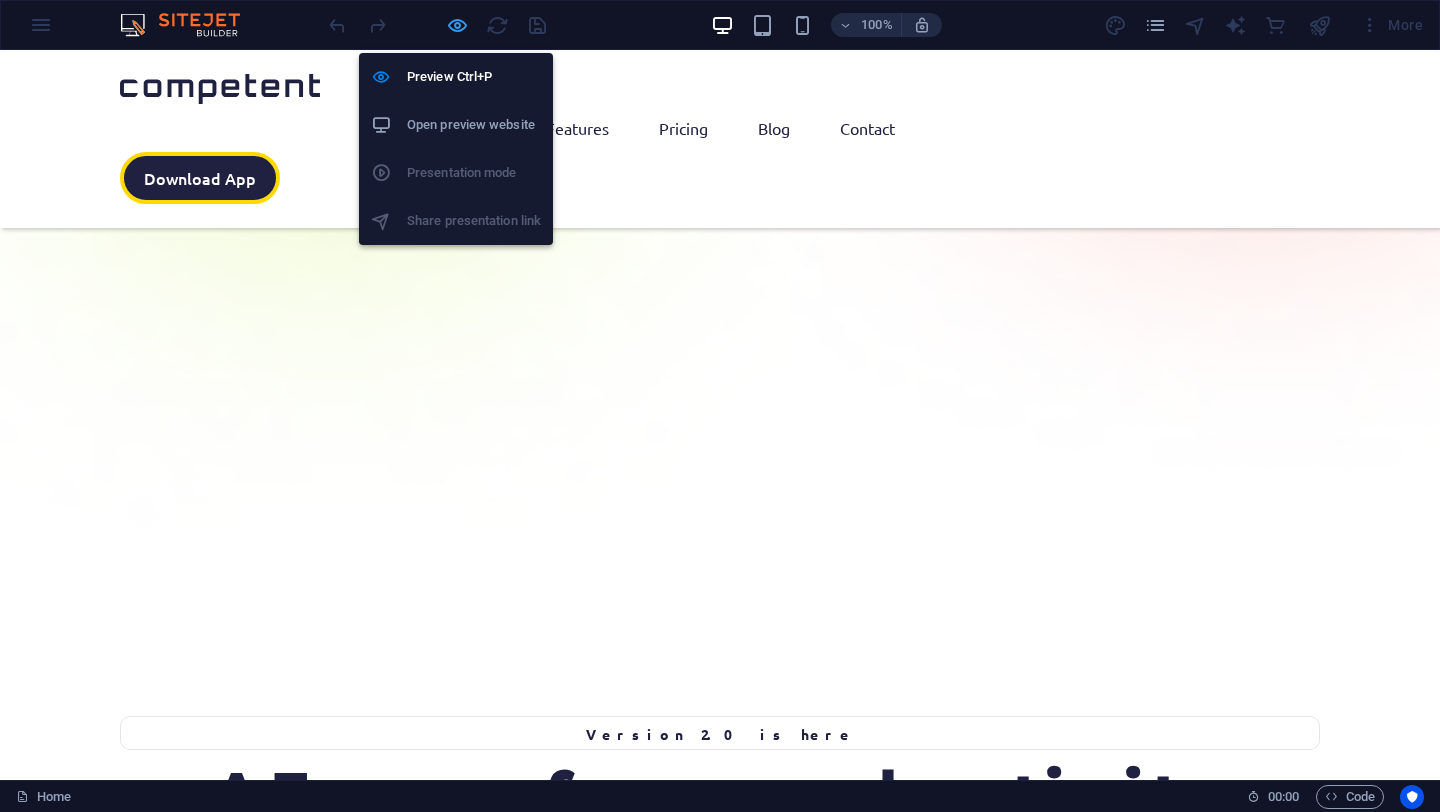 click at bounding box center [457, 25] 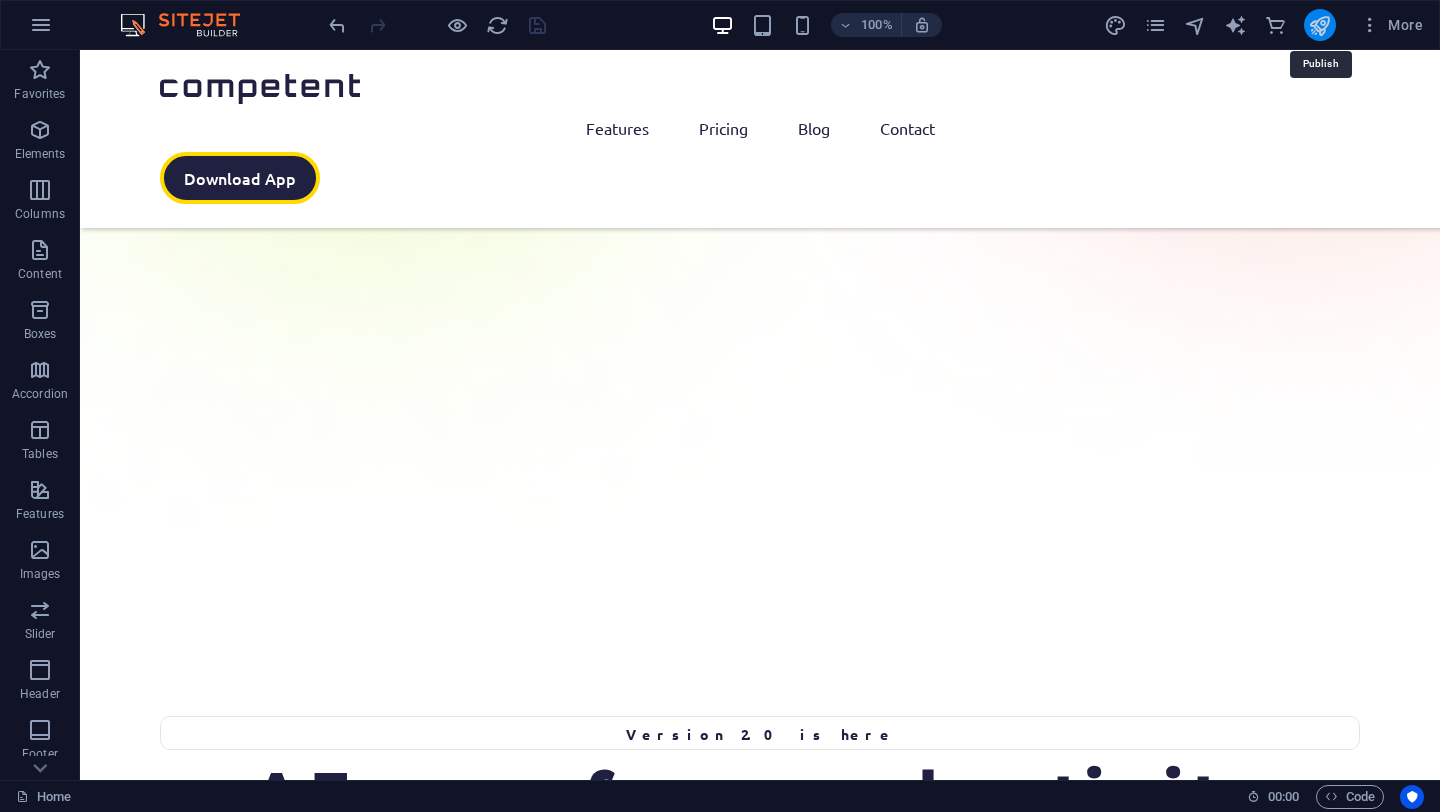 click at bounding box center [1319, 25] 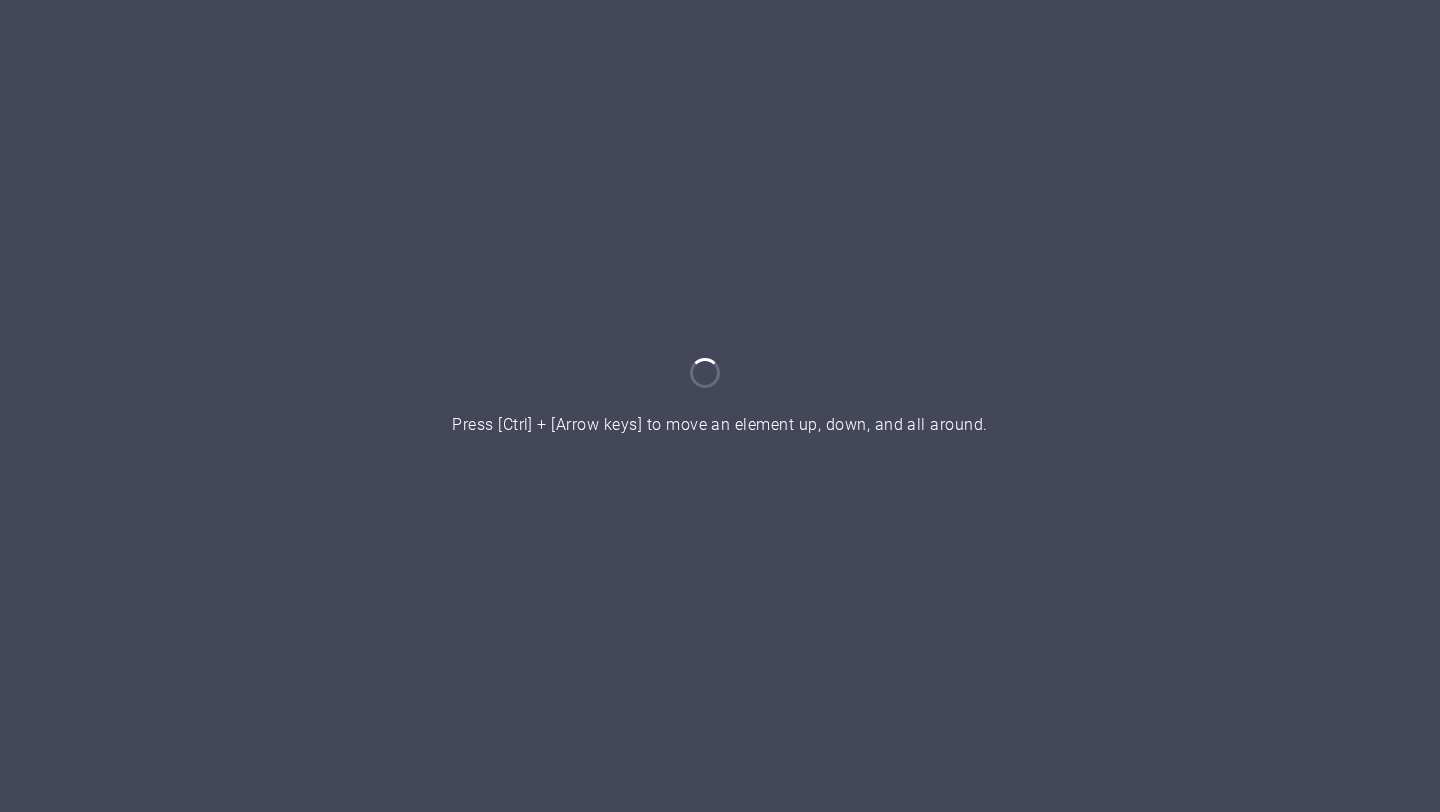 scroll, scrollTop: 0, scrollLeft: 0, axis: both 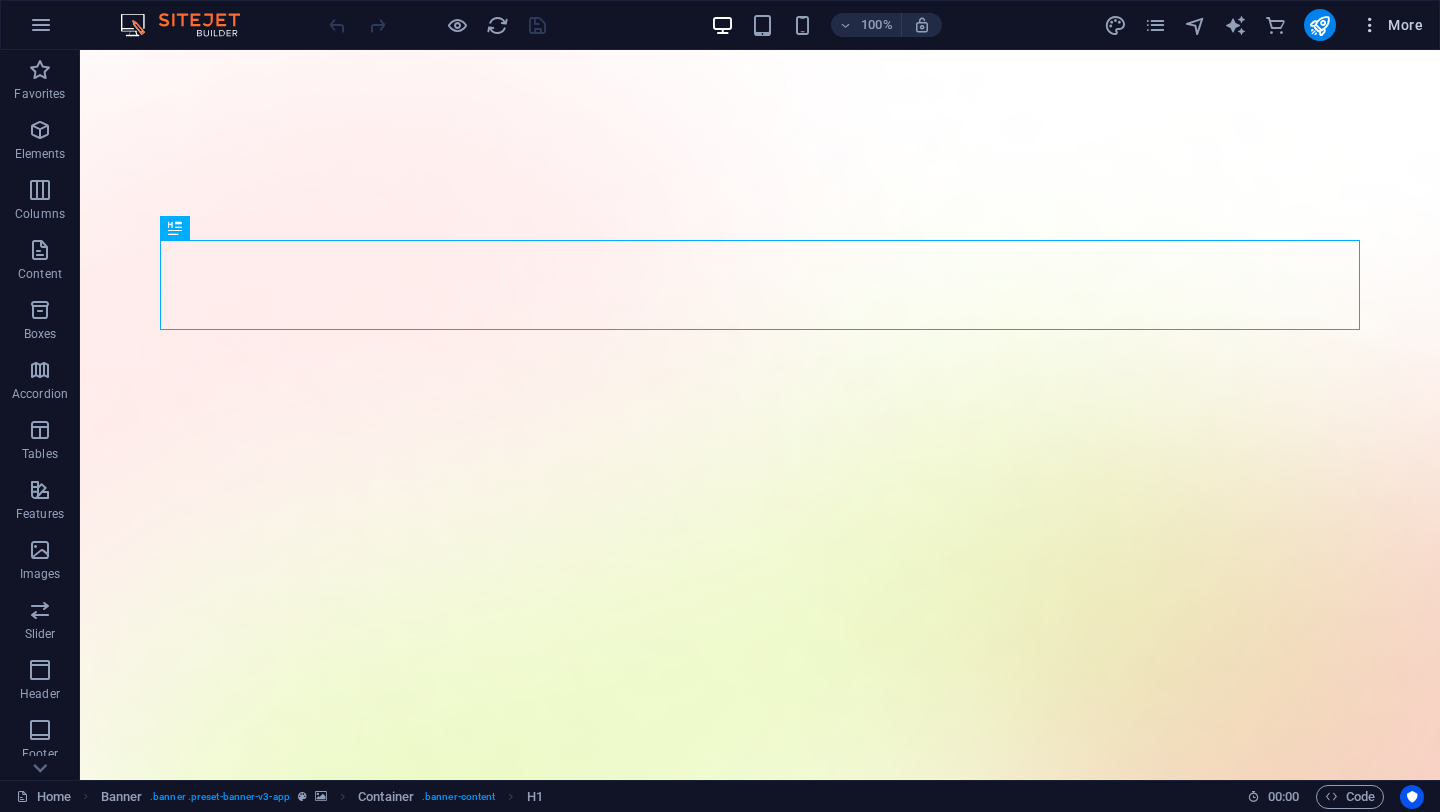click on "More" at bounding box center [1391, 25] 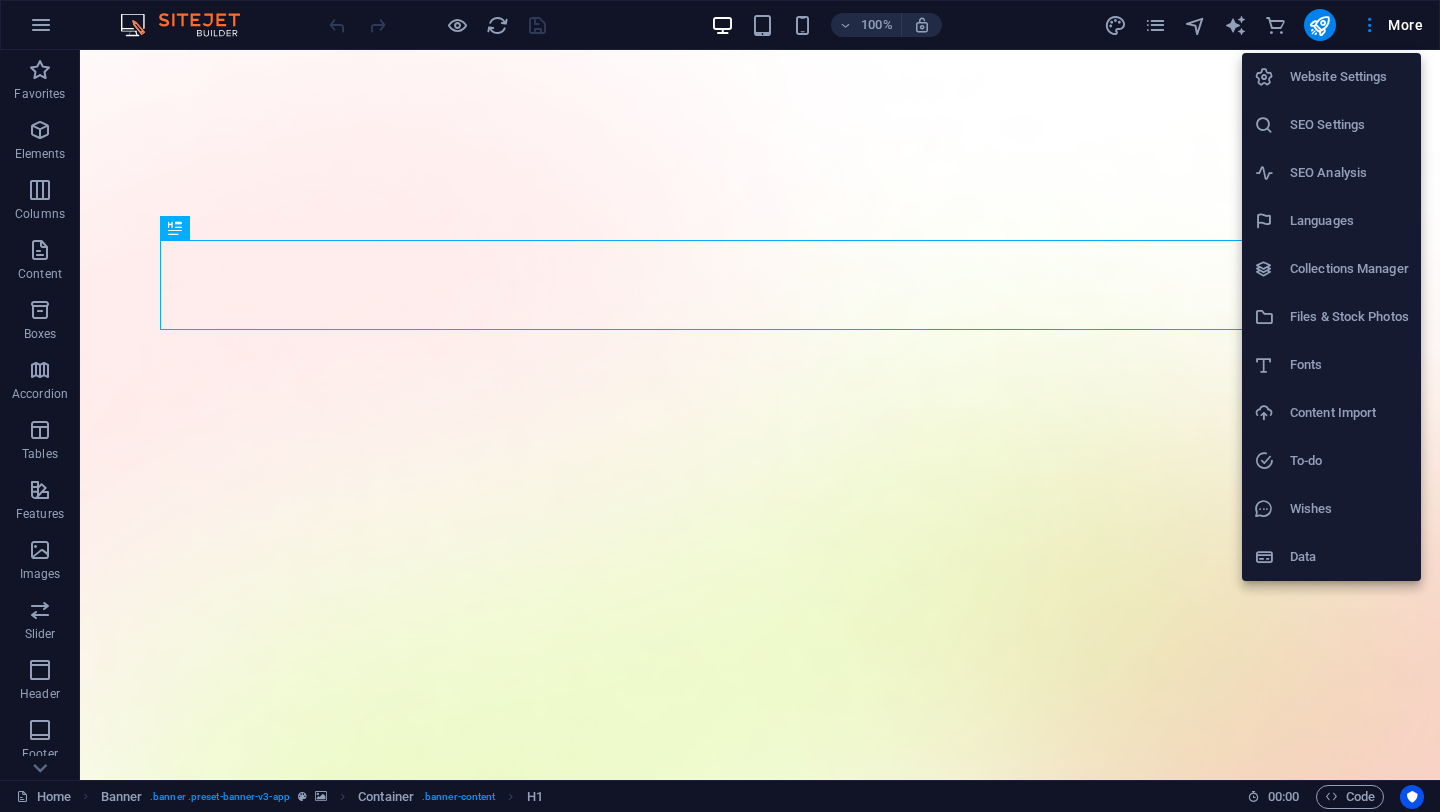 click on "Website Settings" at bounding box center [1349, 77] 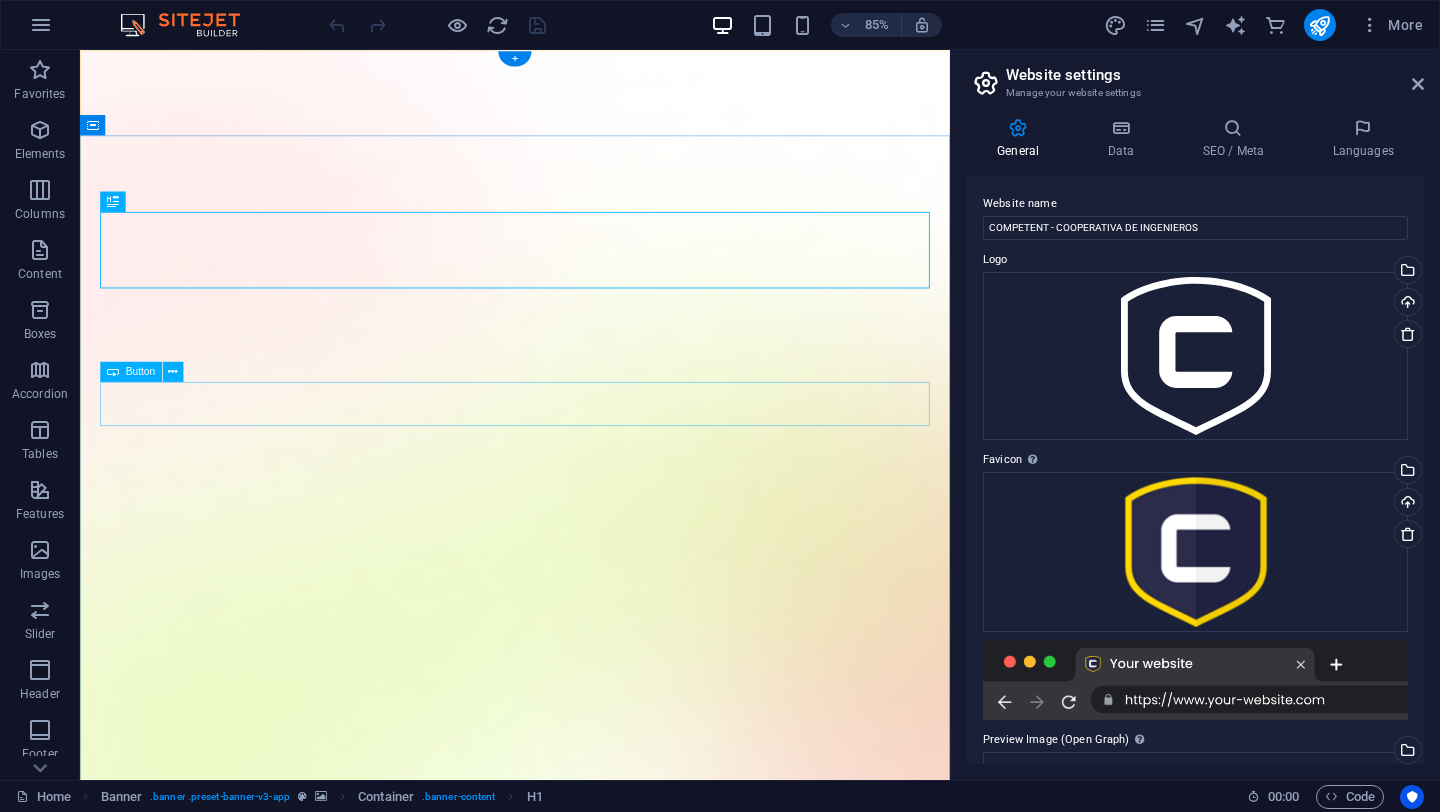 click on "Download App" at bounding box center (592, 1953) 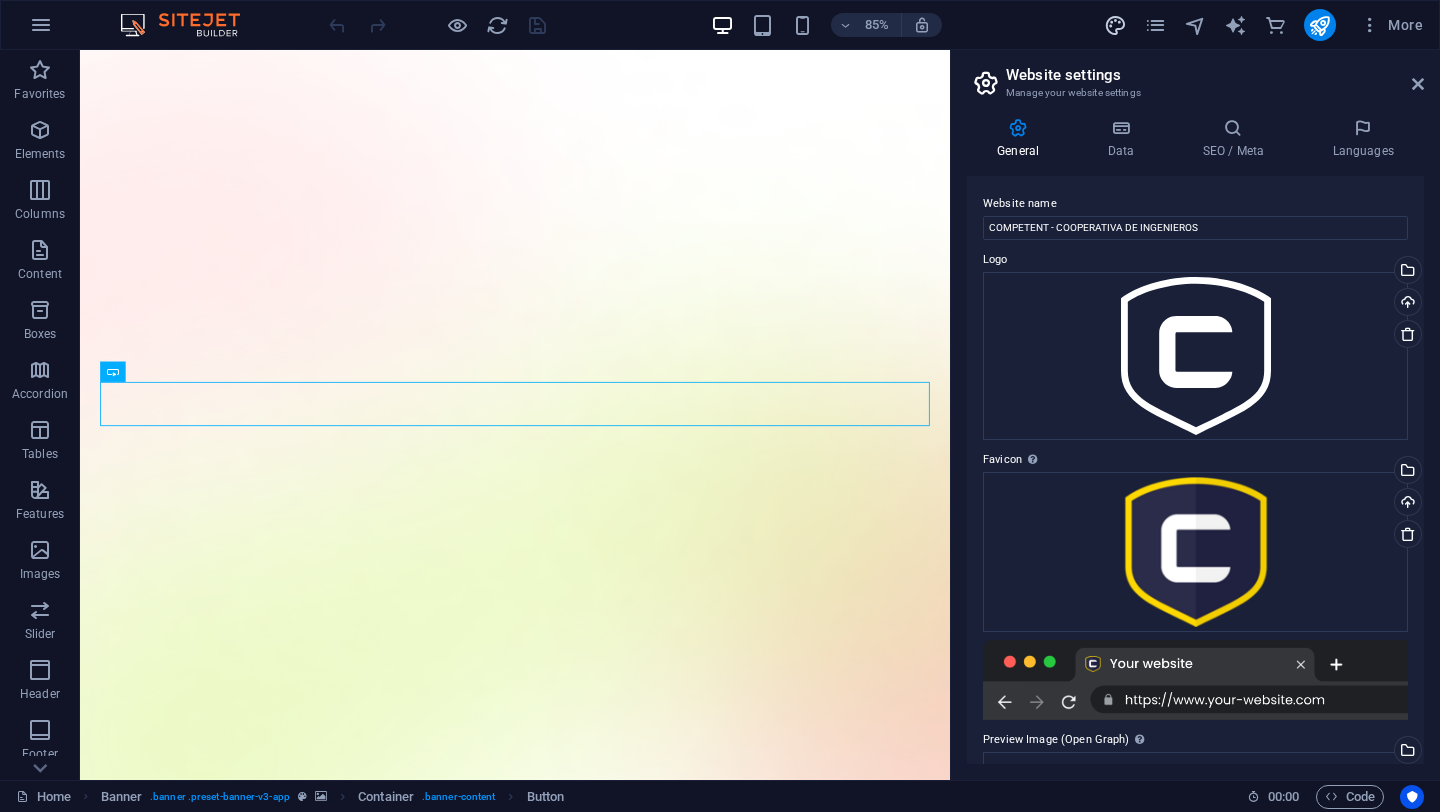 click at bounding box center [1116, 25] 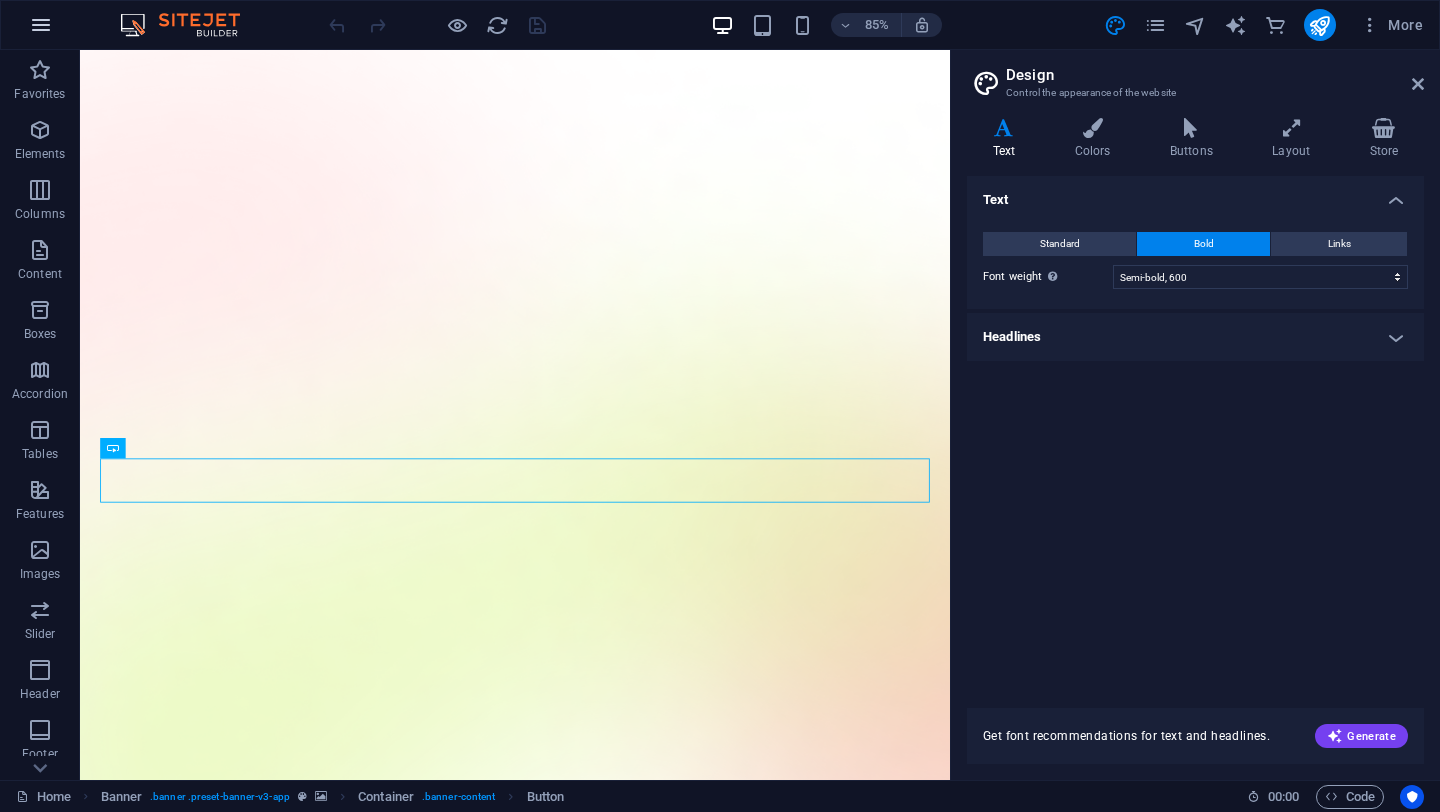 click at bounding box center (41, 25) 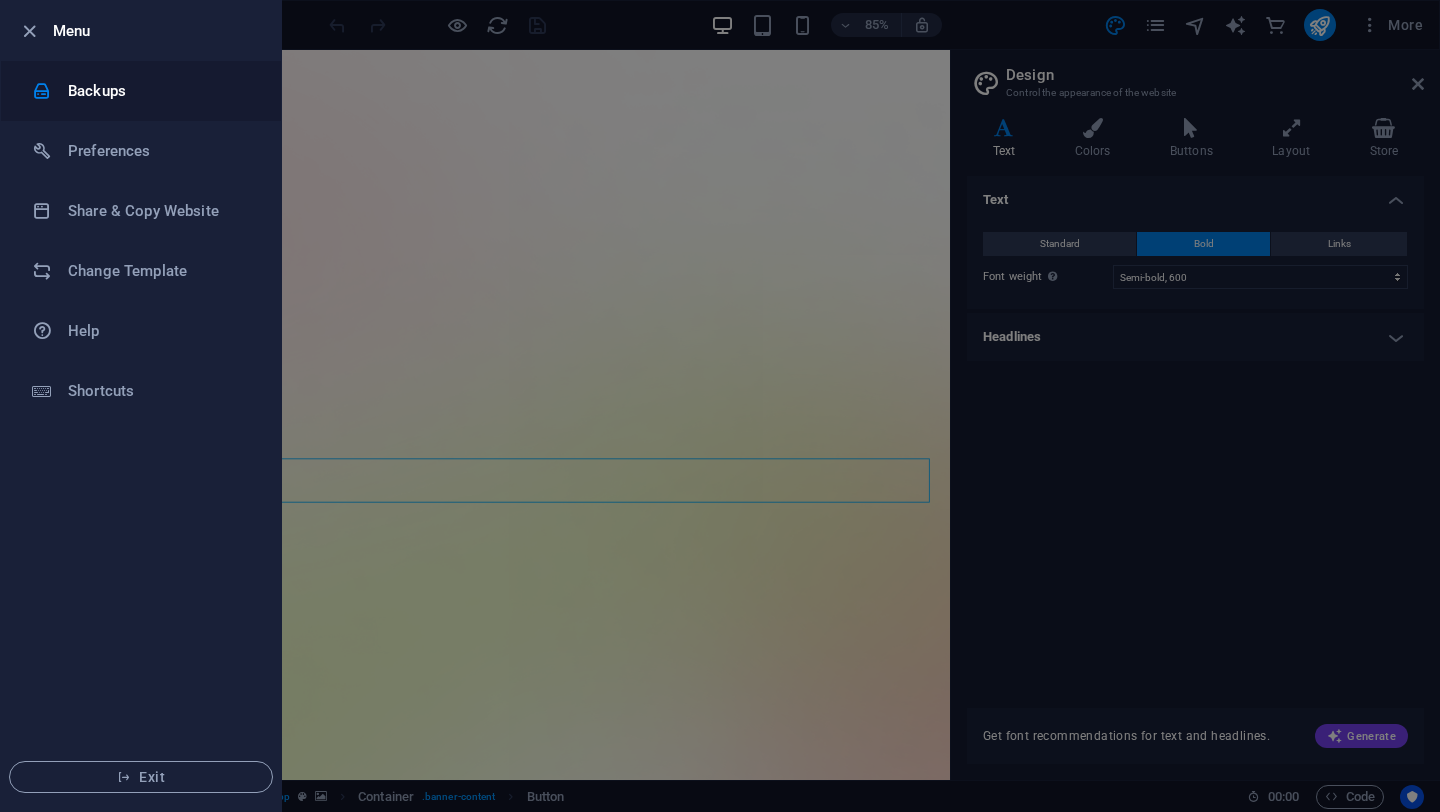 click on "Backups" at bounding box center [160, 91] 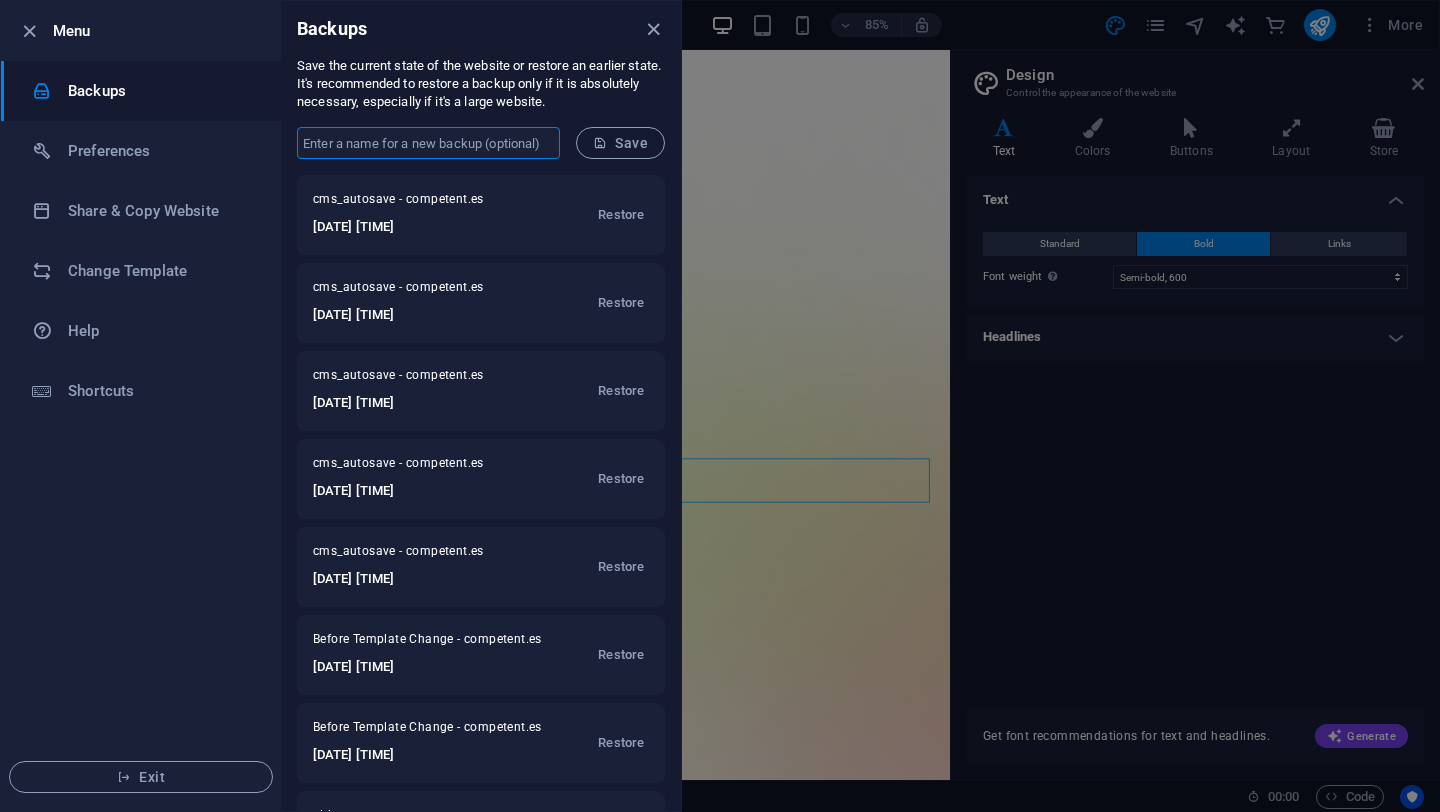 click at bounding box center [428, 143] 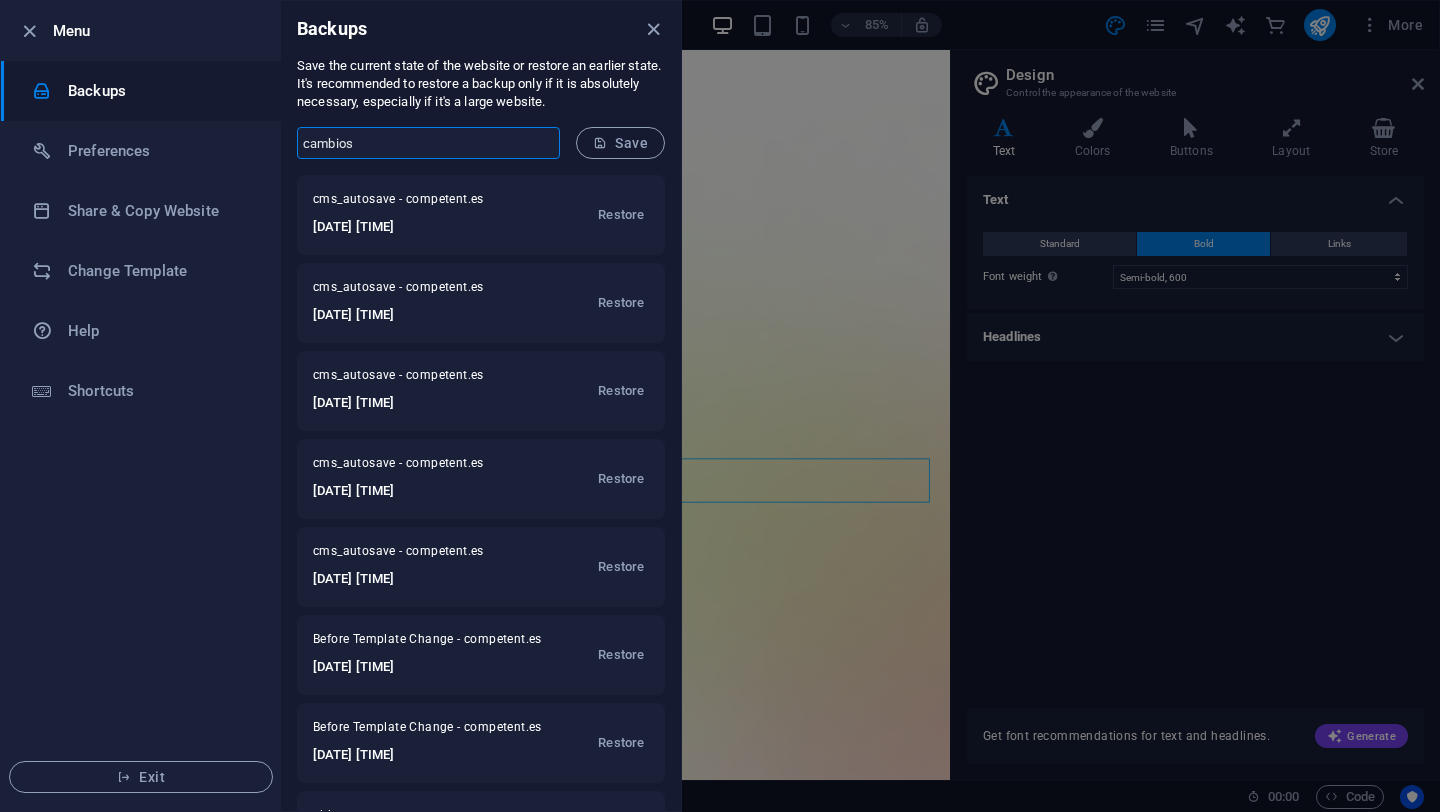 type on "cambios" 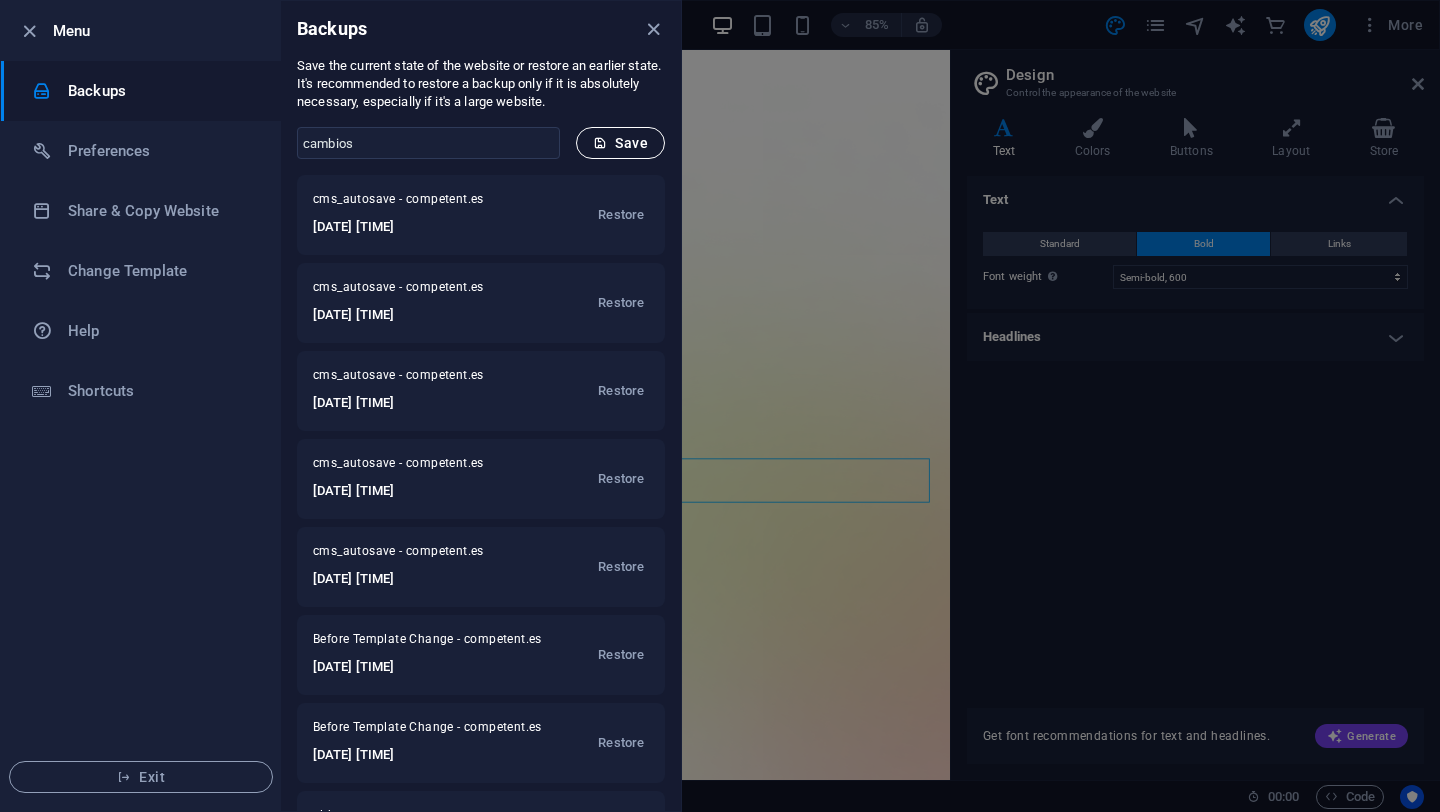 click on "Save" at bounding box center (620, 143) 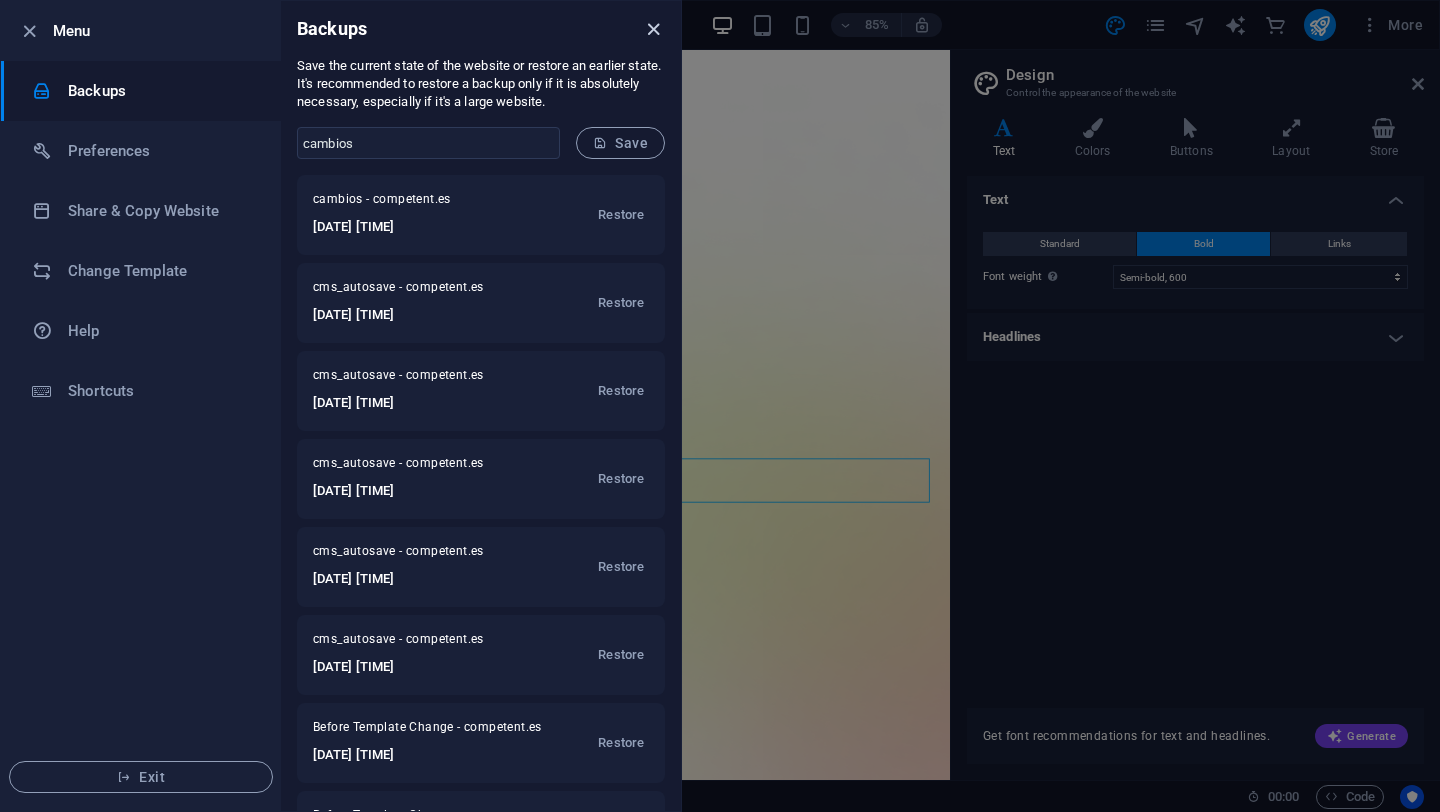 click at bounding box center (653, 29) 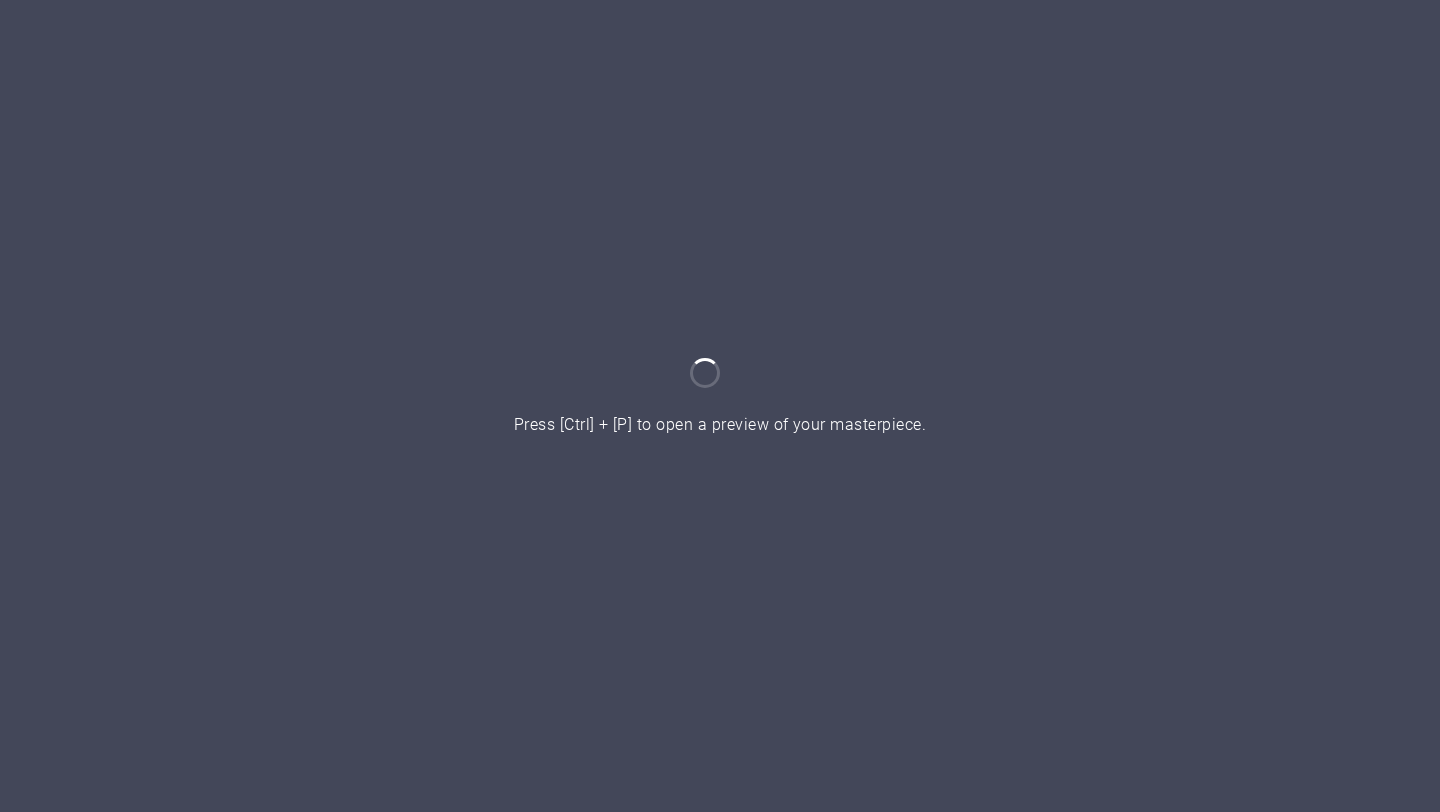scroll, scrollTop: 0, scrollLeft: 0, axis: both 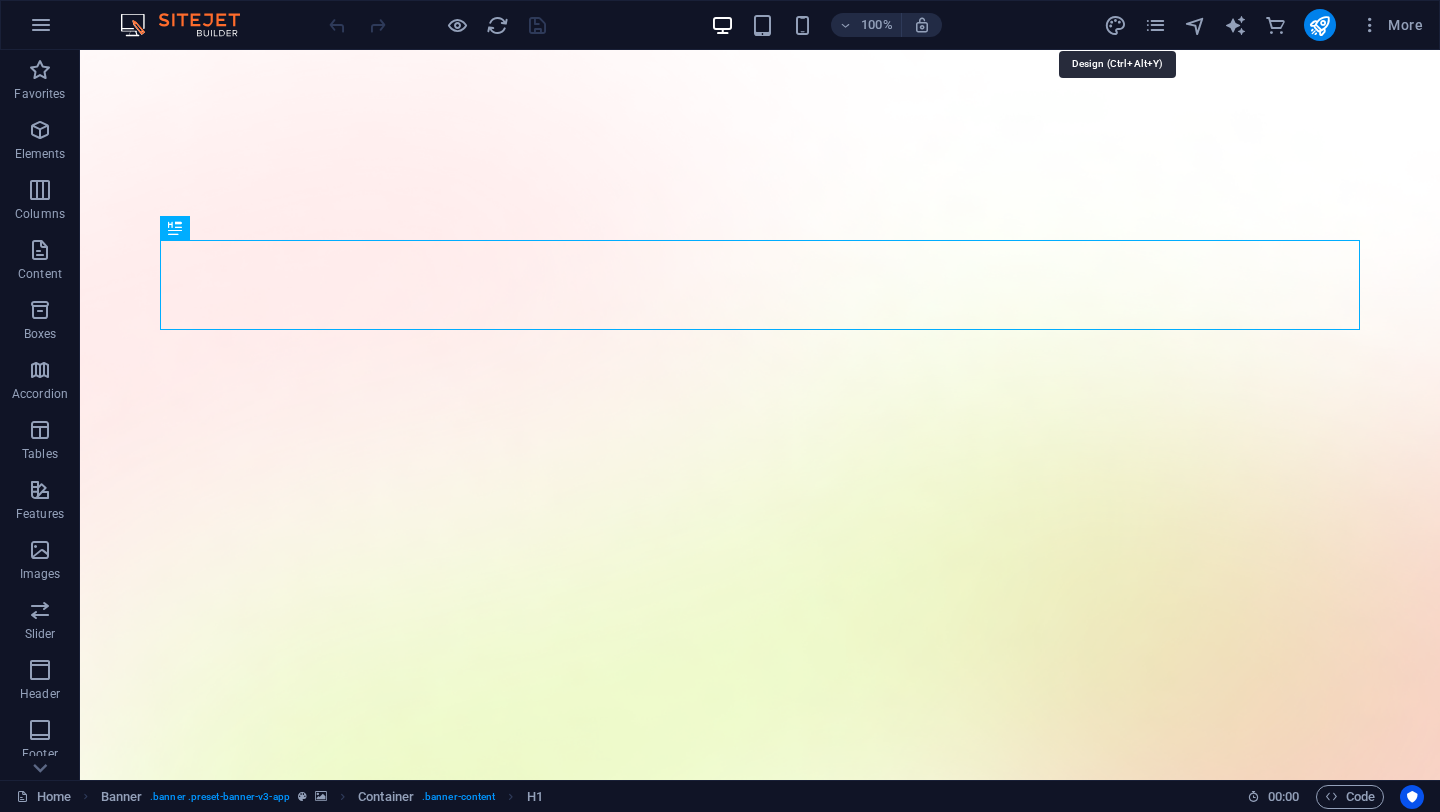 click on "100% More" at bounding box center [878, 25] 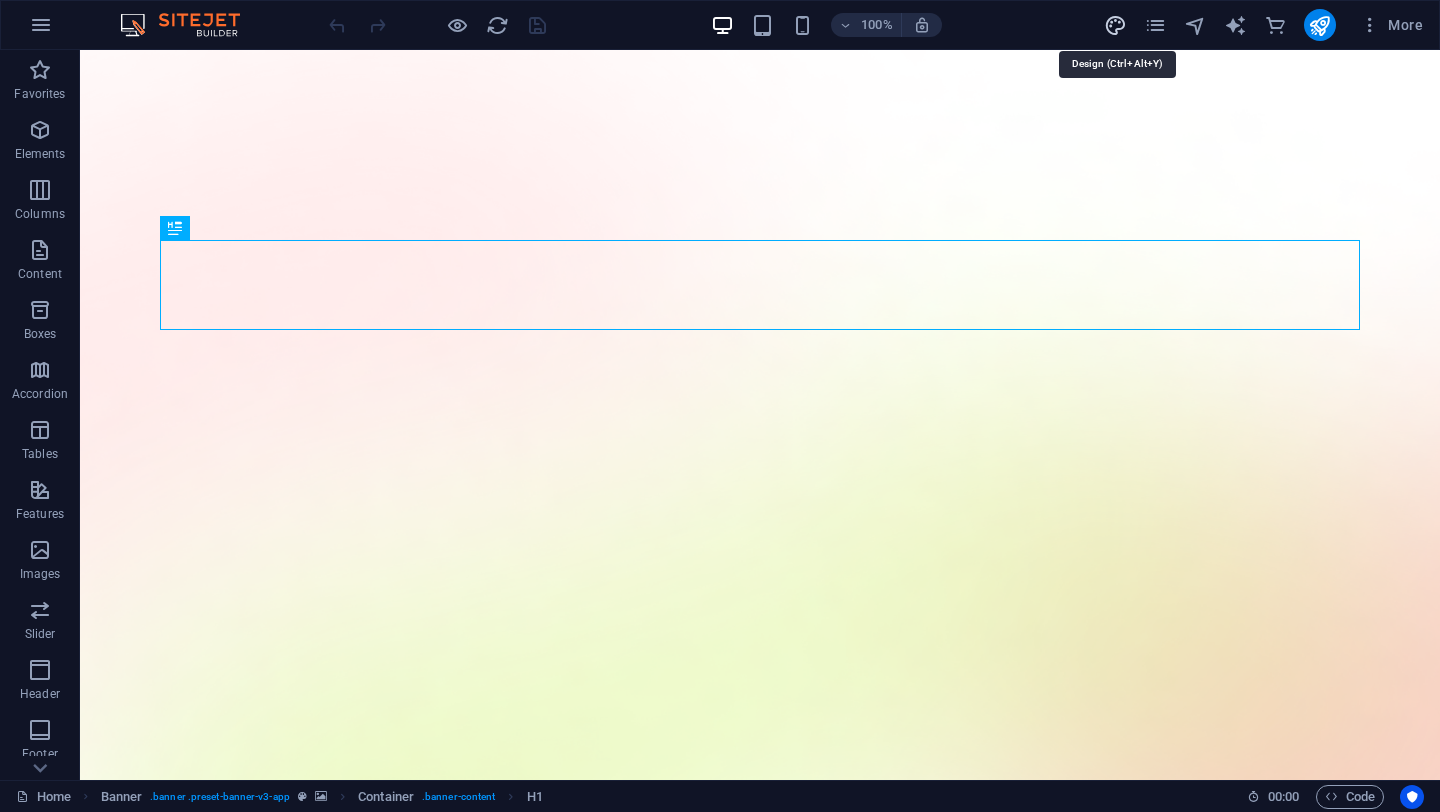 click at bounding box center (1115, 25) 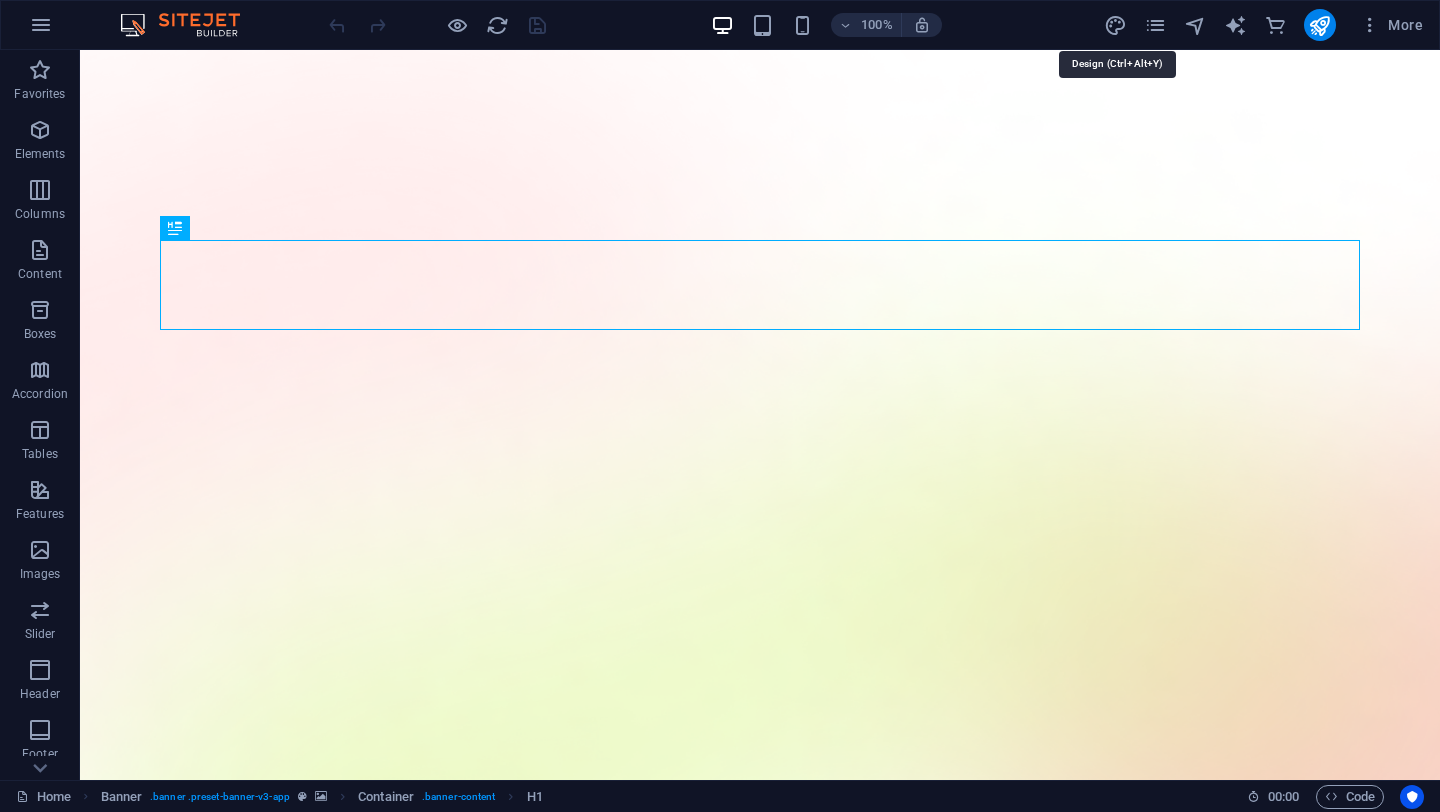 select on "600" 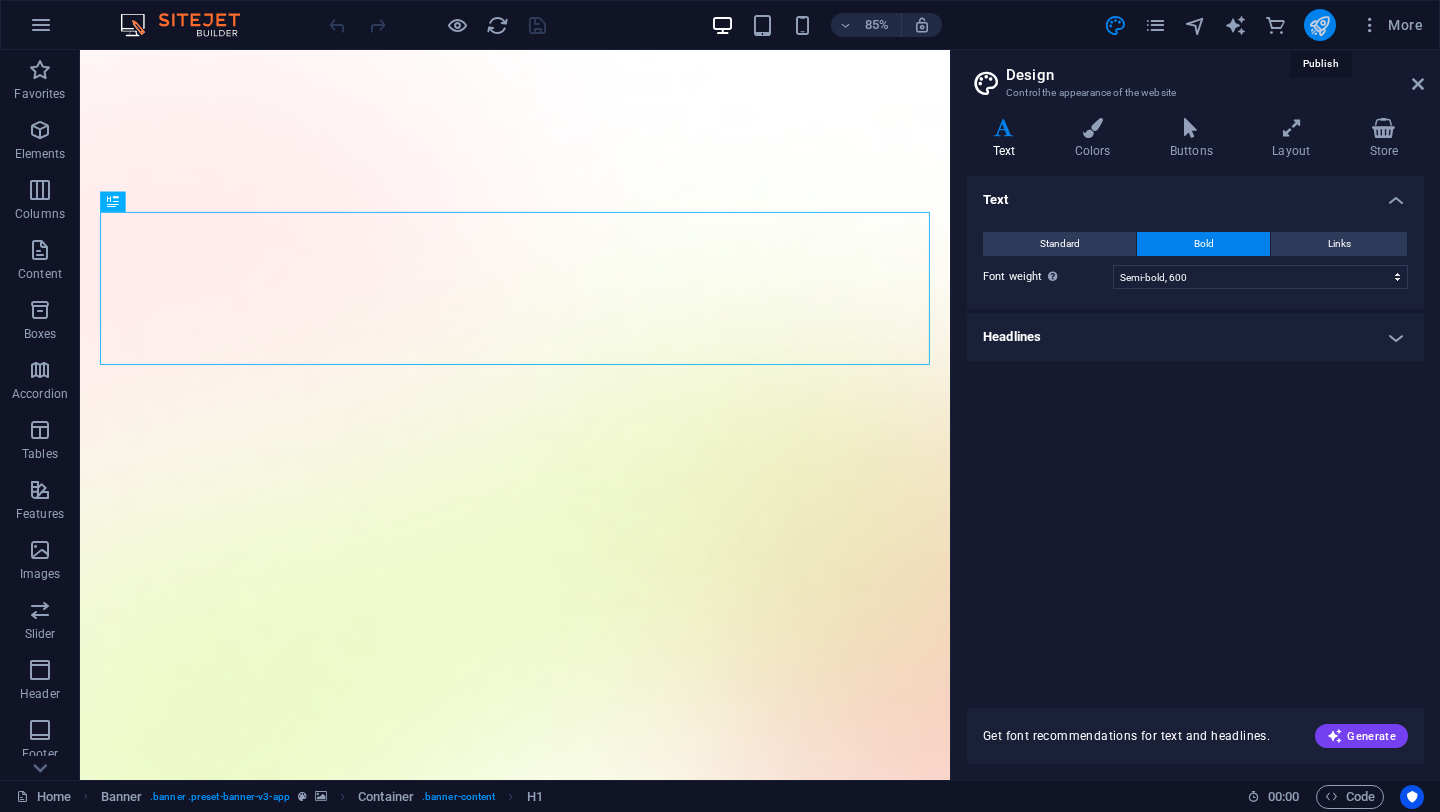 click at bounding box center [1319, 25] 